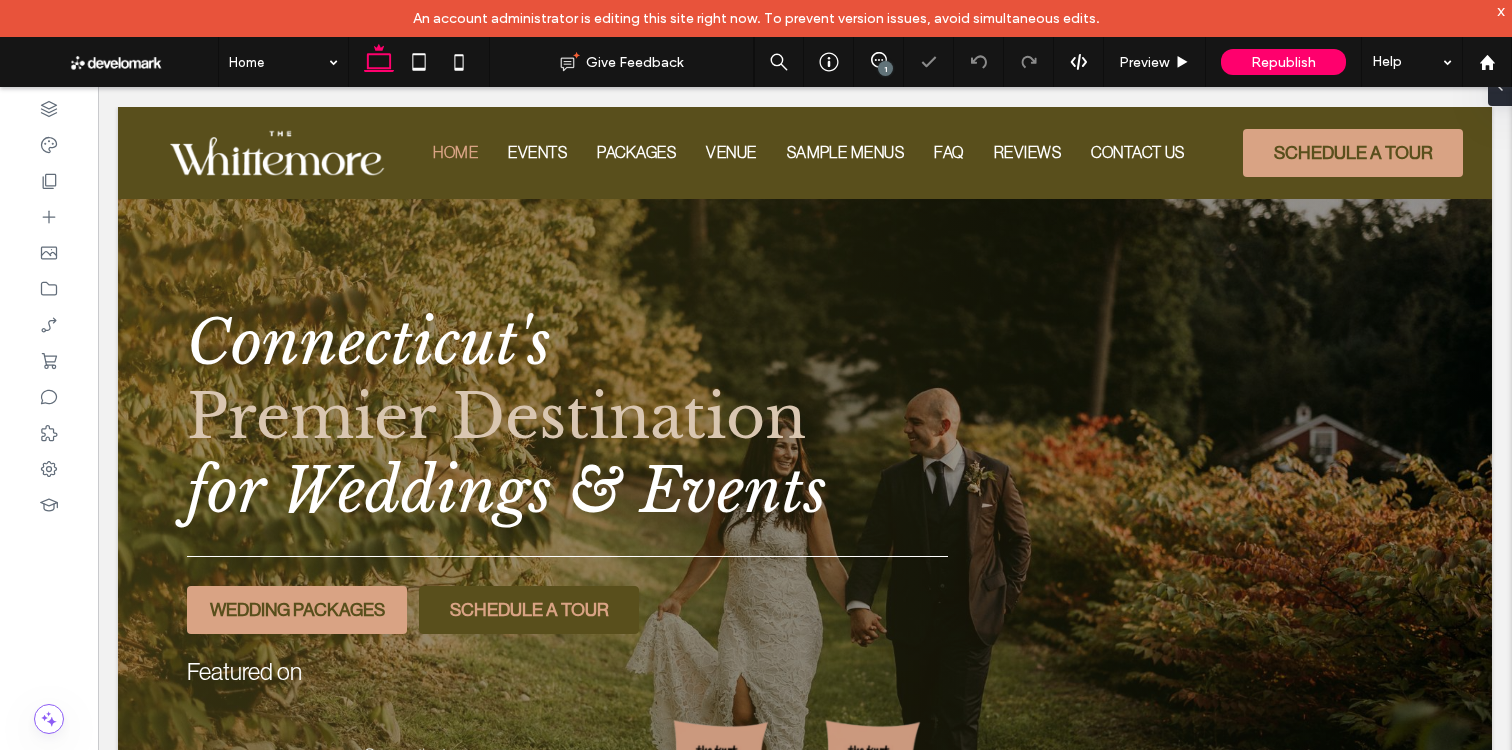 scroll, scrollTop: 1260, scrollLeft: 0, axis: vertical 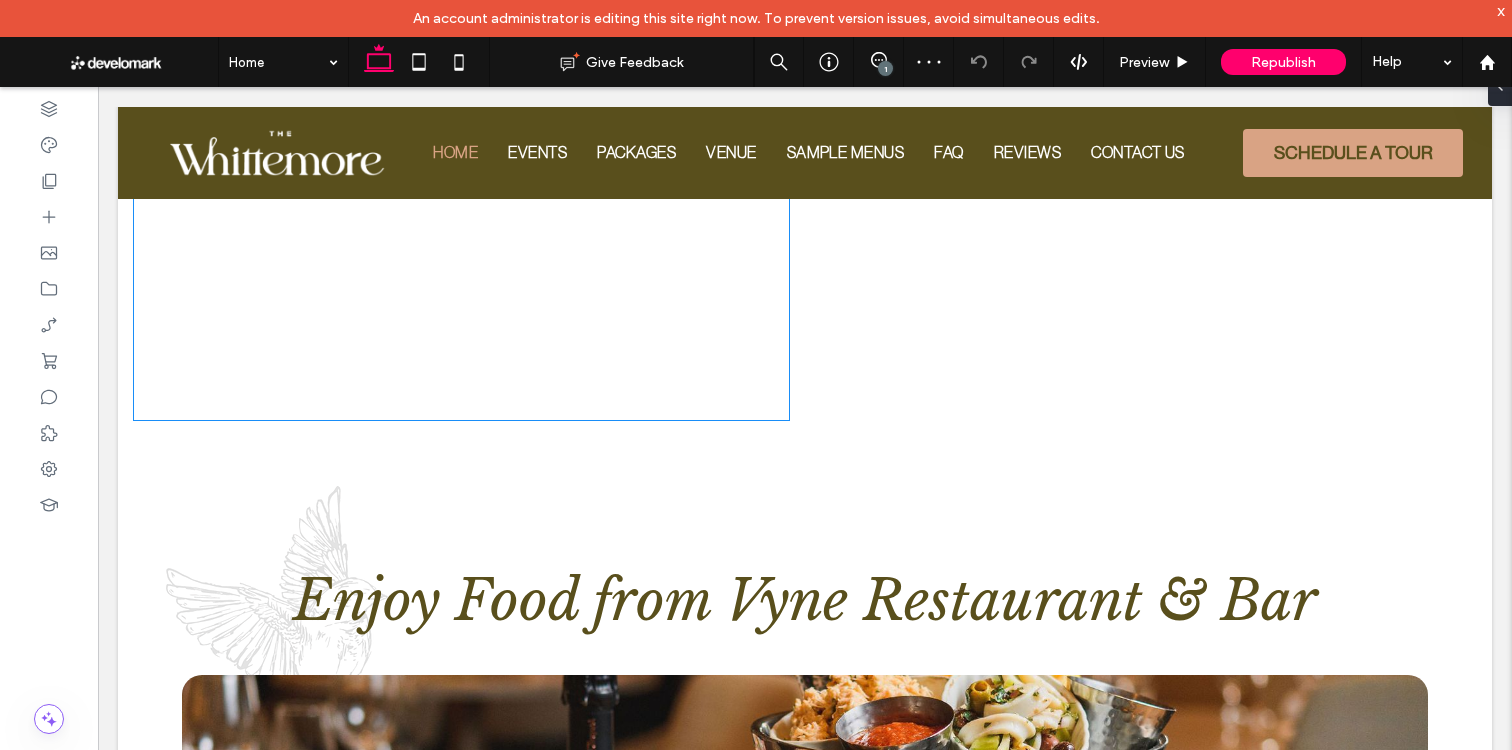 click at bounding box center (461, 283) 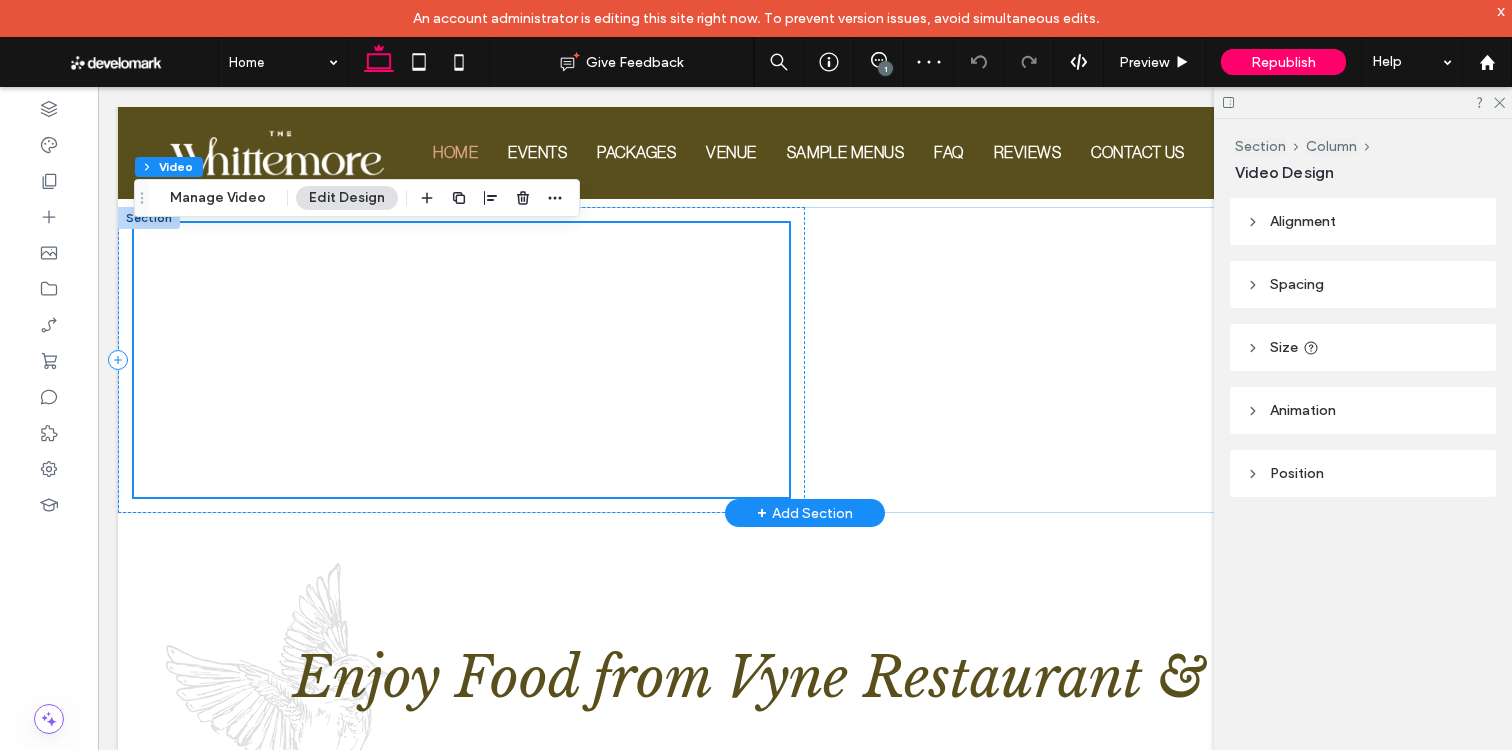 scroll, scrollTop: 1172, scrollLeft: 0, axis: vertical 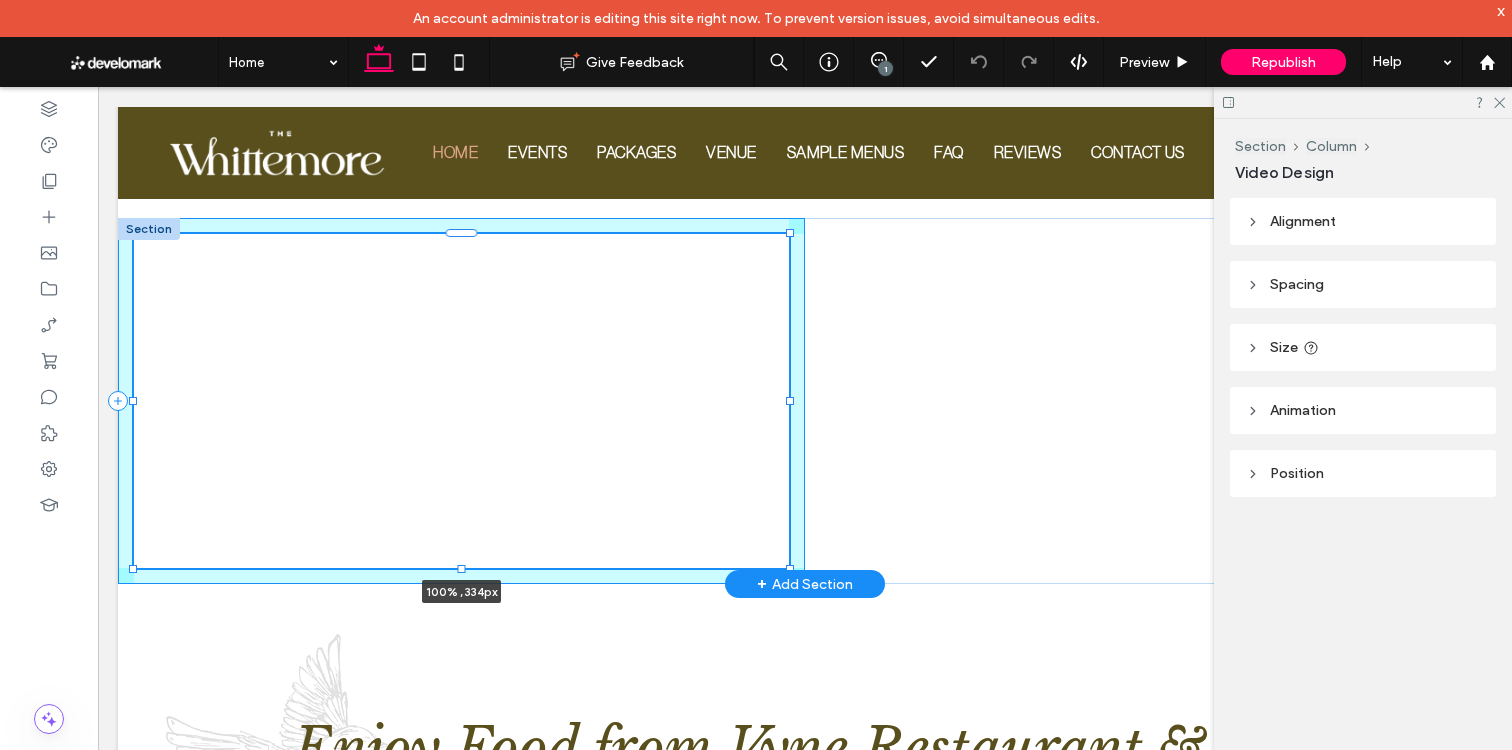 drag, startPoint x: 461, startPoint y: 508, endPoint x: 461, endPoint y: 538, distance: 30 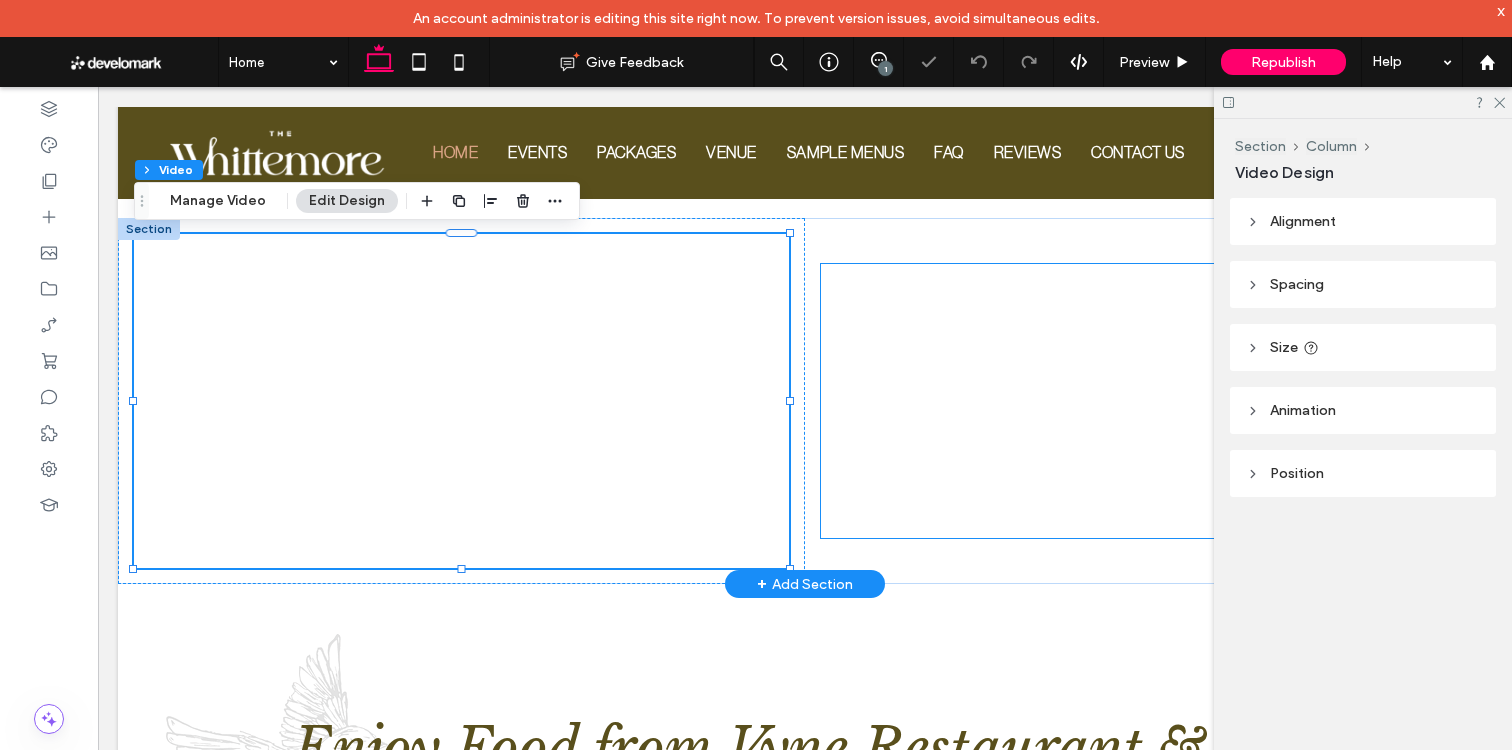 click at bounding box center [1148, 401] 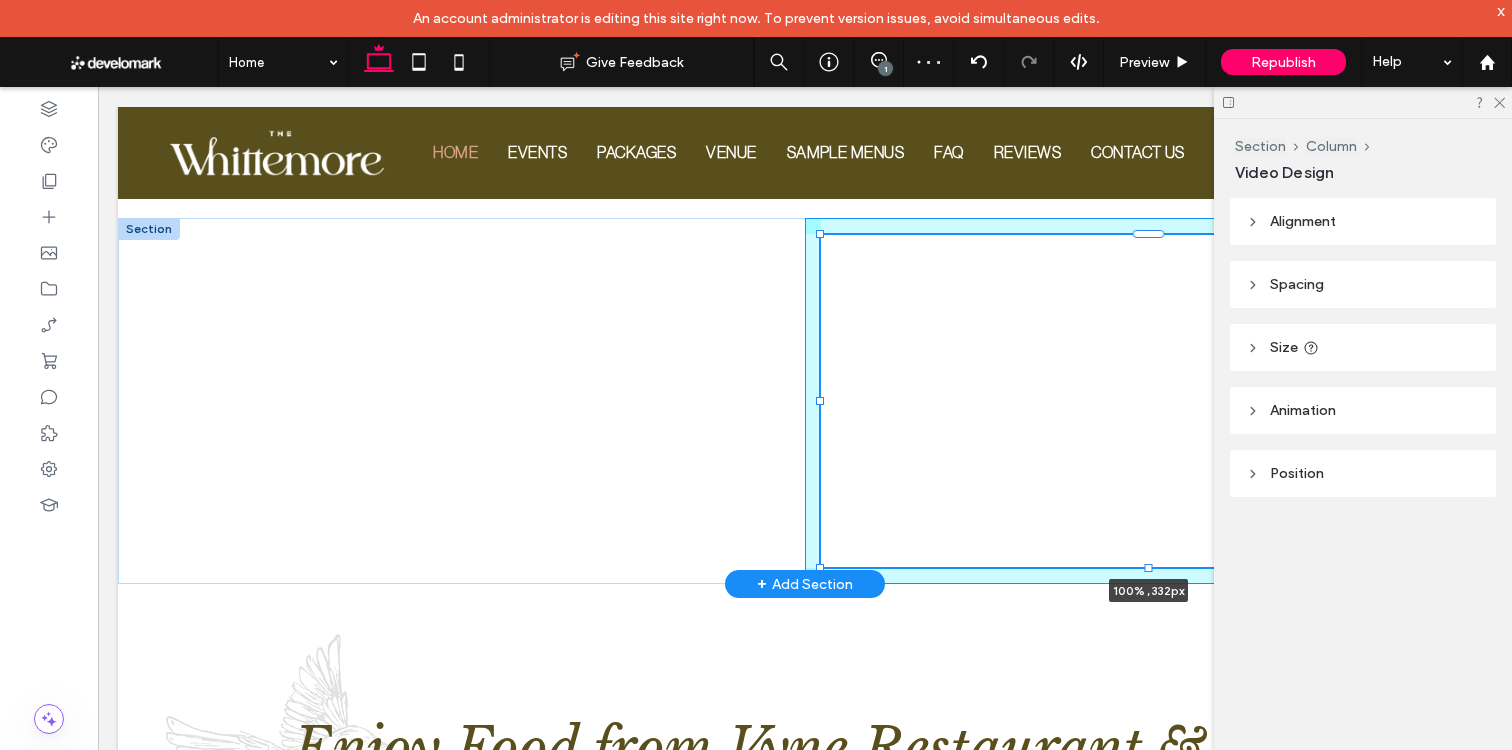 drag, startPoint x: 1149, startPoint y: 540, endPoint x: 1146, endPoint y: 569, distance: 29.15476 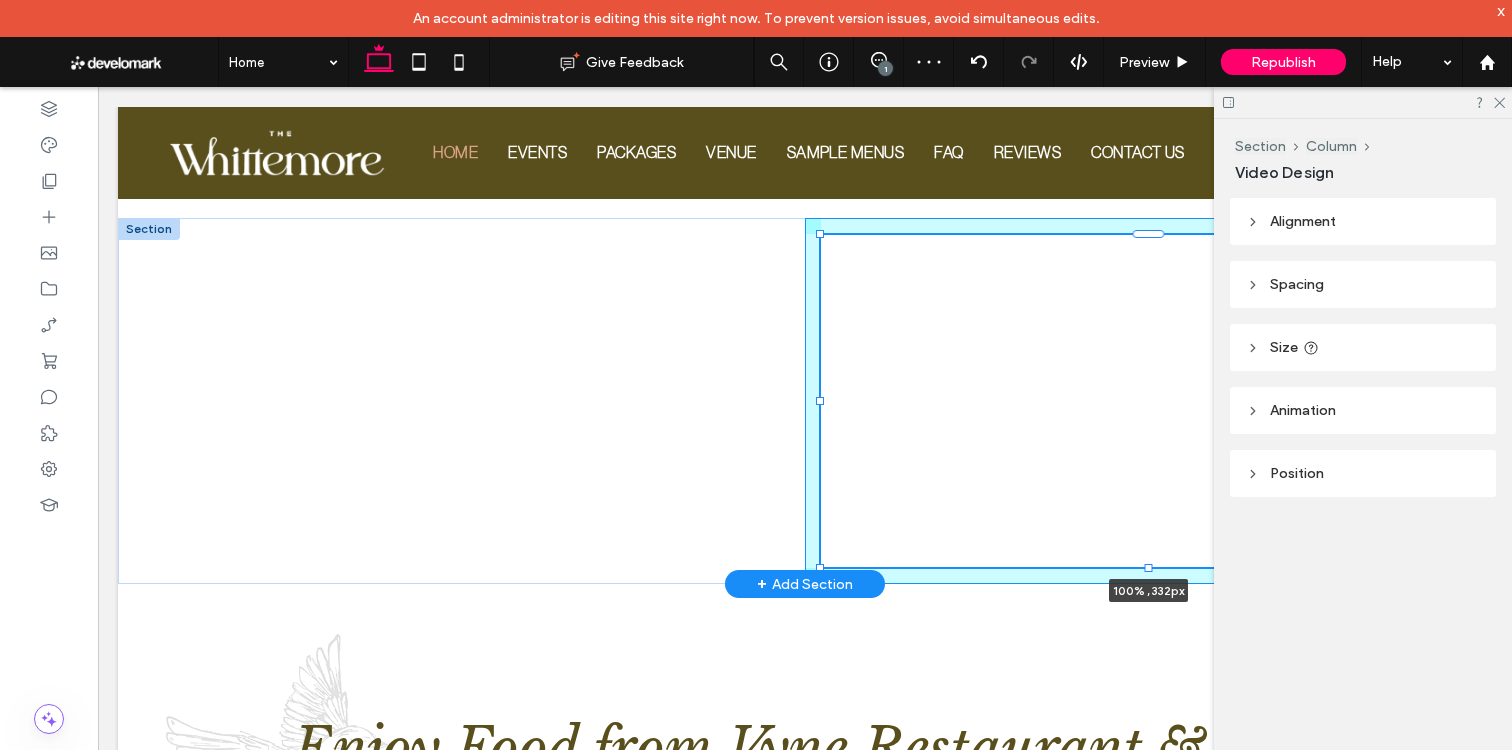 click at bounding box center (1149, 568) 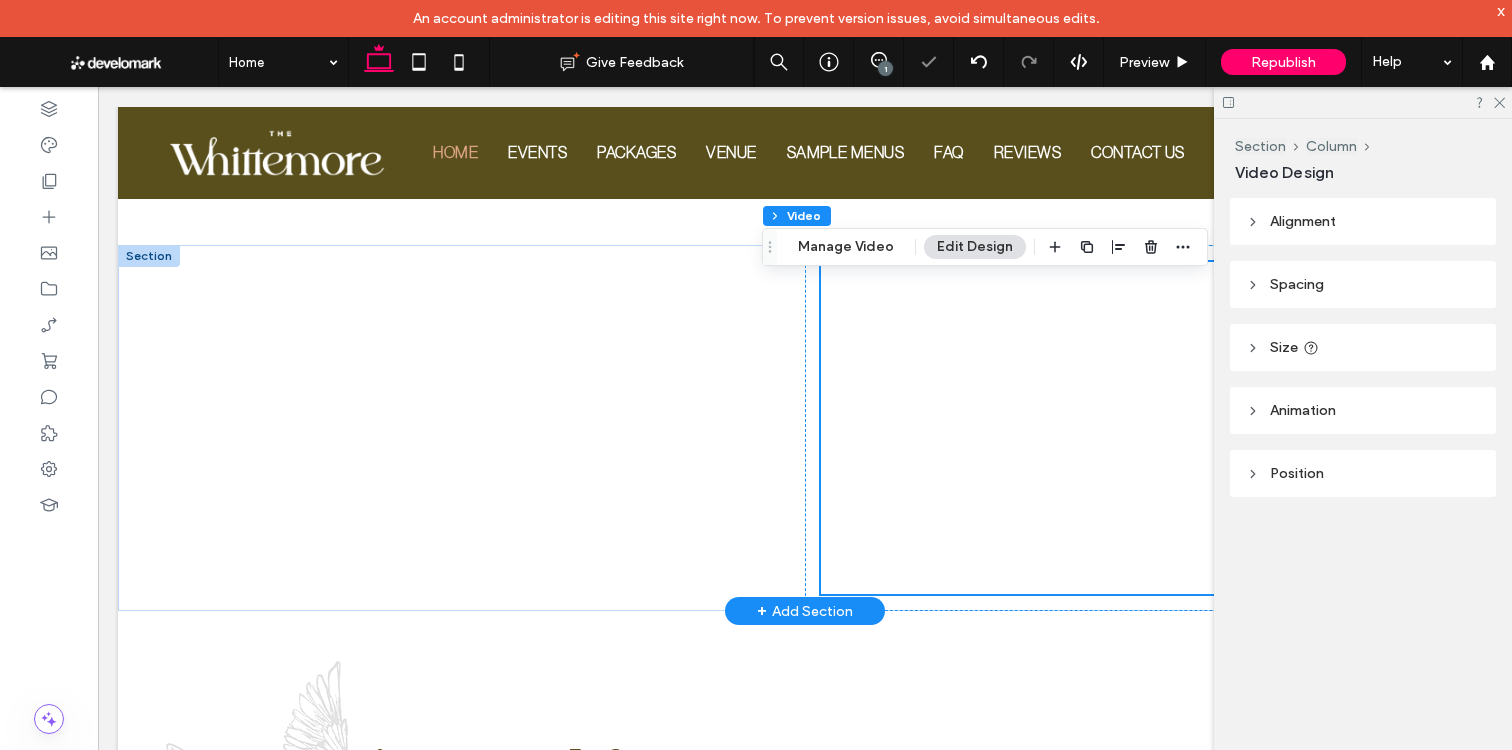 scroll, scrollTop: 1118, scrollLeft: 0, axis: vertical 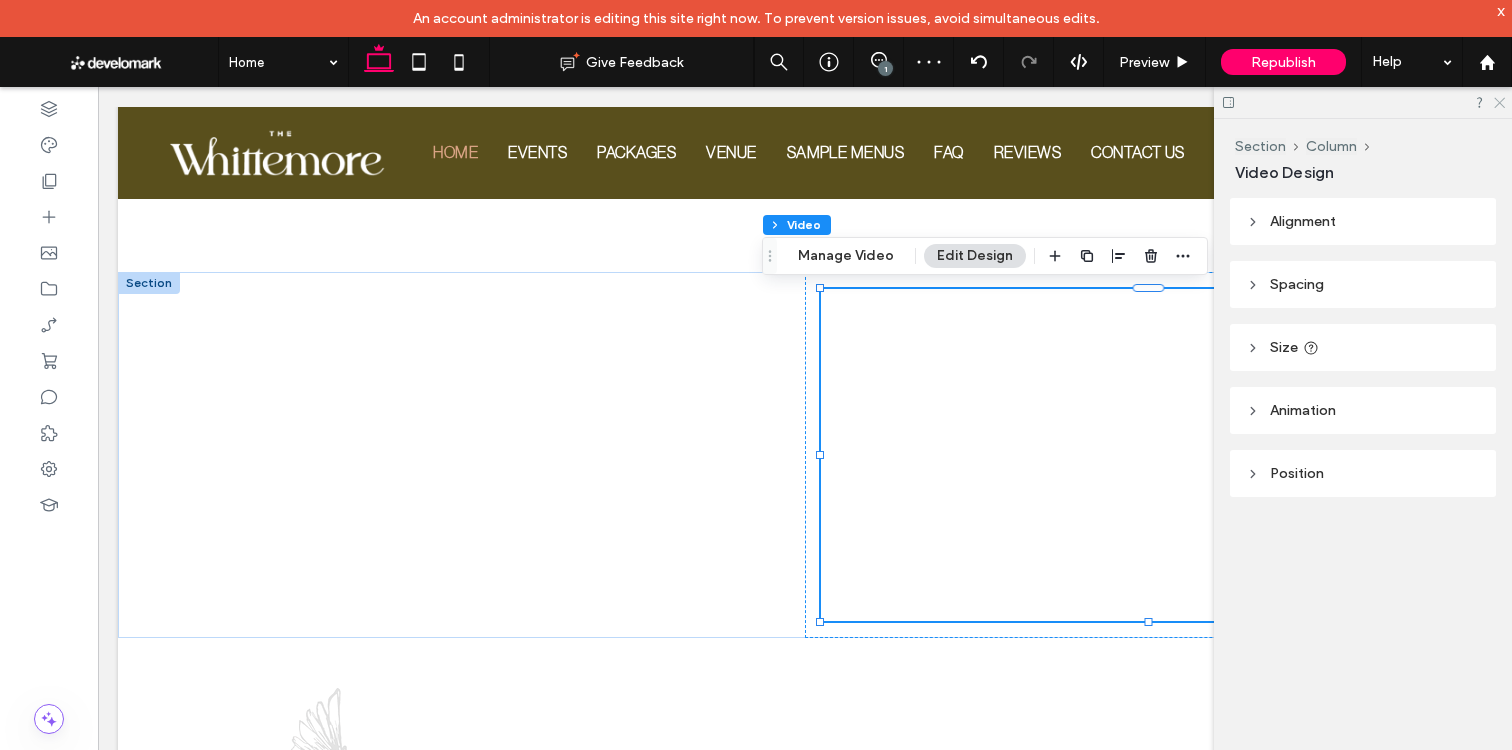 click 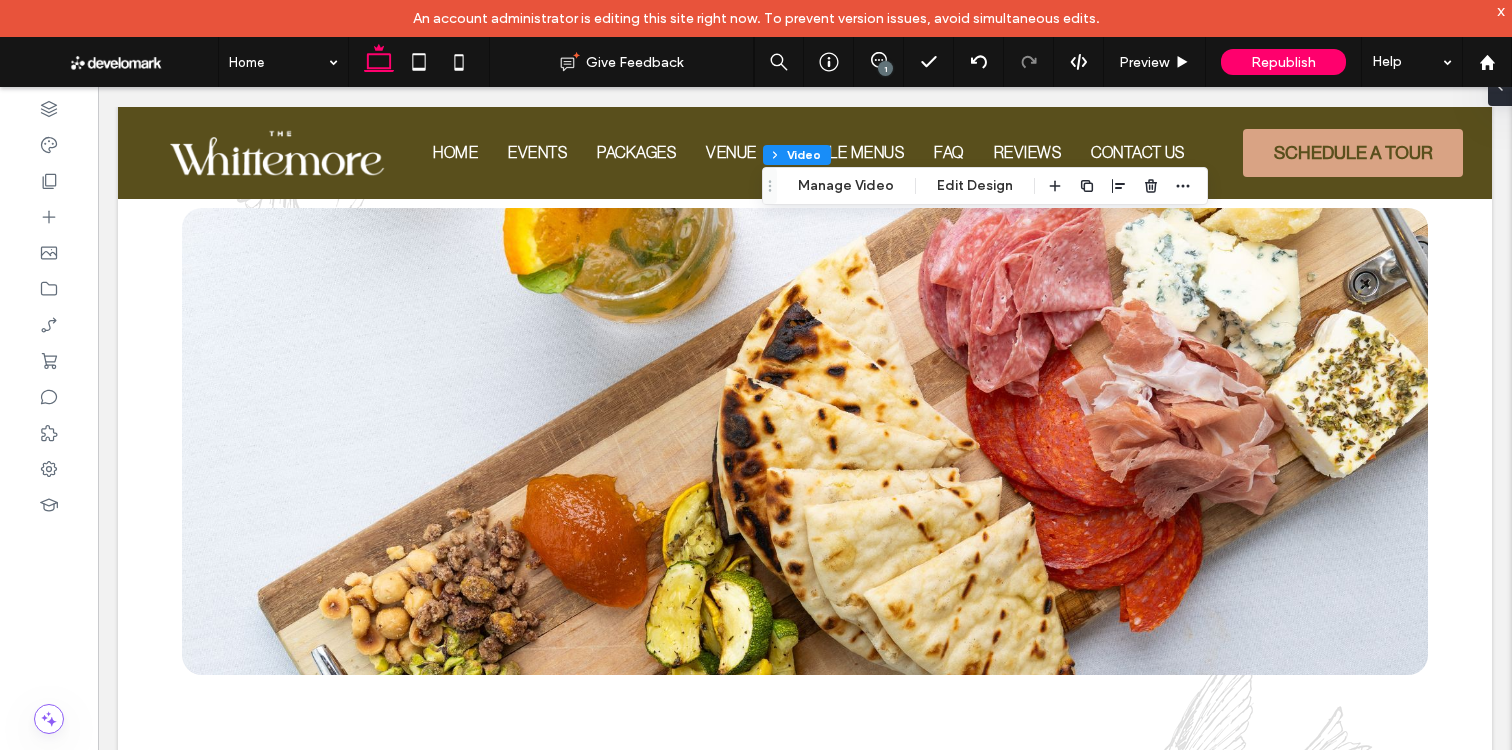 scroll, scrollTop: 1273, scrollLeft: 0, axis: vertical 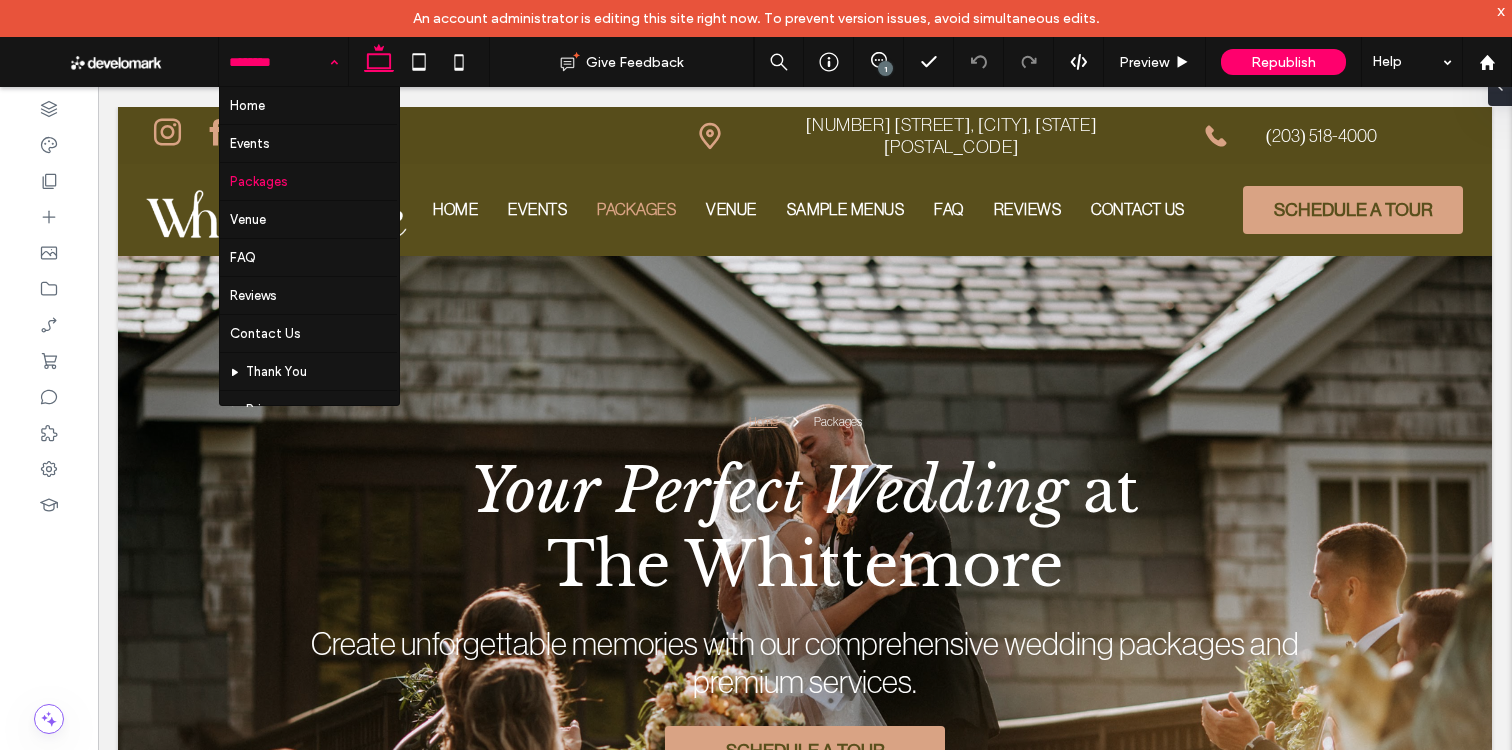 click on "Home Events Packages Venue FAQ Reviews Contact Us Thank You Privacy Disclaimer Terms Of Use Web Accessibility Statement Service Page Template Test Page" at bounding box center [283, 62] 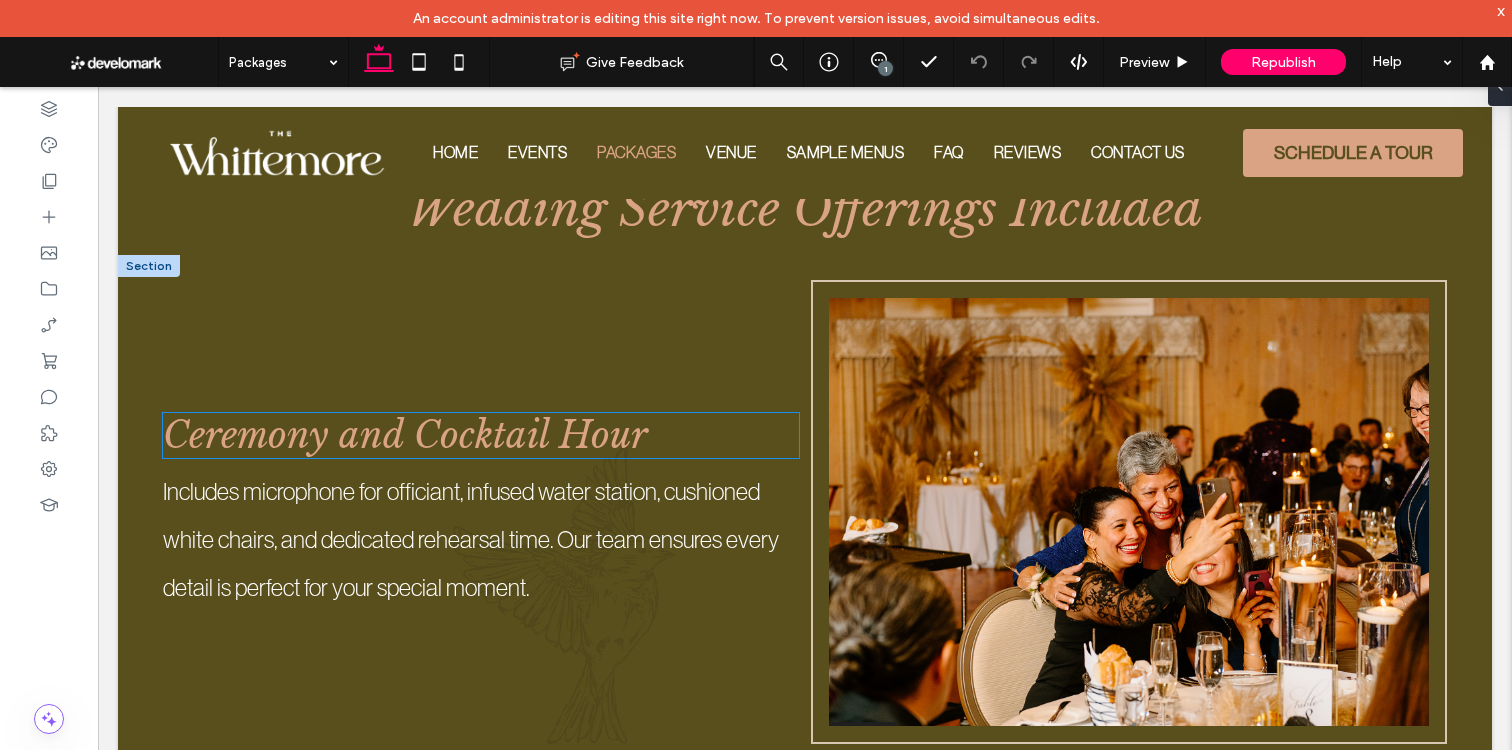scroll, scrollTop: 1927, scrollLeft: 0, axis: vertical 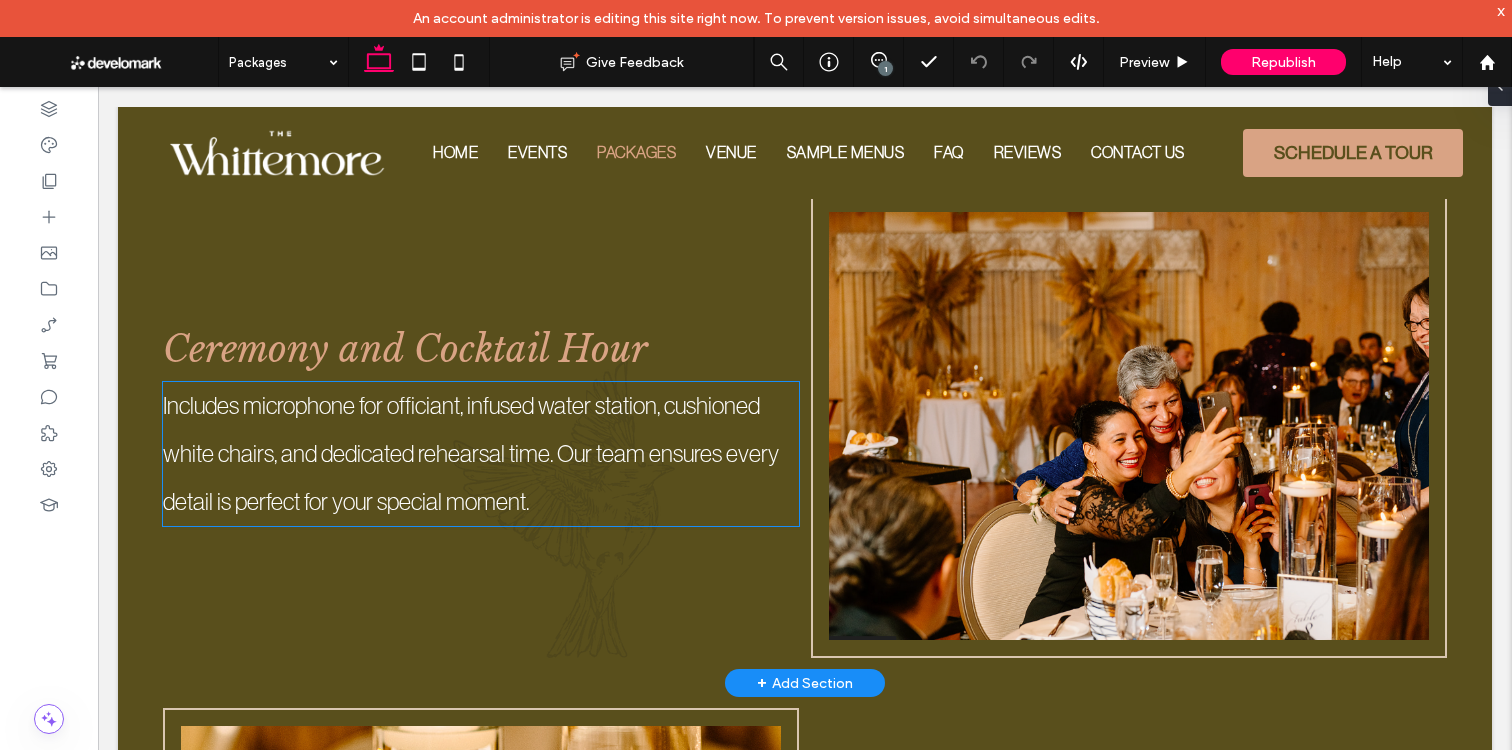 click on "Includes microphone for officiant, infused water station, cushioned white chairs, and dedicated rehearsal time. Our team ensures every detail is perfect for your special moment." at bounding box center (471, 454) 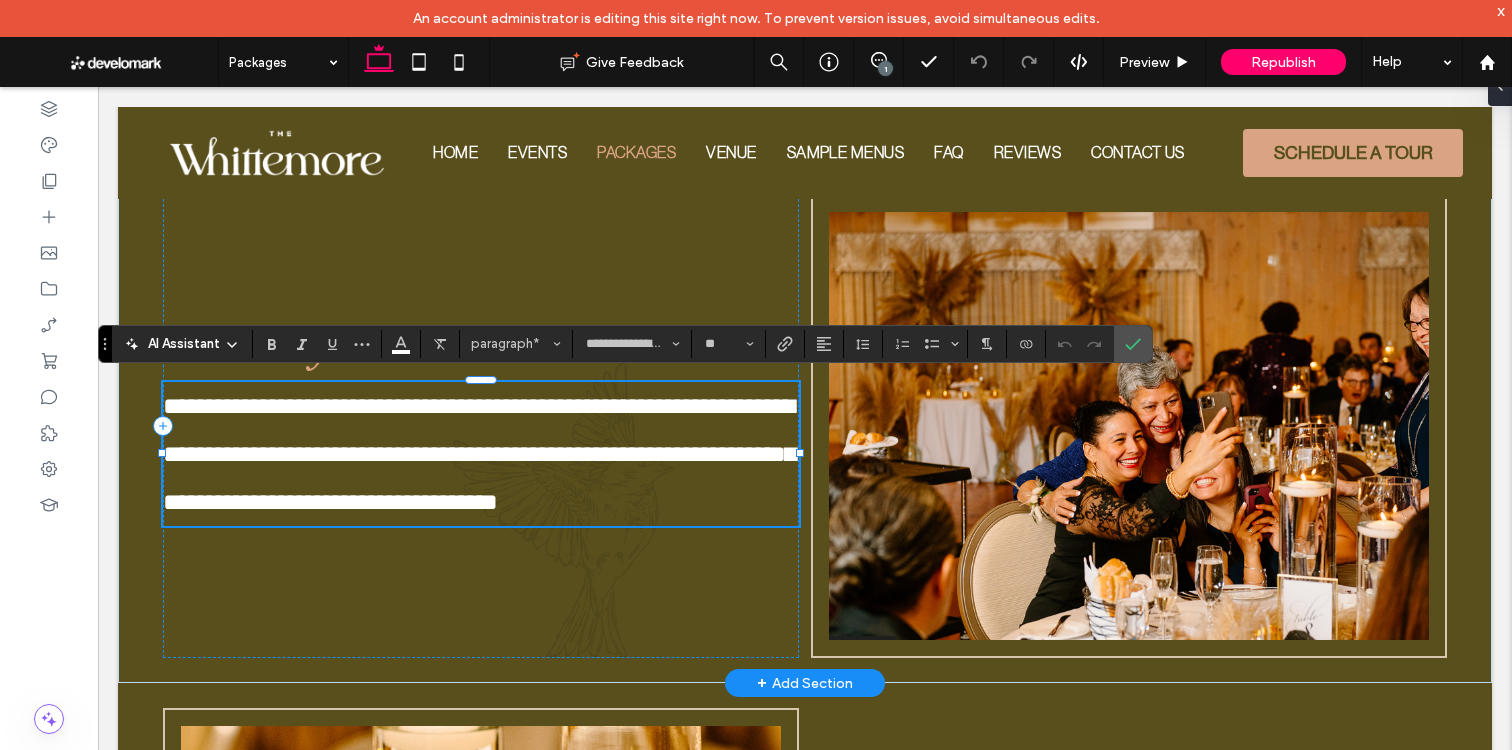 drag, startPoint x: 598, startPoint y: 473, endPoint x: 583, endPoint y: 500, distance: 30.88689 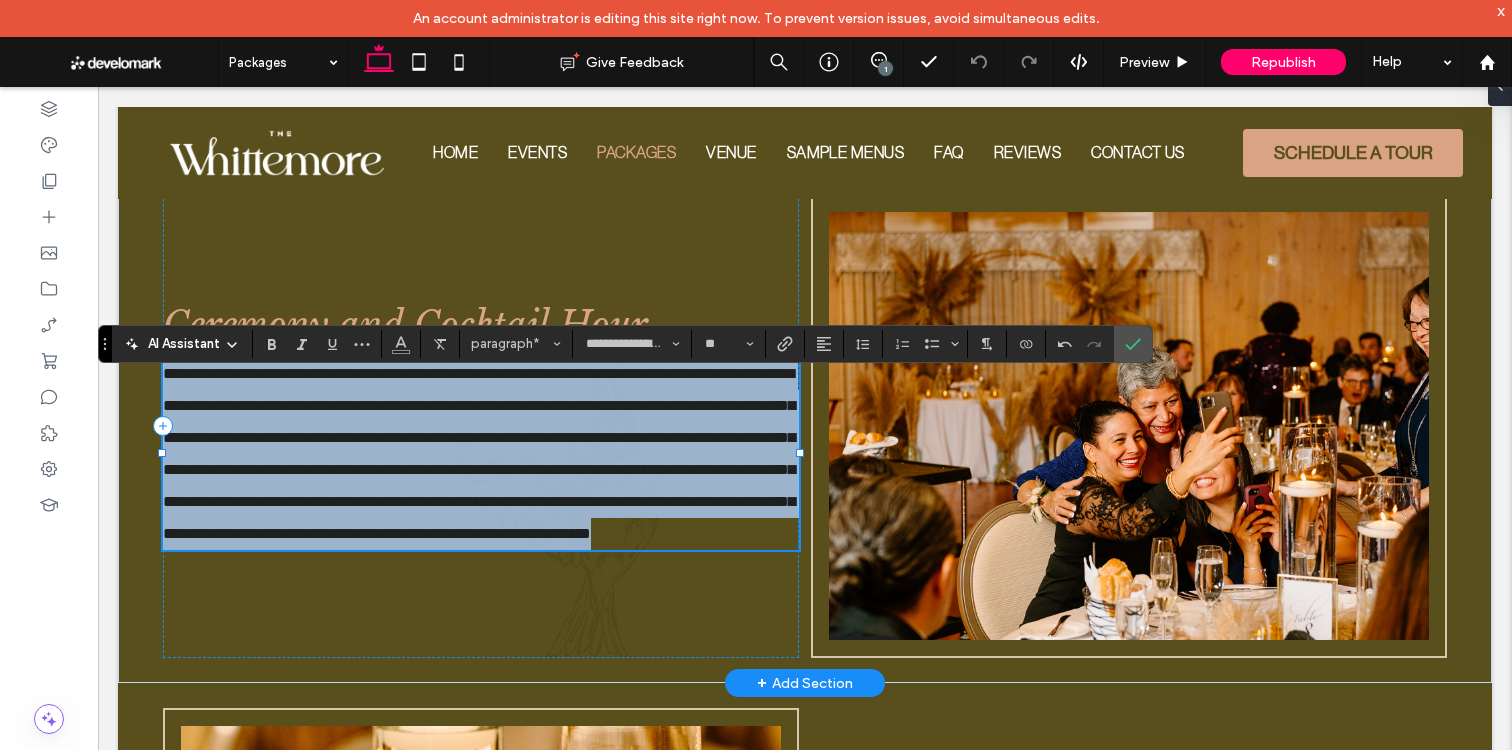 type on "**" 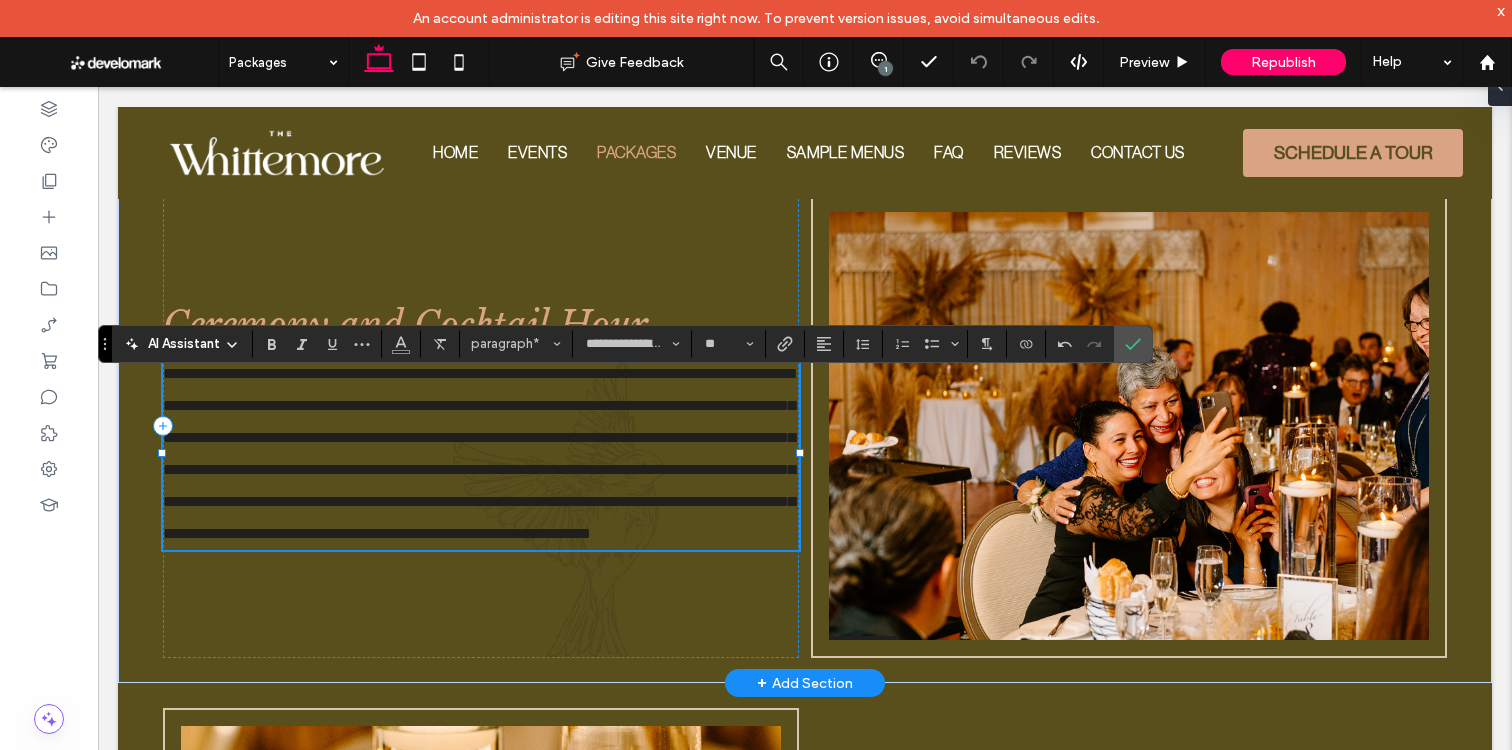 scroll, scrollTop: 1951, scrollLeft: 0, axis: vertical 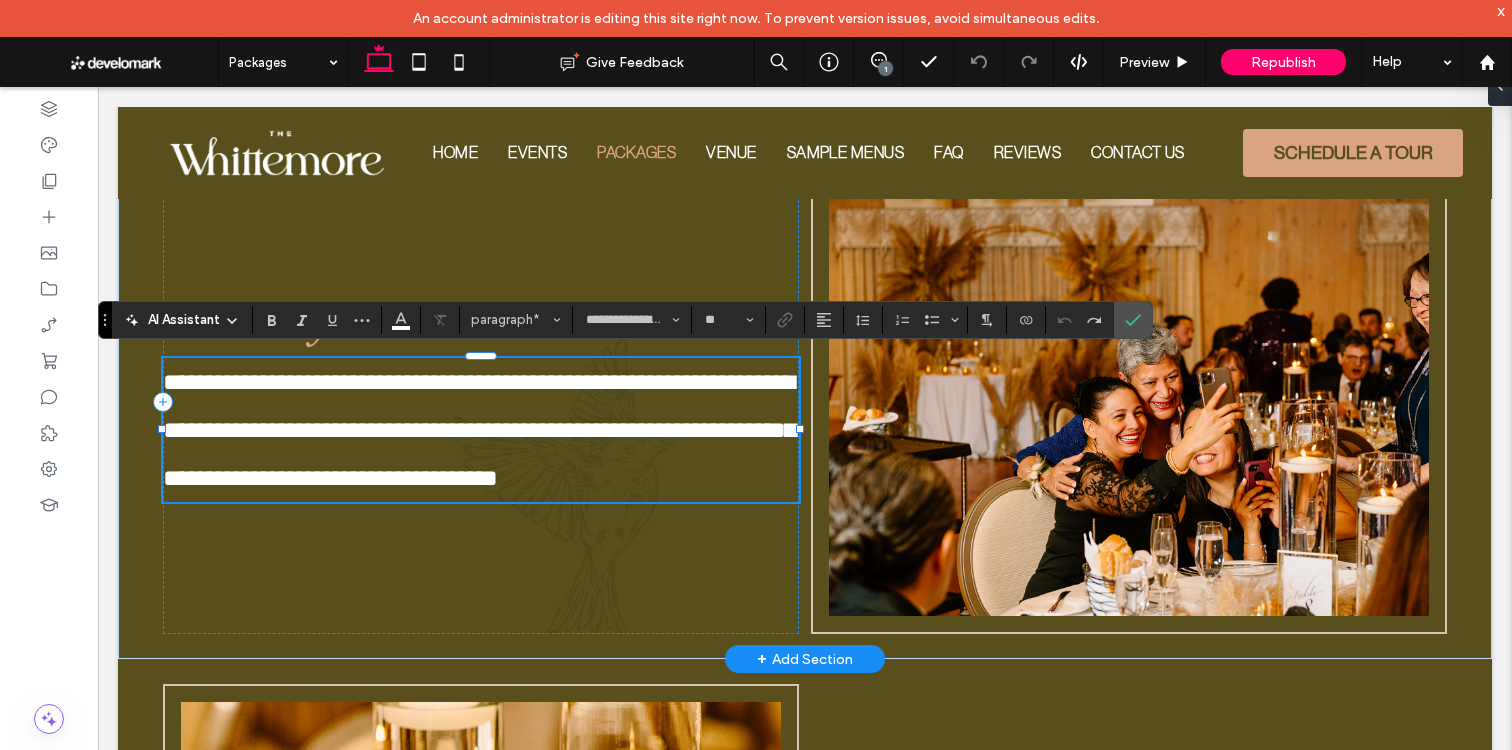click on "**********" at bounding box center (481, 430) 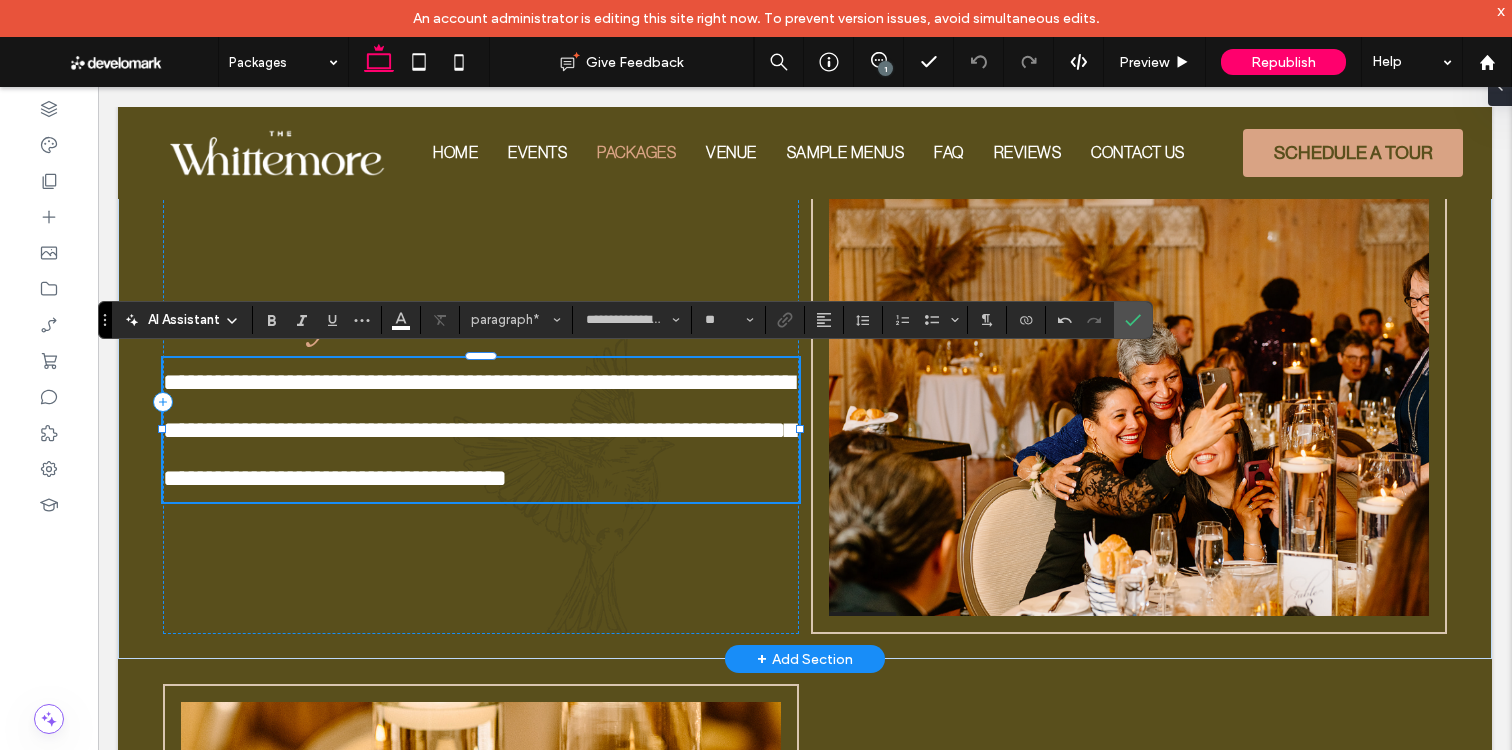 type on "**" 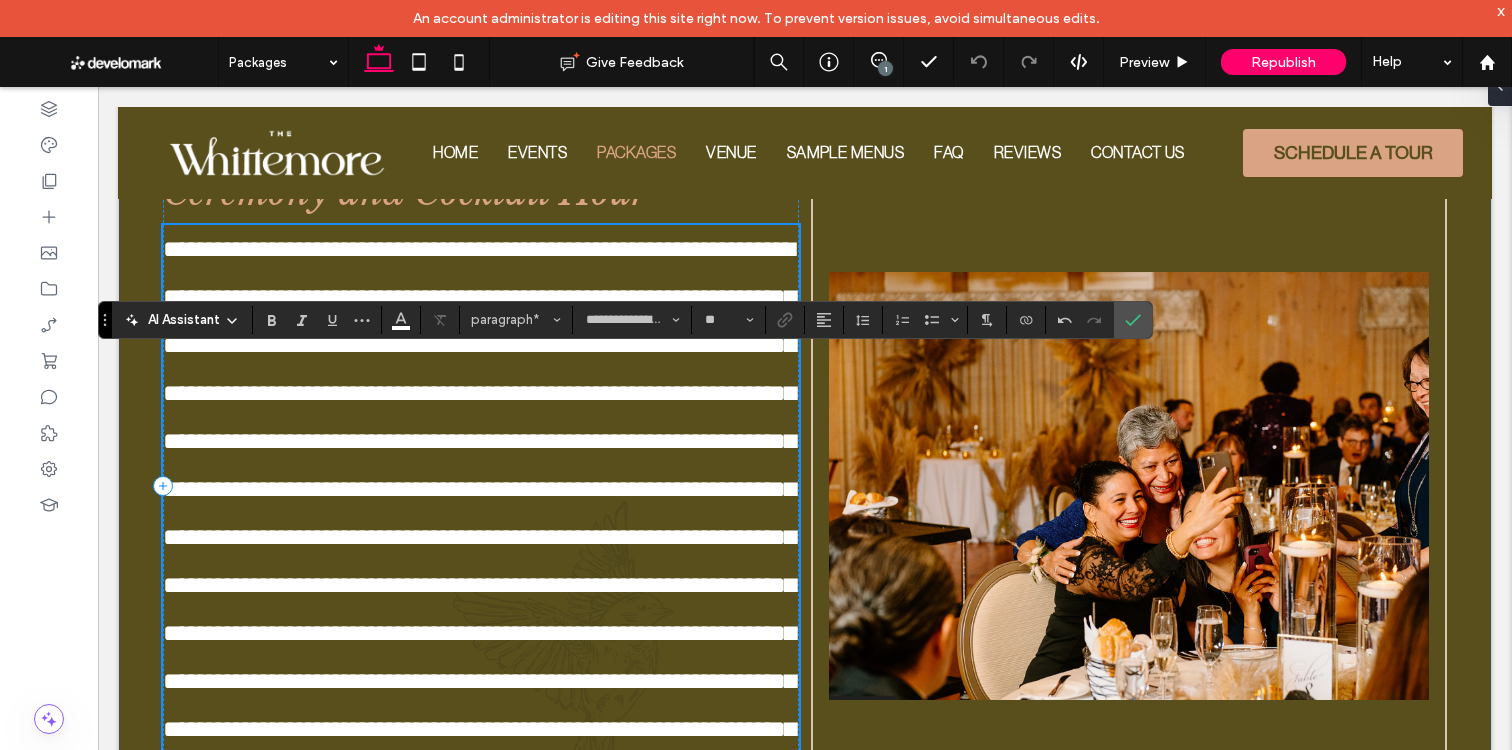 scroll, scrollTop: 0, scrollLeft: 0, axis: both 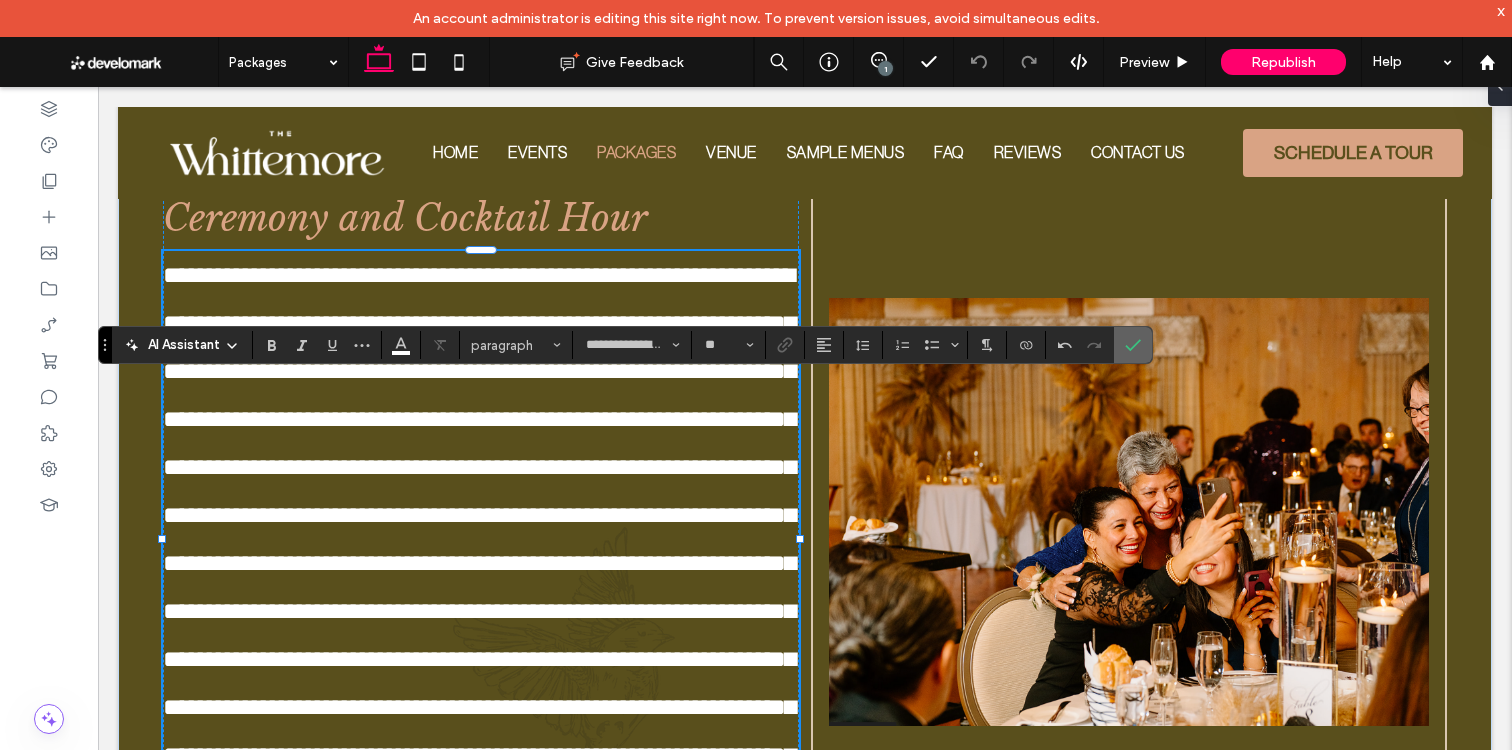 click at bounding box center (1133, 345) 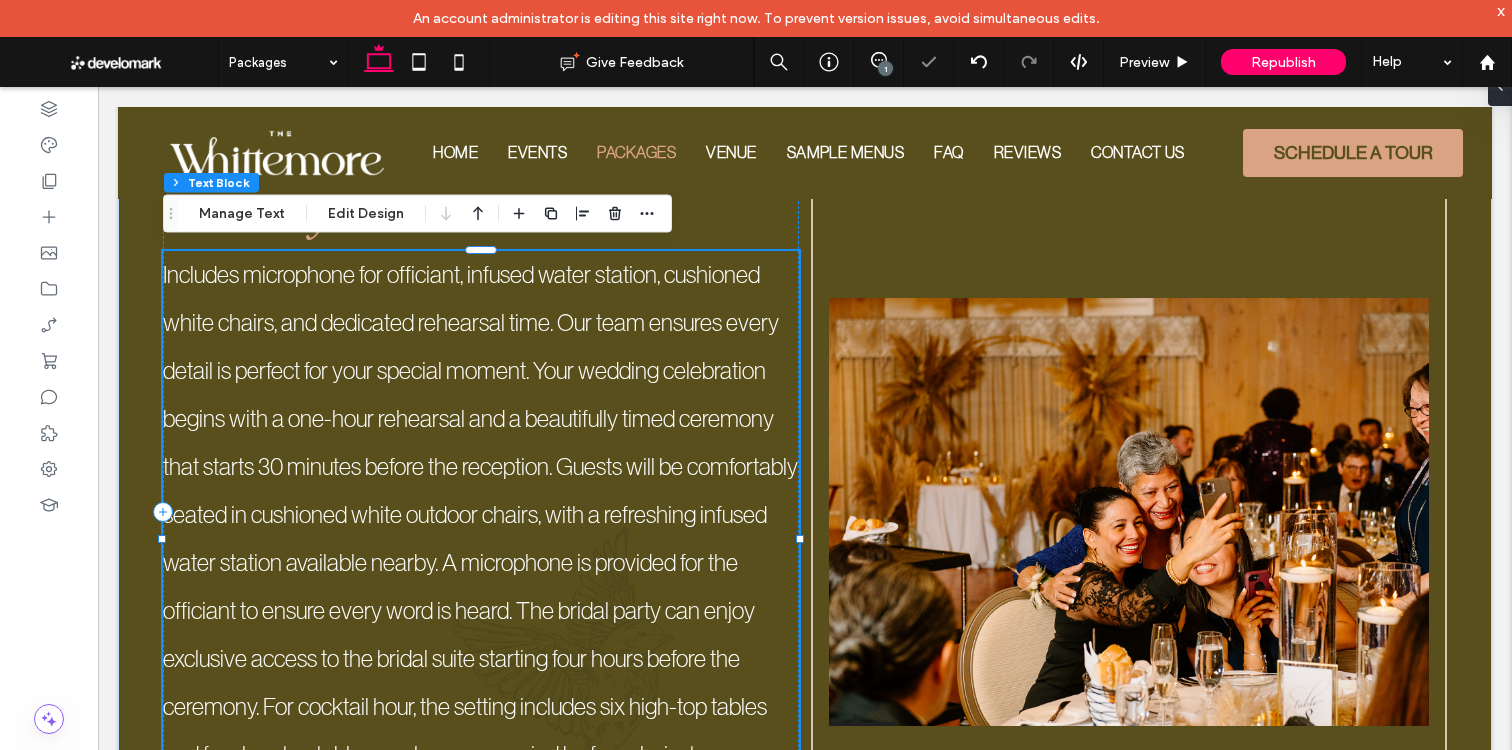 click on "Includes microphone for officiant, infused water station, cushioned white chairs, and dedicated rehearsal time. Our team ensures every detail is perfect for your special moment. Your wedding celebration begins with a one-hour rehearsal and a beautifully timed ceremony that starts 30 minutes before the reception. Guests will be comfortably seated in cushioned white outdoor chairs, with a refreshing infused water station available nearby. A microphone is provided for the officiant to ensure every word is heard. The bridal party can enjoy exclusive access to the bridal suite starting four hours before the ceremony. For cocktail hour, the setting includes six high-top tables and four low-top tables, each accompanied by four chairs to encourage mingling and relaxation." at bounding box center (481, 539) 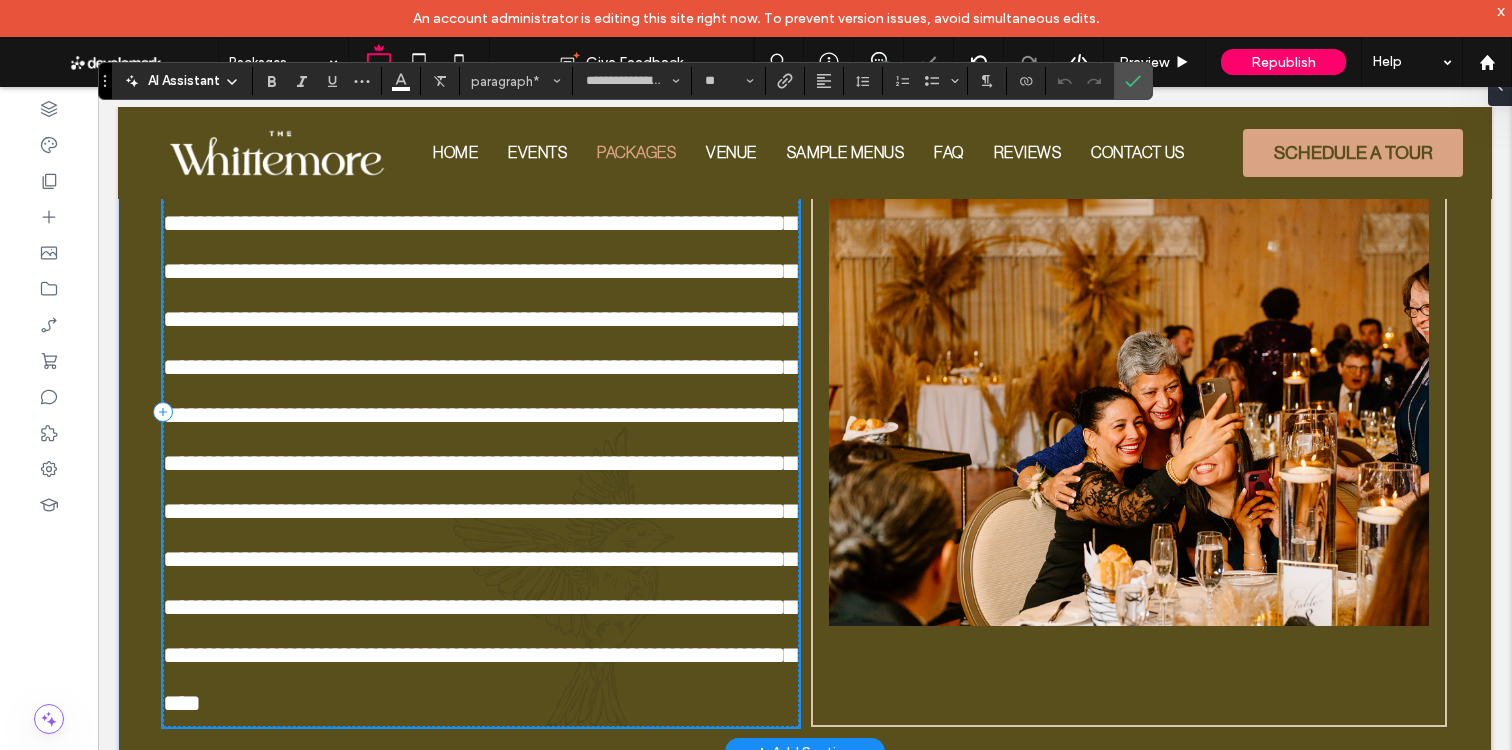 click on "**********" at bounding box center [479, 439] 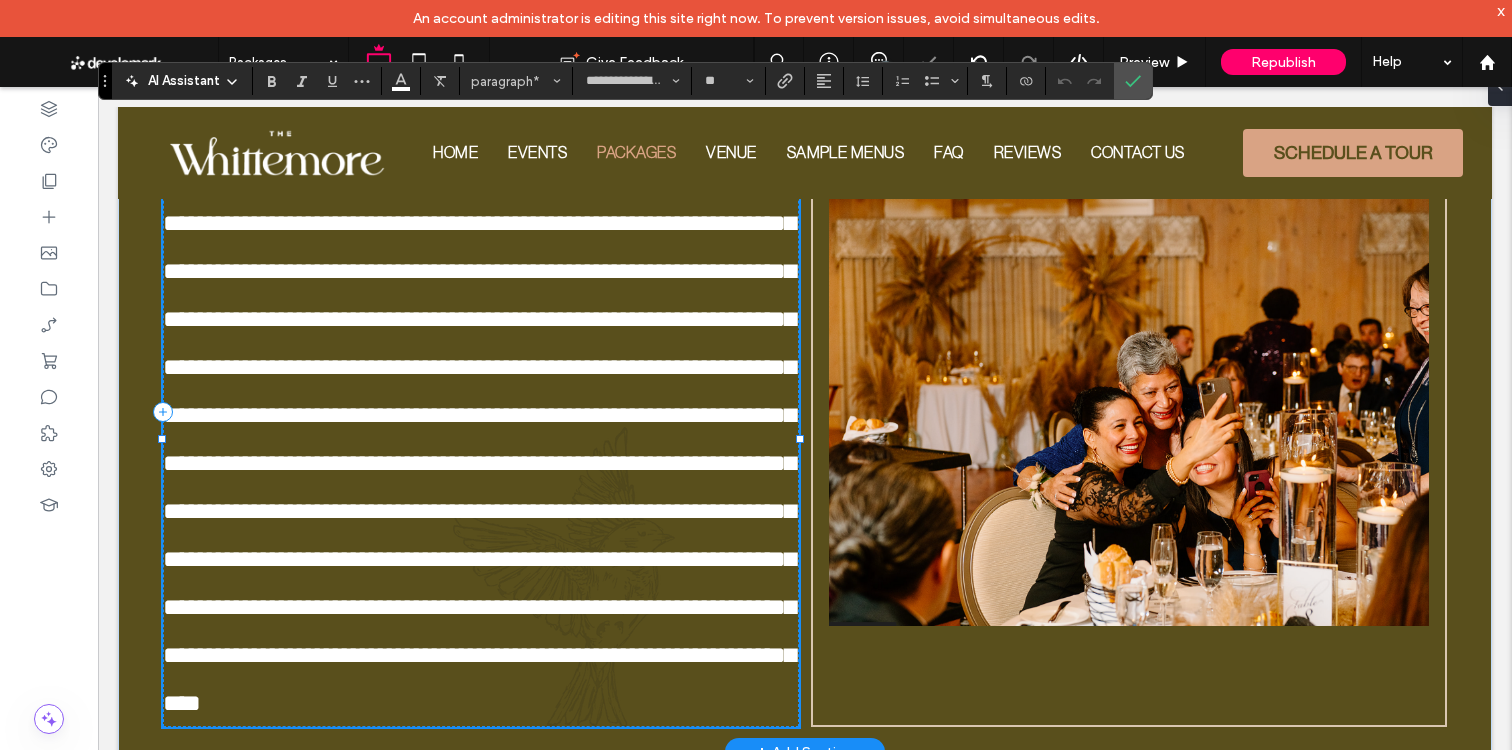 click on "**********" at bounding box center [479, 439] 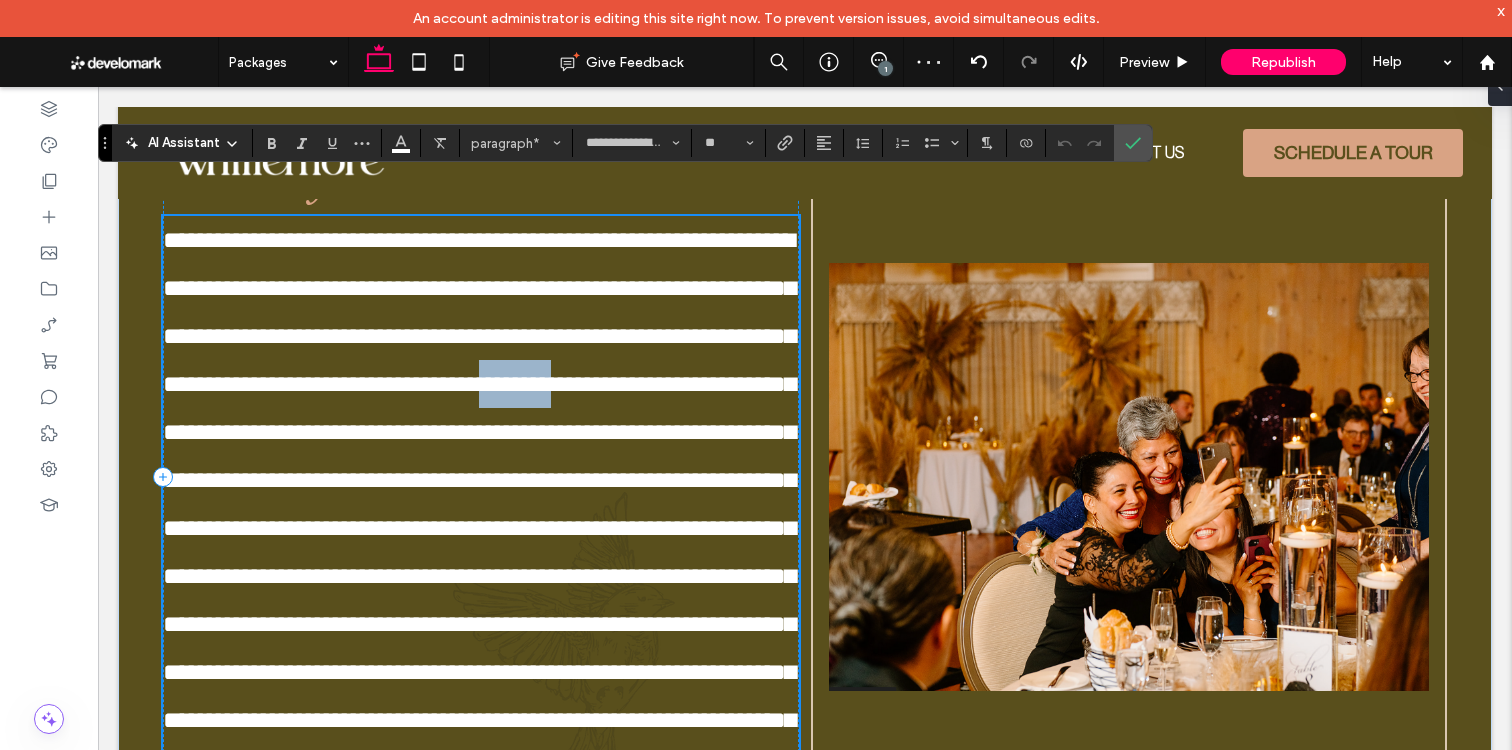 scroll, scrollTop: 1958, scrollLeft: 0, axis: vertical 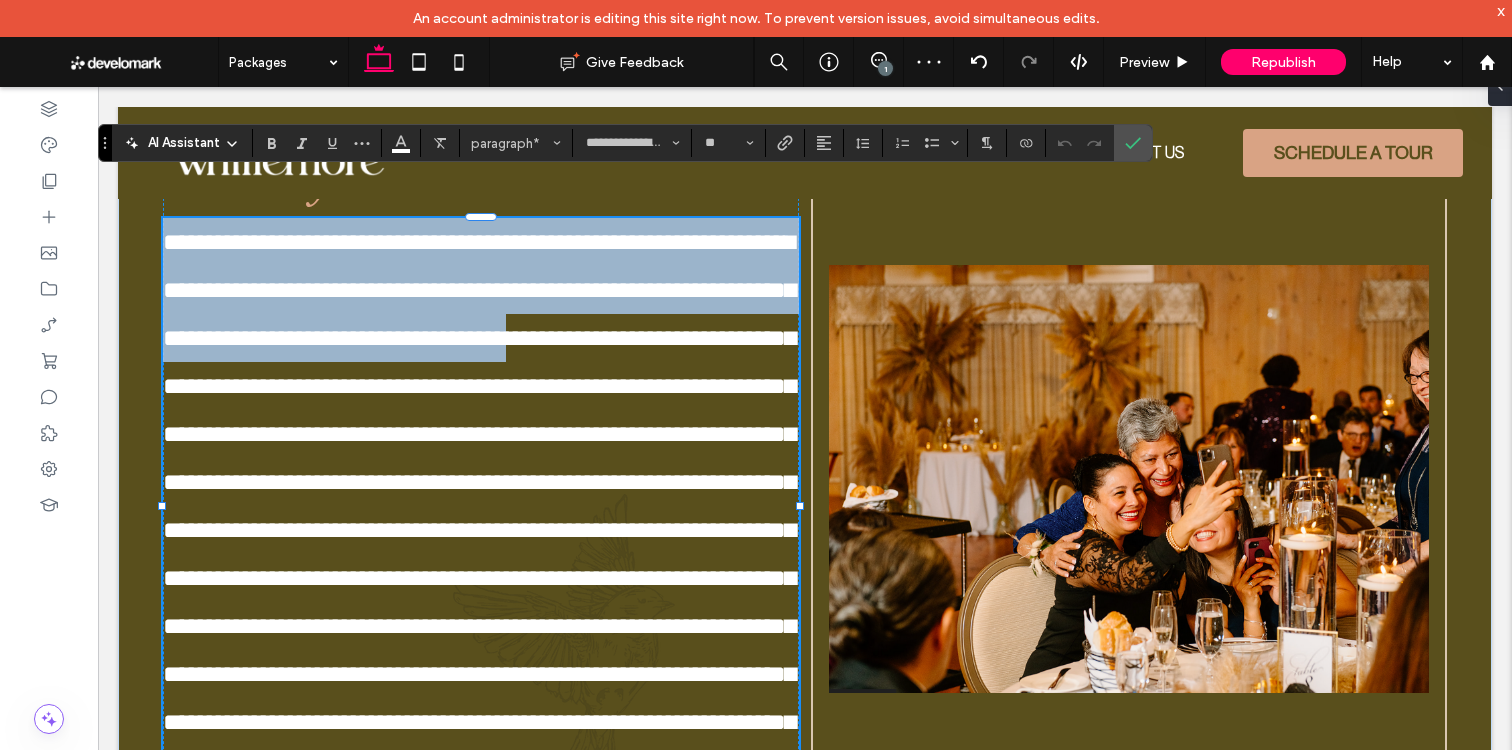 drag, startPoint x: 273, startPoint y: 258, endPoint x: 8, endPoint y: 191, distance: 273.33862 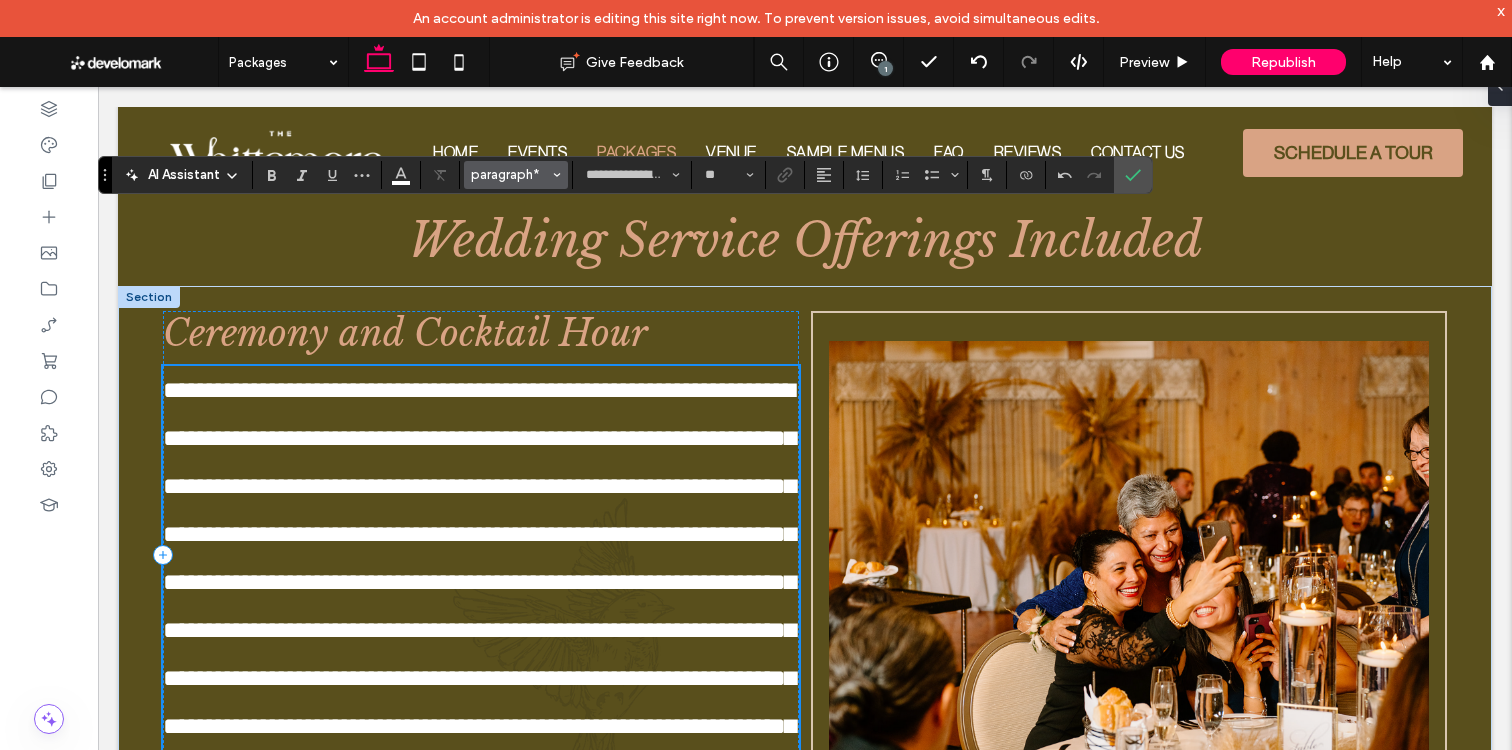 scroll, scrollTop: 1745, scrollLeft: 0, axis: vertical 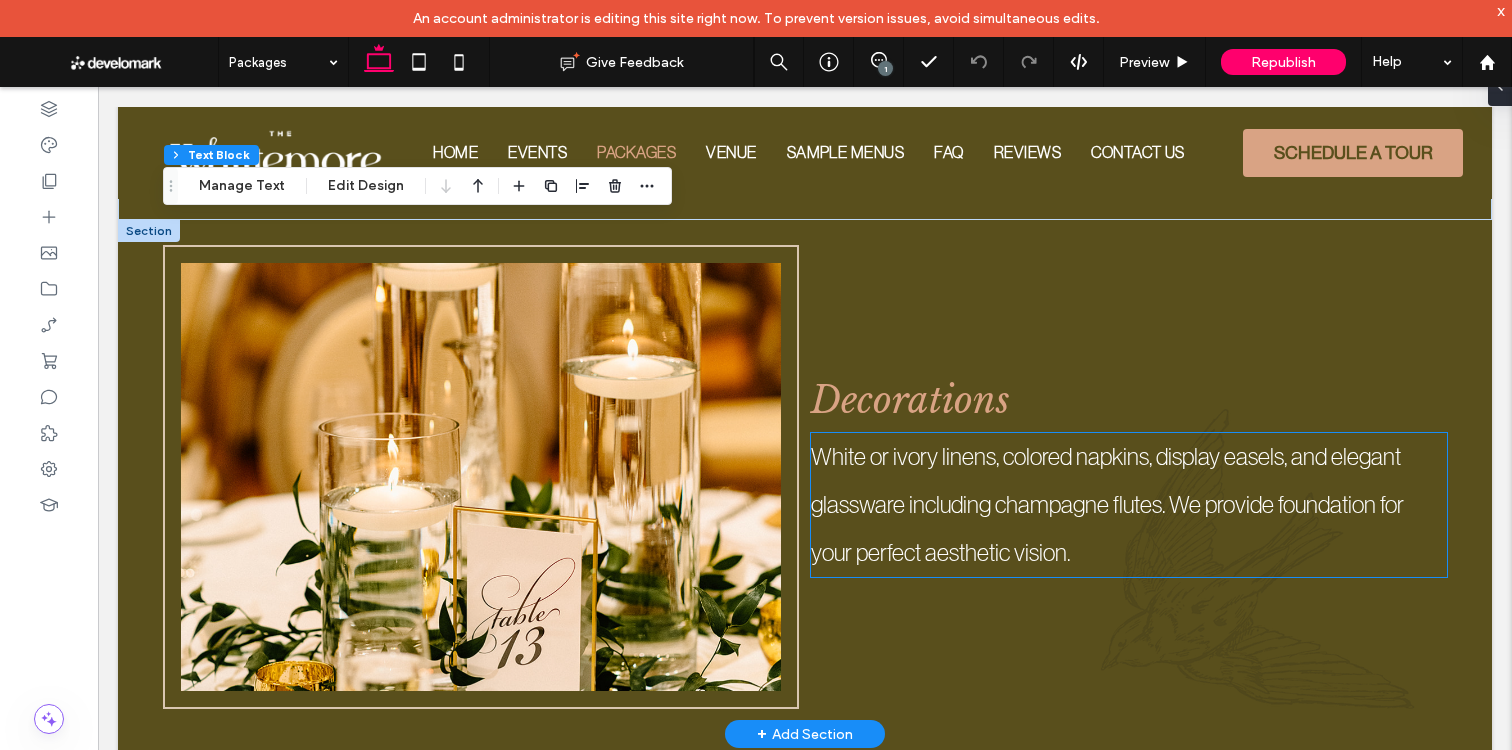 click on "White or ivory linens, colored napkins, display easels, and elegant glassware including champagne flutes. We provide foundation for your perfect aesthetic vision." at bounding box center [1107, 505] 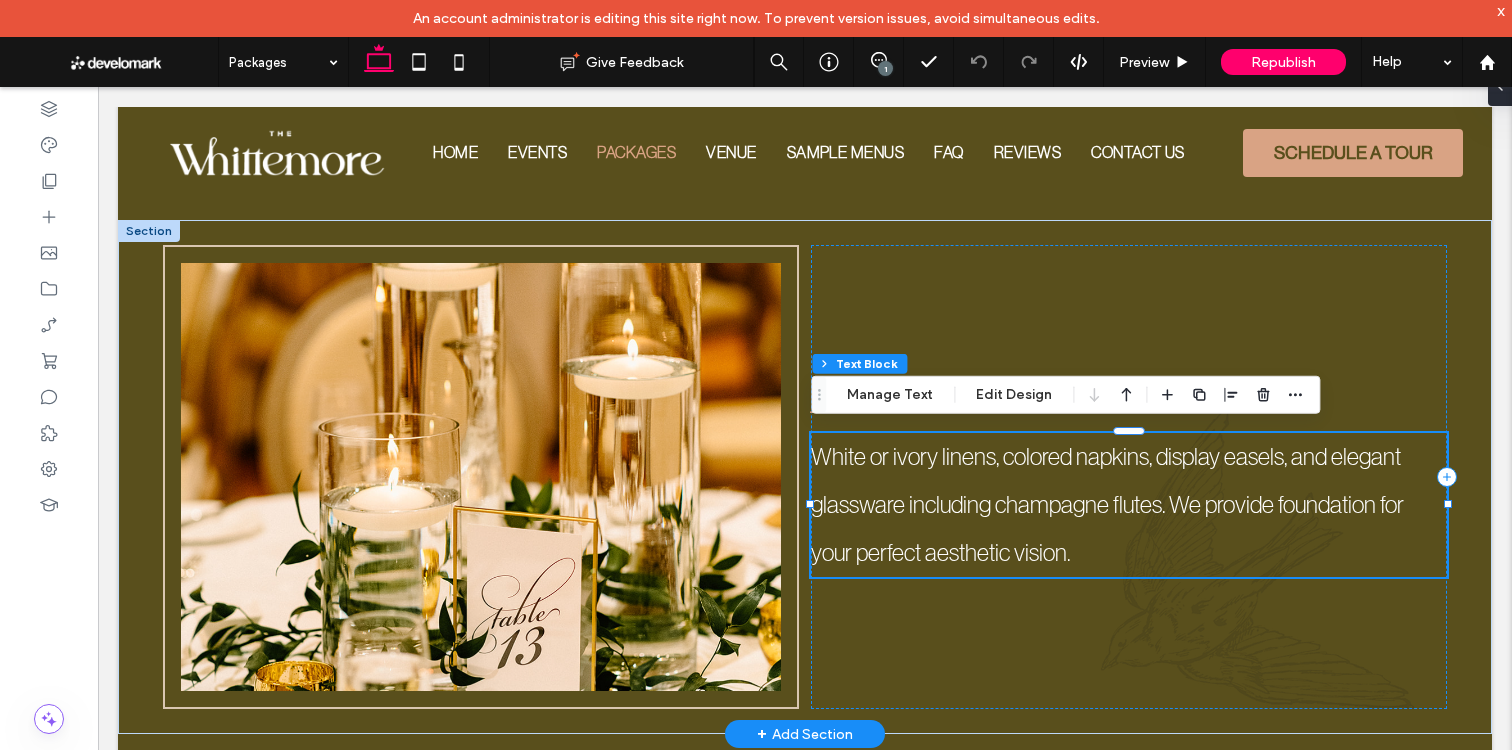 click on "White or ivory linens, colored napkins, display easels, and elegant glassware including champagne flutes. We provide foundation for your perfect aesthetic vision." at bounding box center (1107, 505) 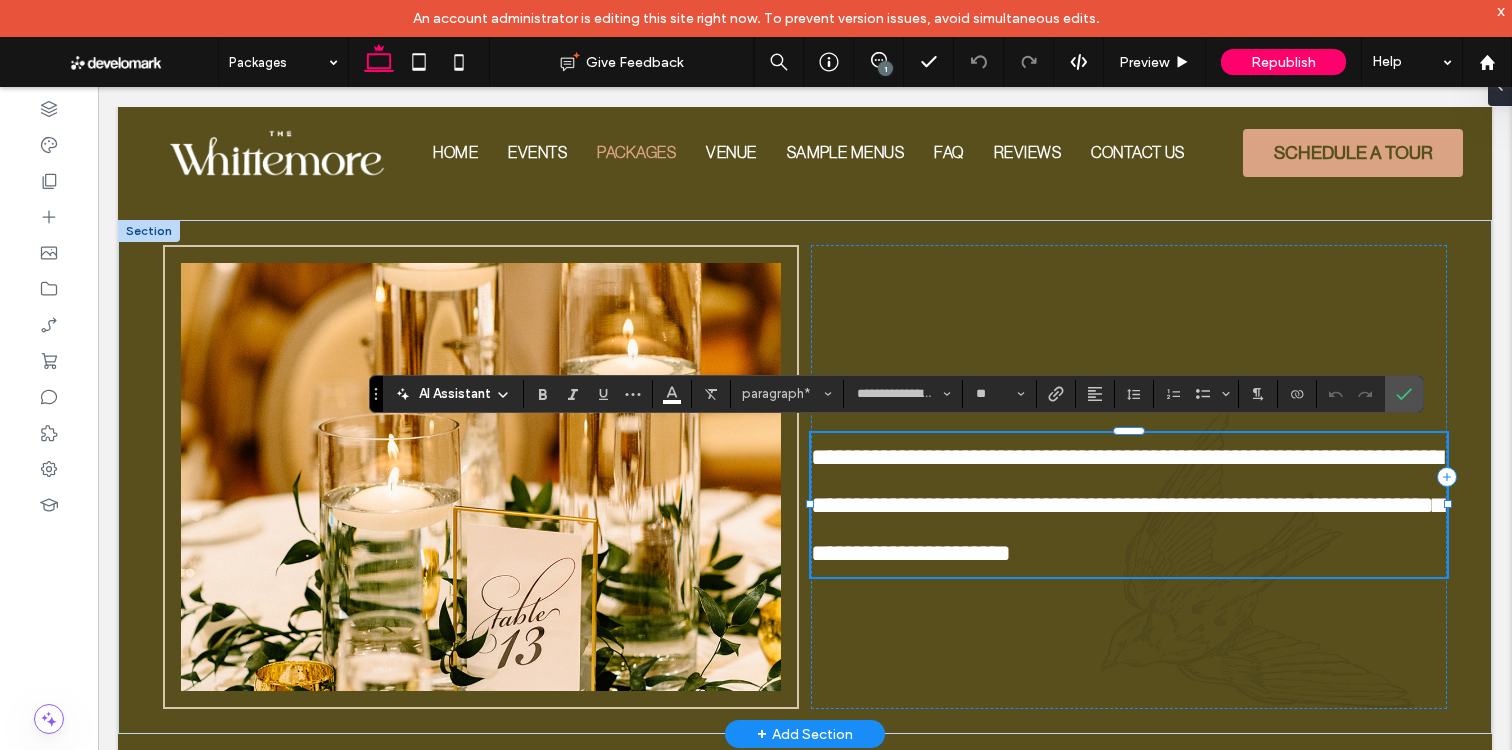 click on "**********" at bounding box center (1129, 505) 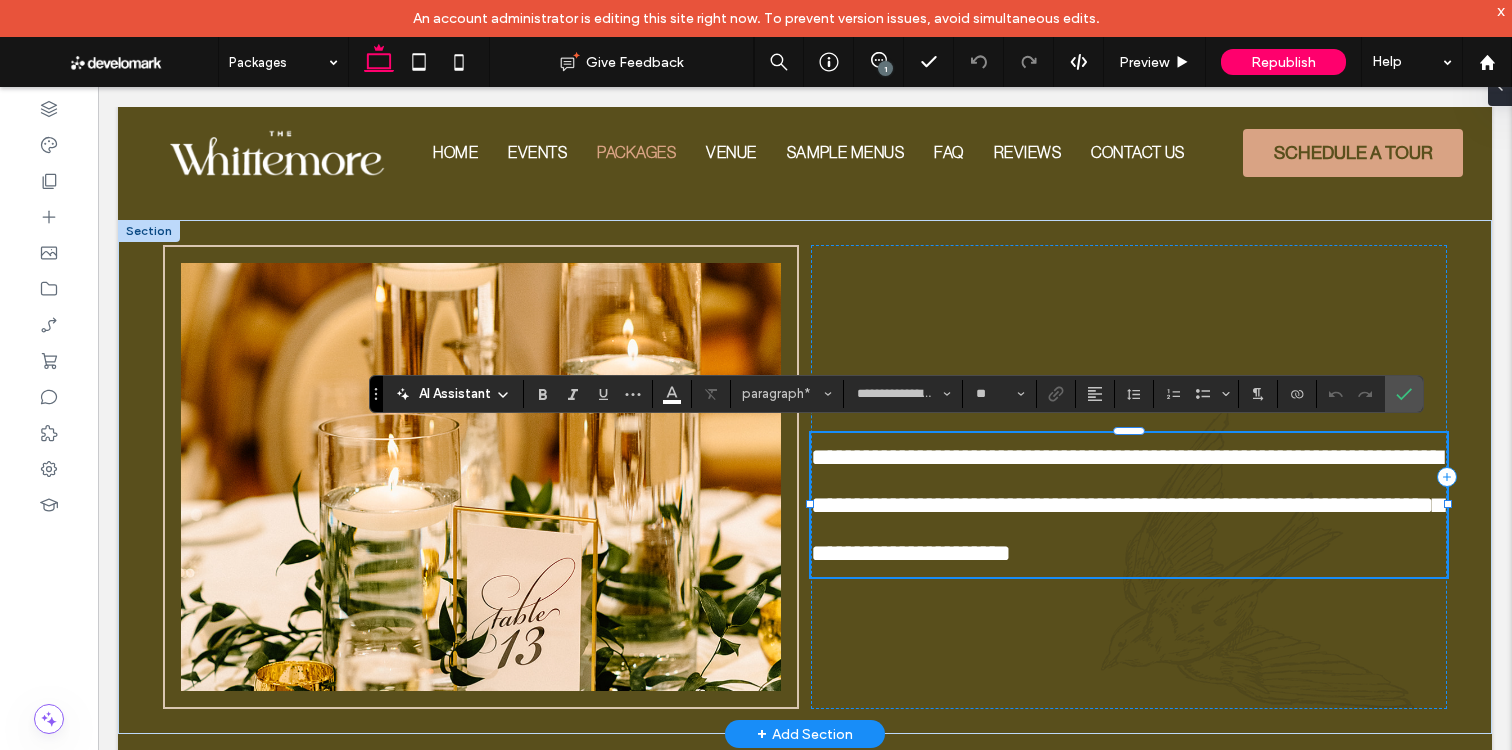 click on "**********" at bounding box center [1129, 505] 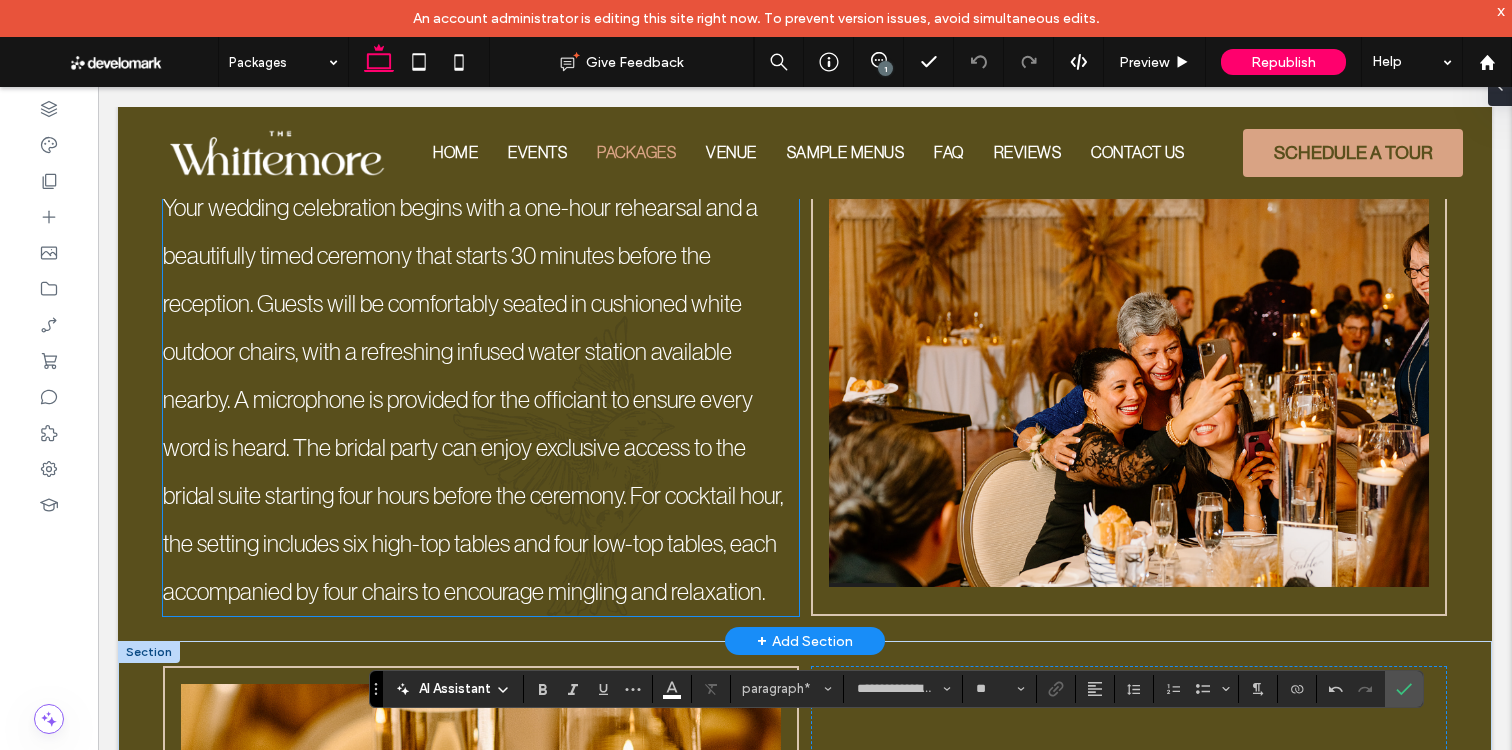 scroll, scrollTop: 1878, scrollLeft: 0, axis: vertical 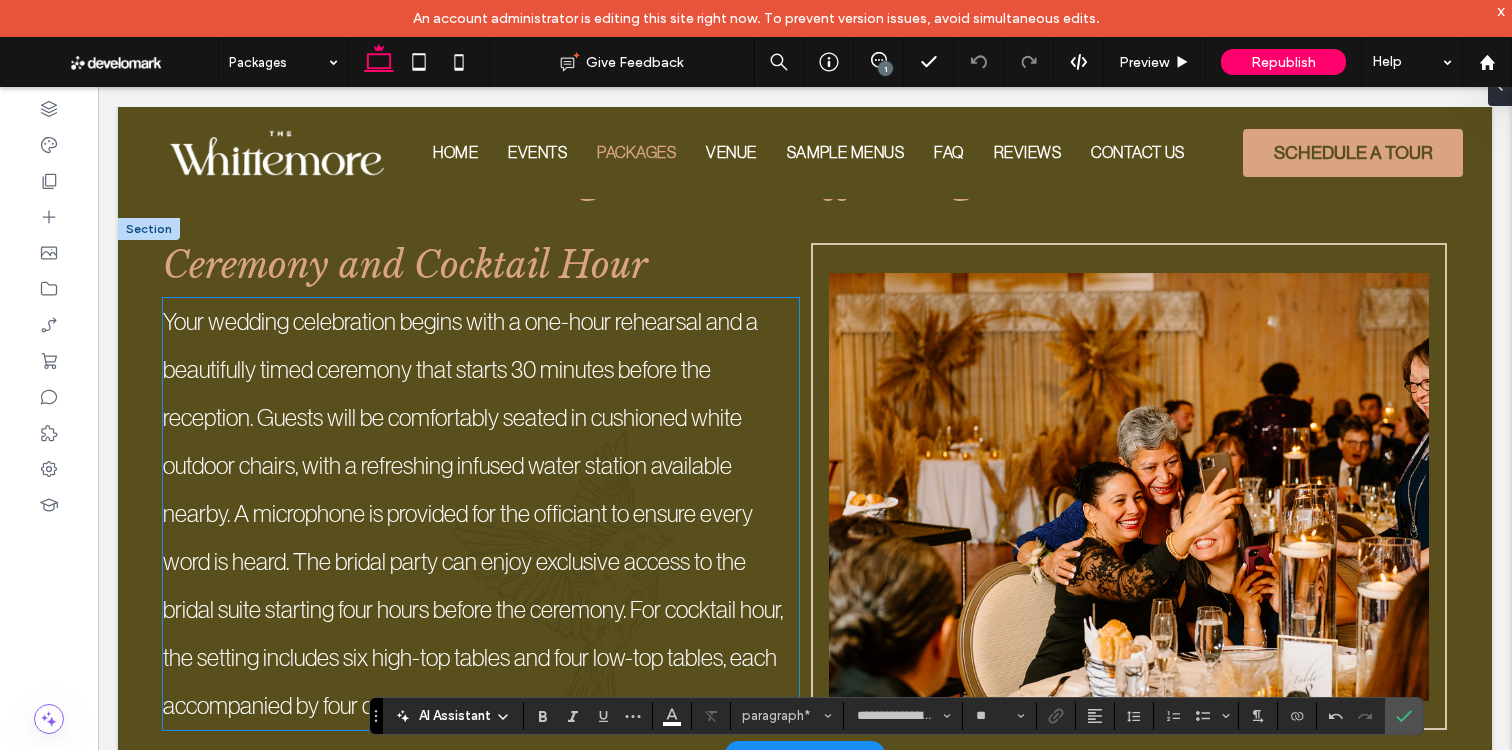 click on "Your wedding celebration begins with a one-hour rehearsal and a beautifully timed ceremony that starts 30 minutes before the reception. Guests will be comfortably seated in cushioned white outdoor chairs, with a refreshing infused water station available nearby. A microphone is provided for the officiant to ensure every word is heard. The bridal party can enjoy exclusive access to the bridal suite starting four hours before the ceremony. For cocktail hour, the setting includes six high-top tables and four low-top tables, each accompanied by four chairs to encourage mingling and relaxation." at bounding box center [481, 514] 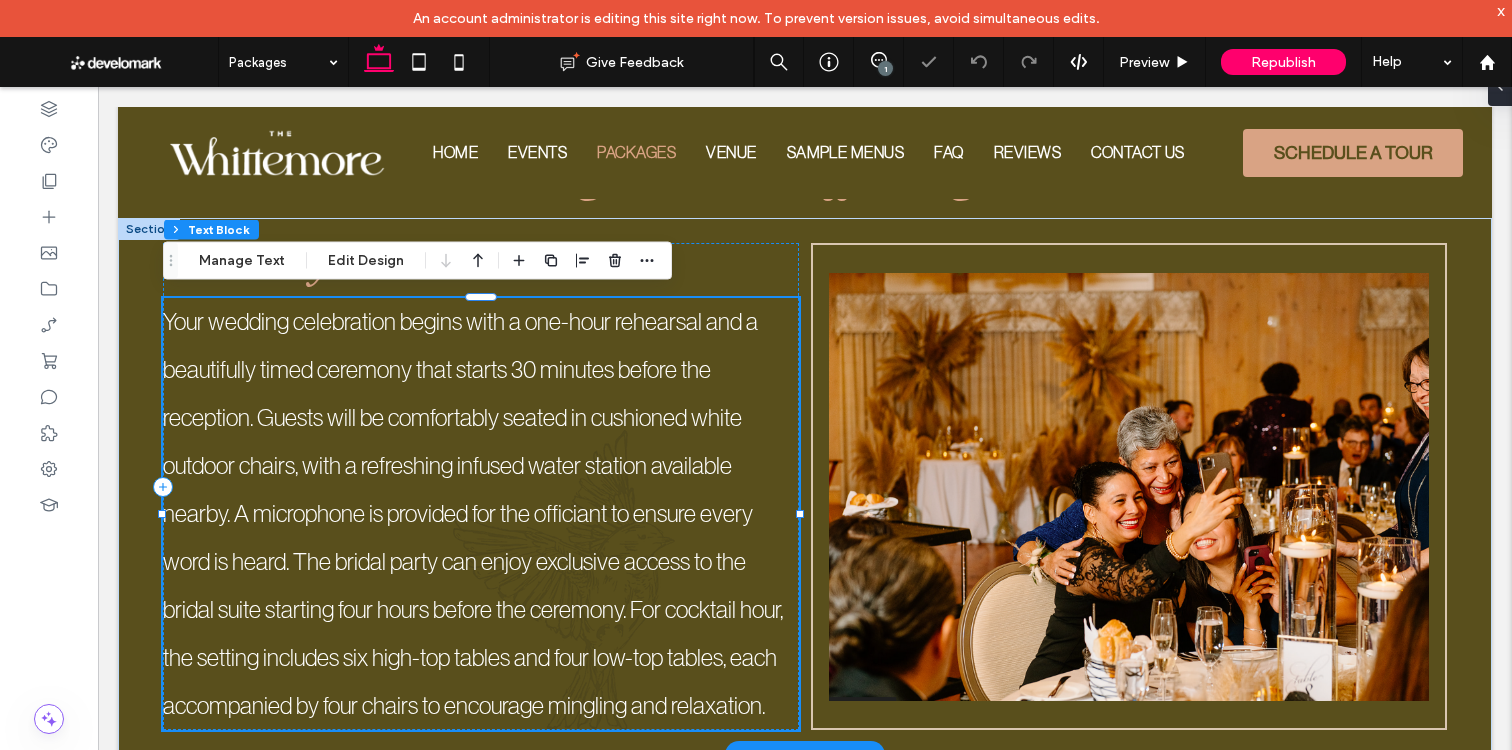 click on "Your wedding celebration begins with a one-hour rehearsal and a beautifully timed ceremony that starts 30 minutes before the reception. Guests will be comfortably seated in cushioned white outdoor chairs, with a refreshing infused water station available nearby. A microphone is provided for the officiant to ensure every word is heard. The bridal party can enjoy exclusive access to the bridal suite starting four hours before the ceremony. For cocktail hour, the setting includes six high-top tables and four low-top tables, each accompanied by four chairs to encourage mingling and relaxation." at bounding box center (481, 514) 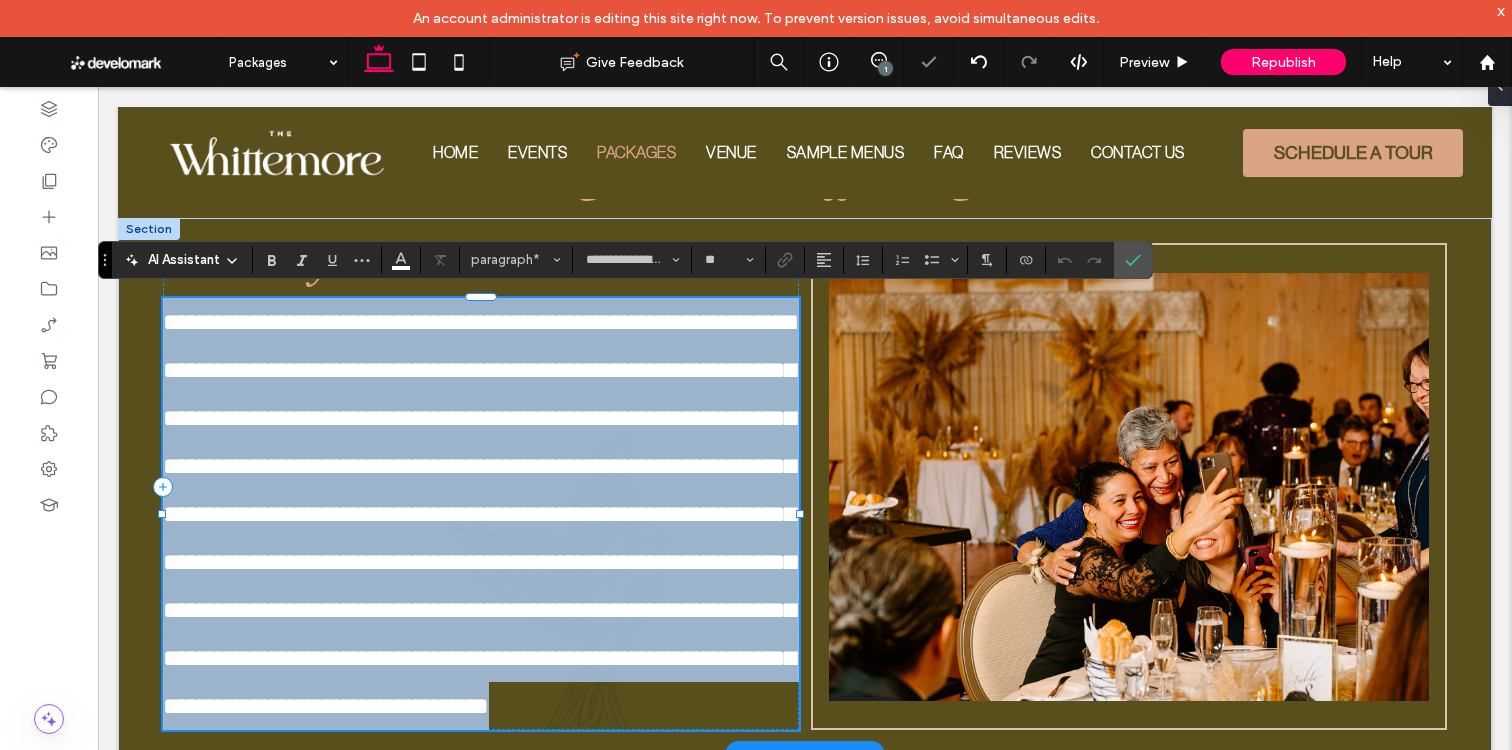 click on "**********" at bounding box center [481, 514] 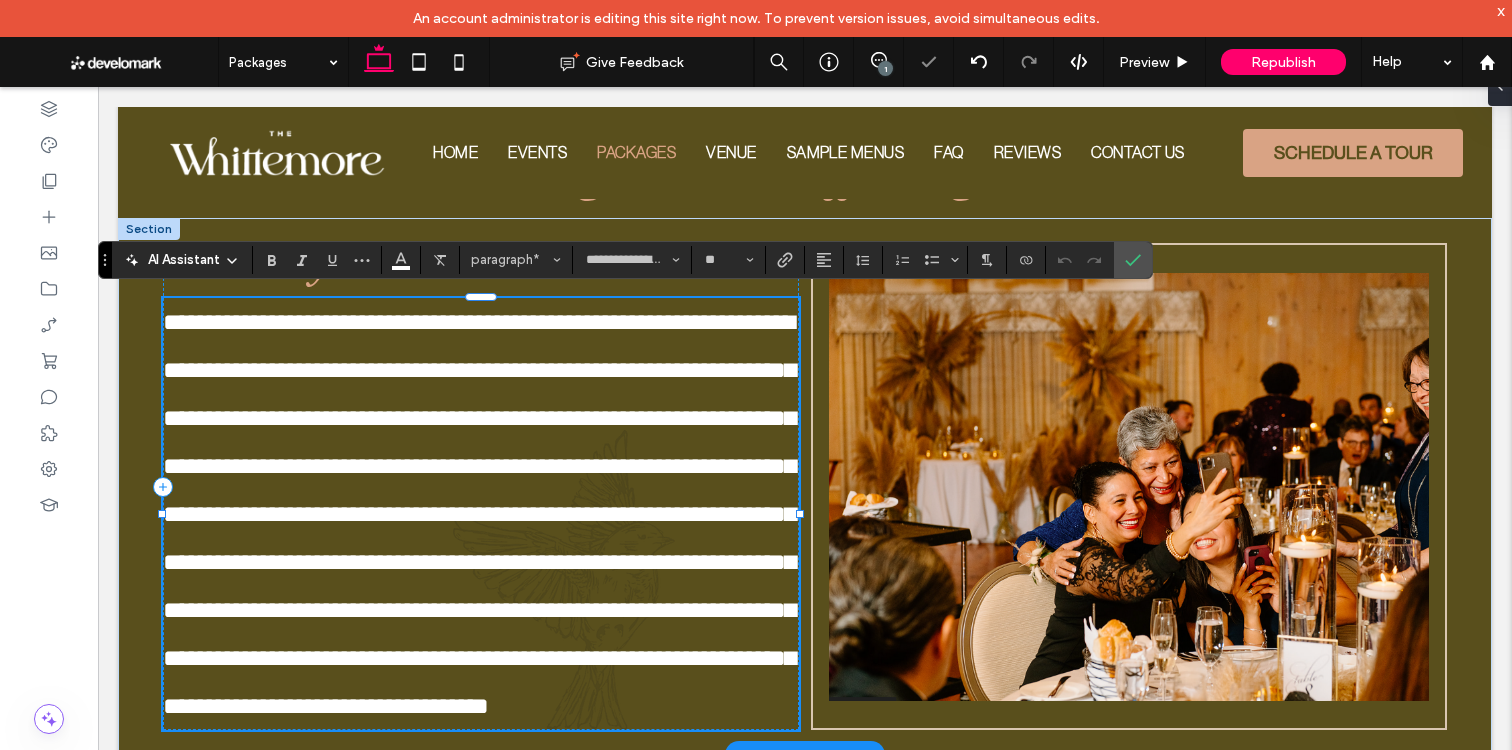 scroll, scrollTop: 0, scrollLeft: 0, axis: both 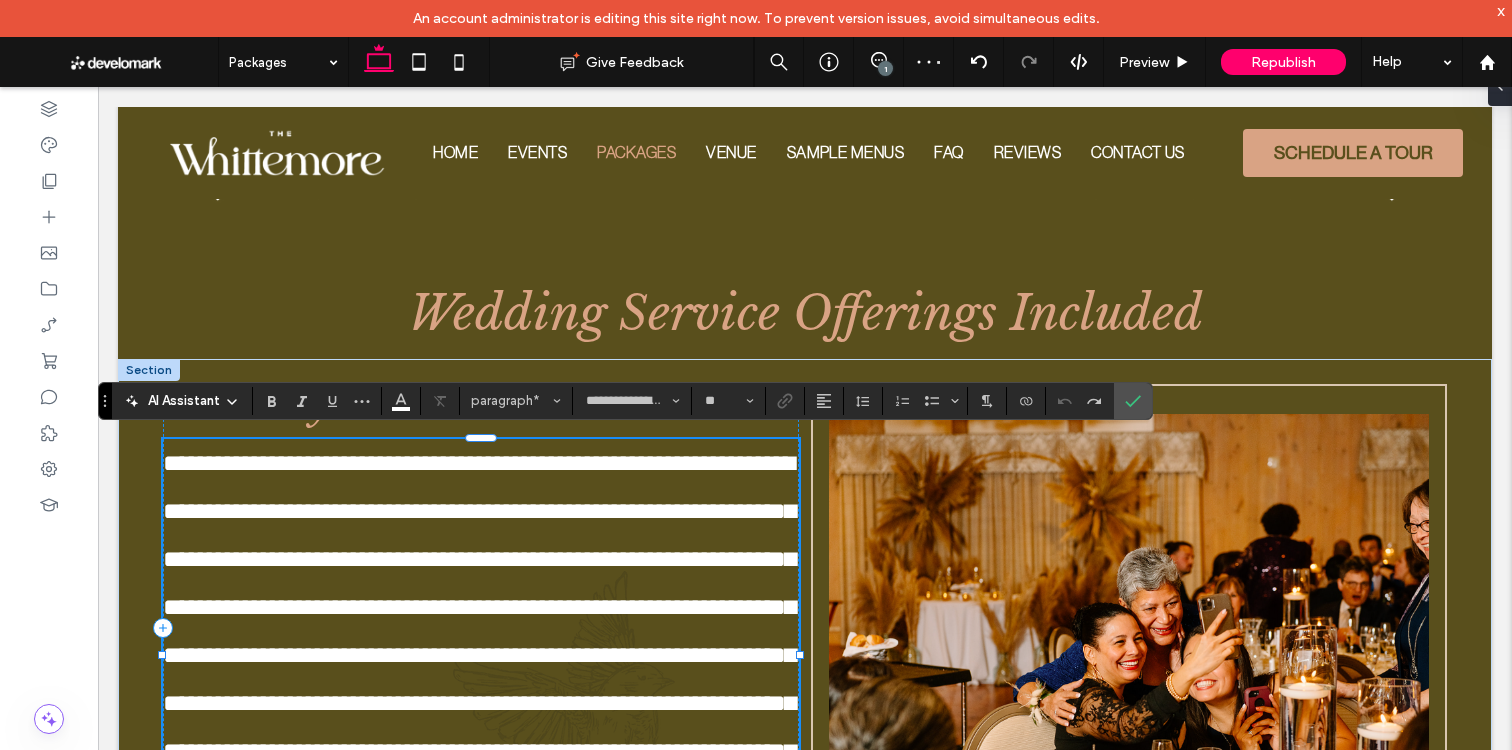 click on "**********" at bounding box center [479, 655] 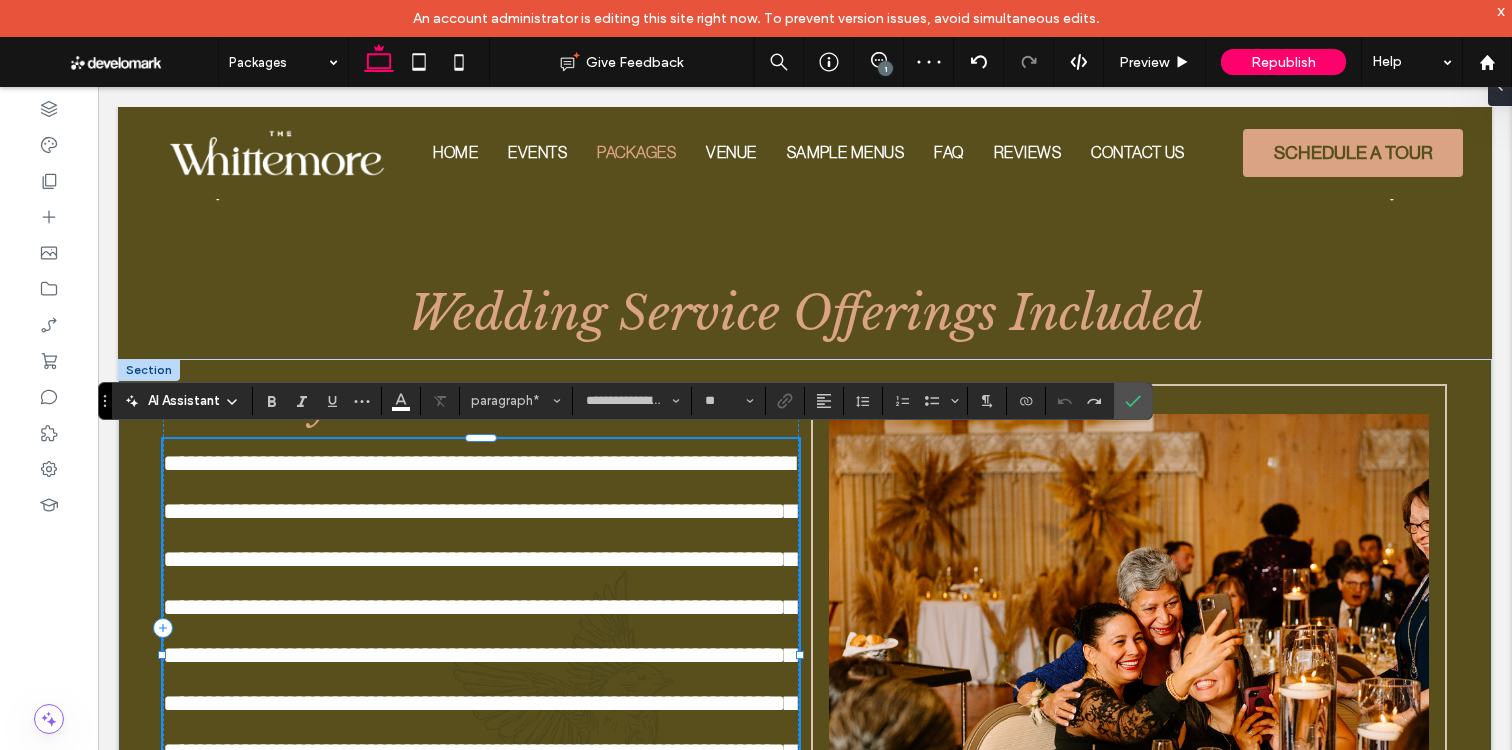 click on "**********" at bounding box center (479, 655) 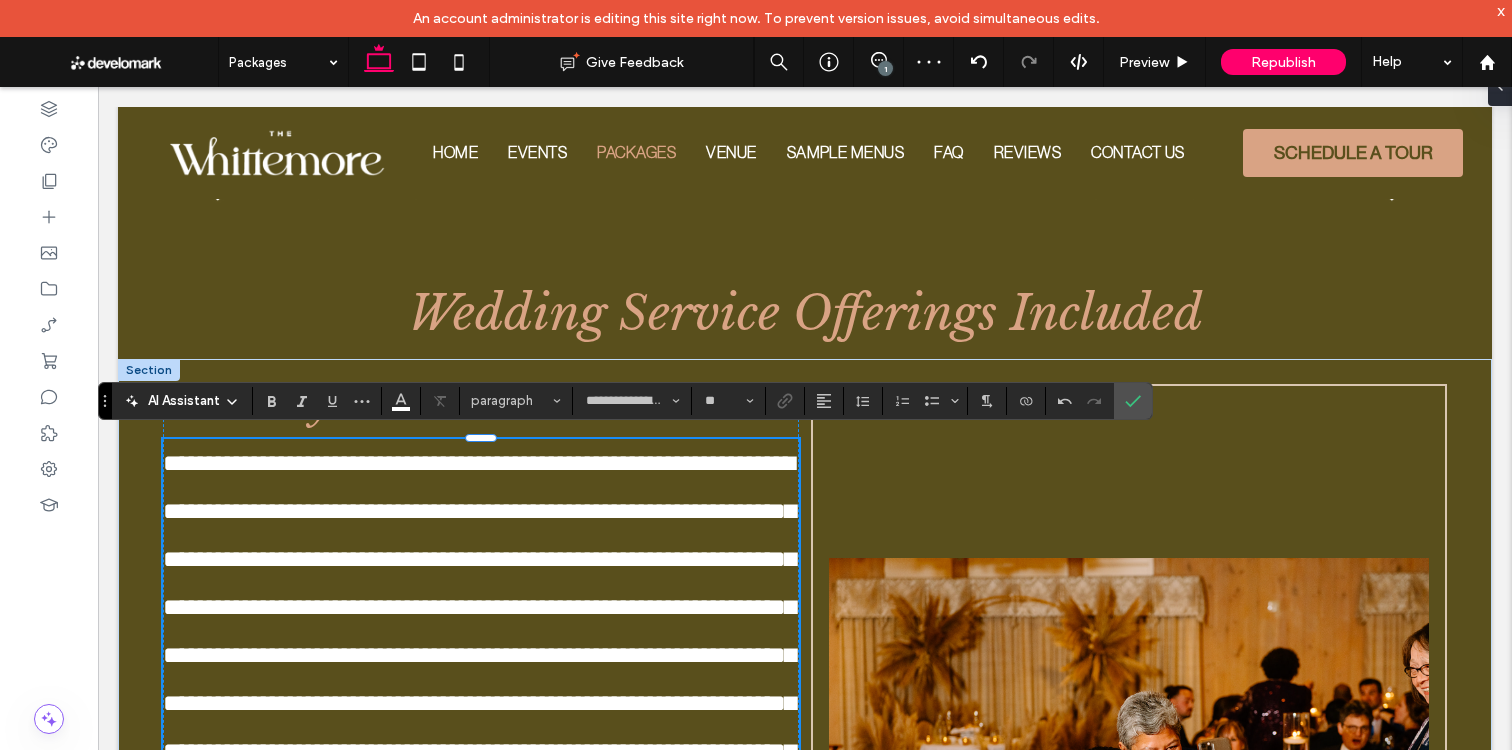 scroll, scrollTop: 0, scrollLeft: 0, axis: both 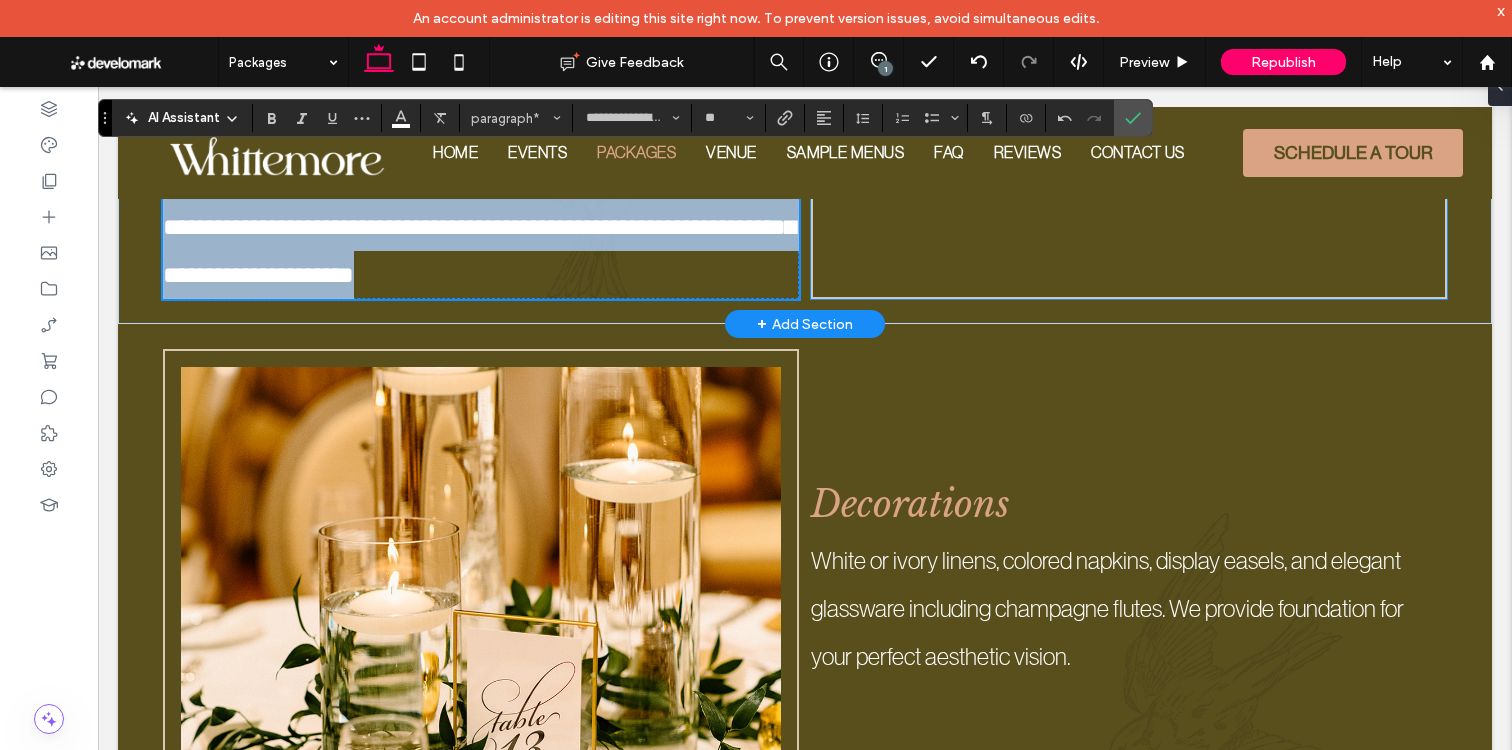 drag, startPoint x: 238, startPoint y: 418, endPoint x: 795, endPoint y: 657, distance: 606.11053 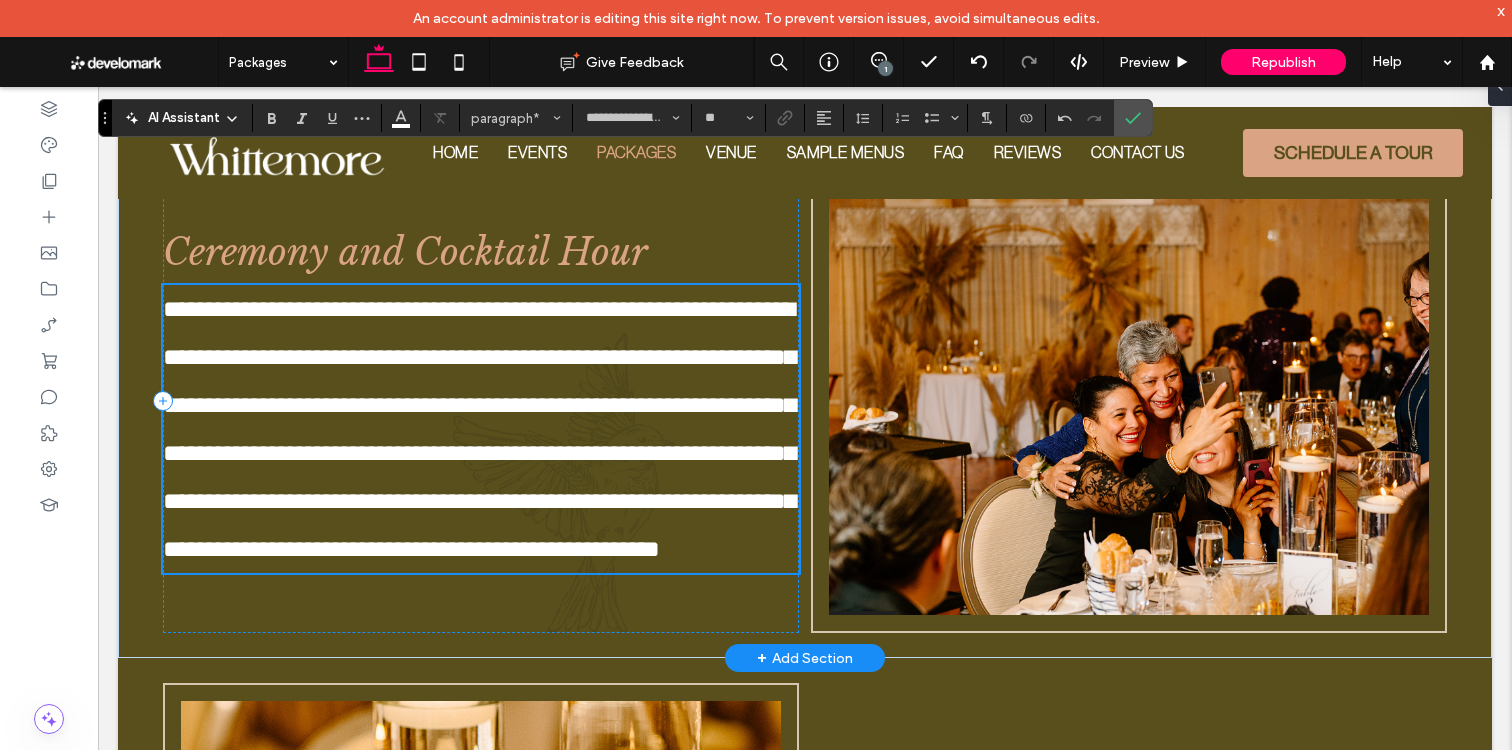 scroll, scrollTop: 1869, scrollLeft: 0, axis: vertical 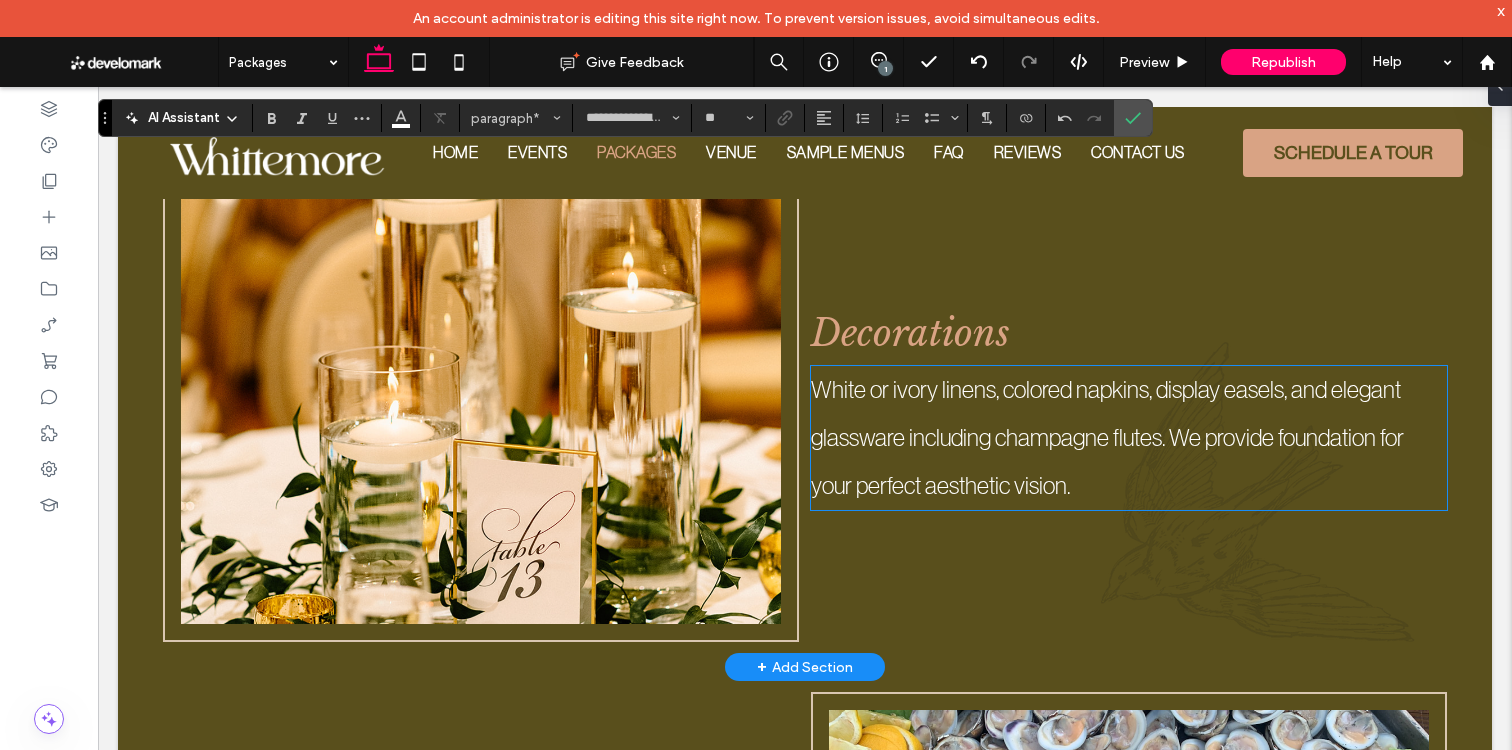 click on "White or ivory linens, colored napkins, display easels, and elegant glassware including champagne flutes. We provide foundation for your perfect aesthetic vision." at bounding box center (1129, 438) 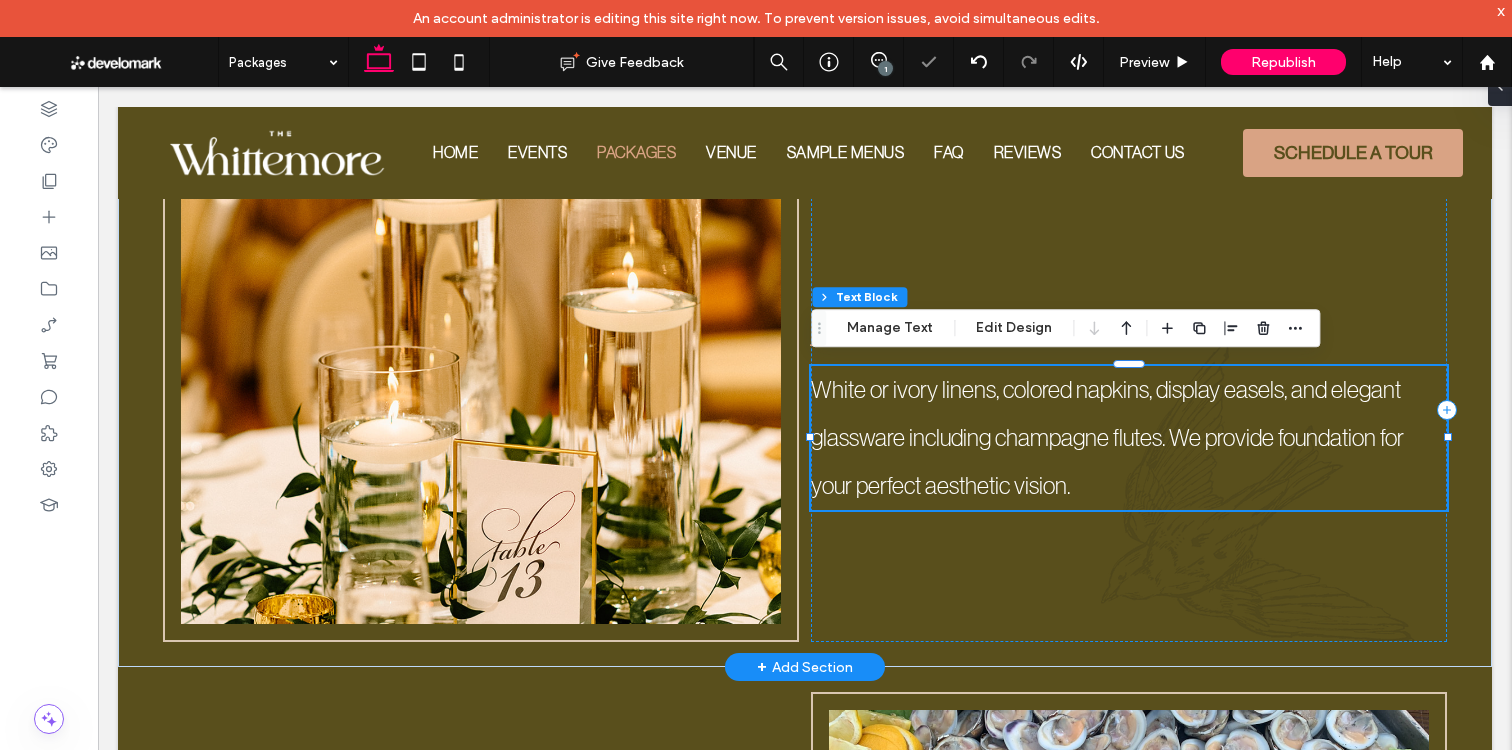 click on "White or ivory linens, colored napkins, display easels, and elegant glassware including champagne flutes. We provide foundation for your perfect aesthetic vision." at bounding box center (1129, 438) 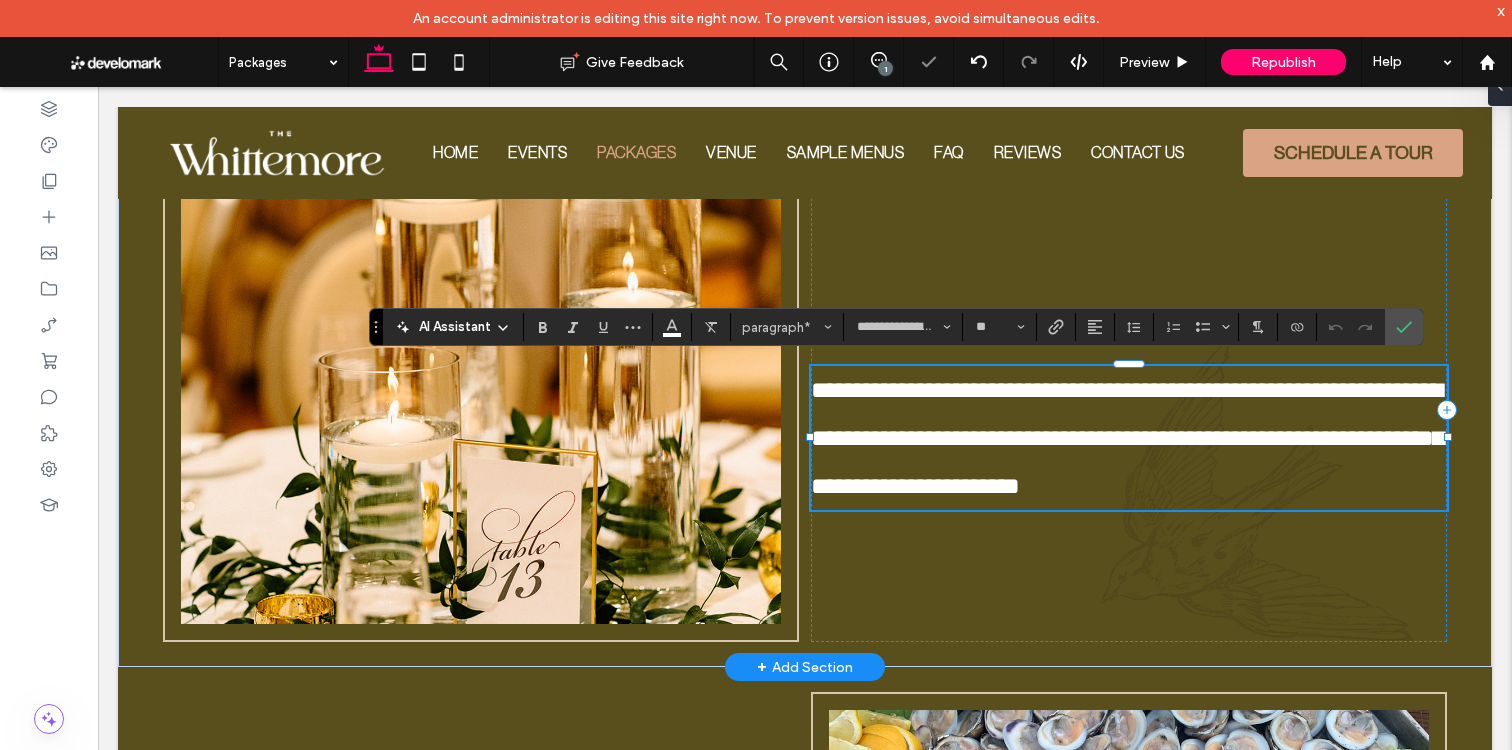 click on "**********" at bounding box center [1129, 438] 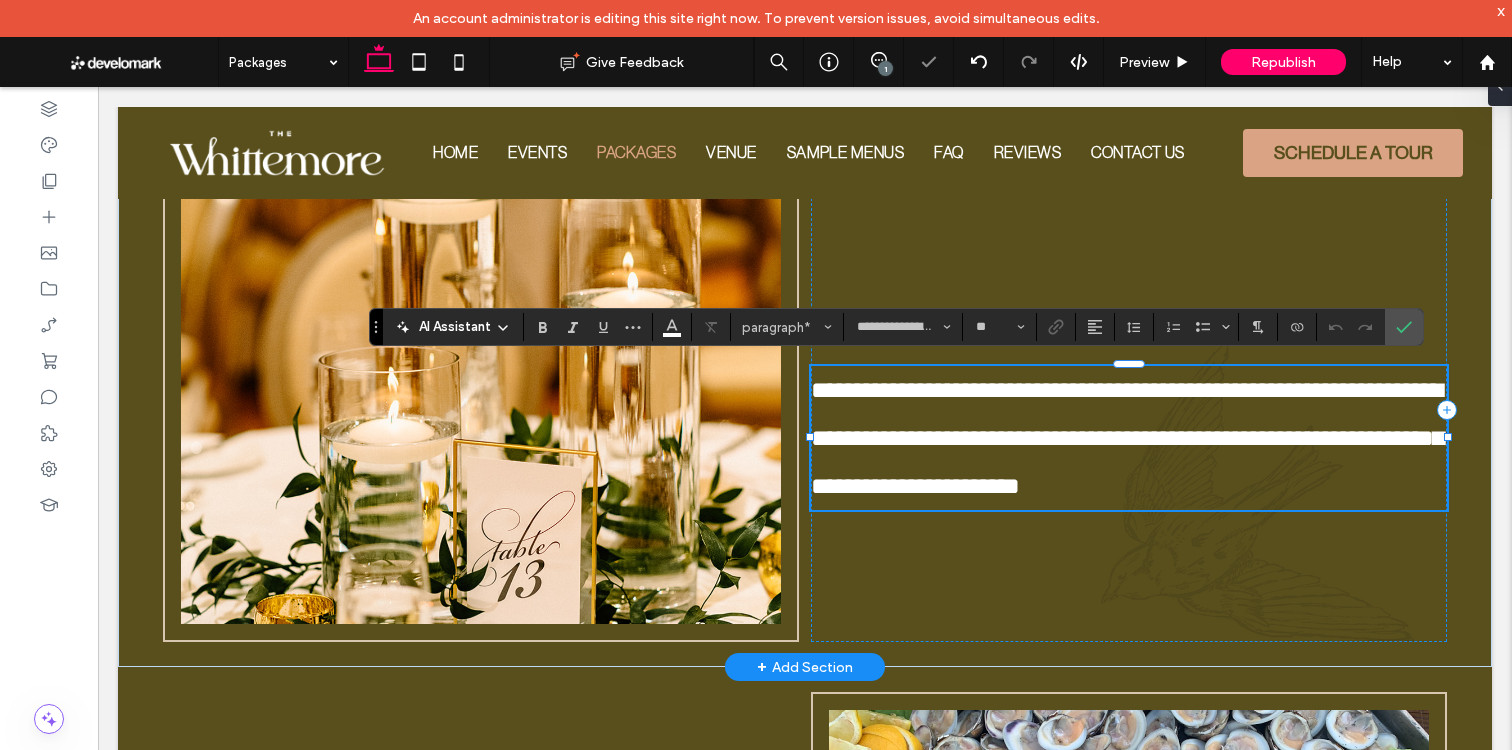 type 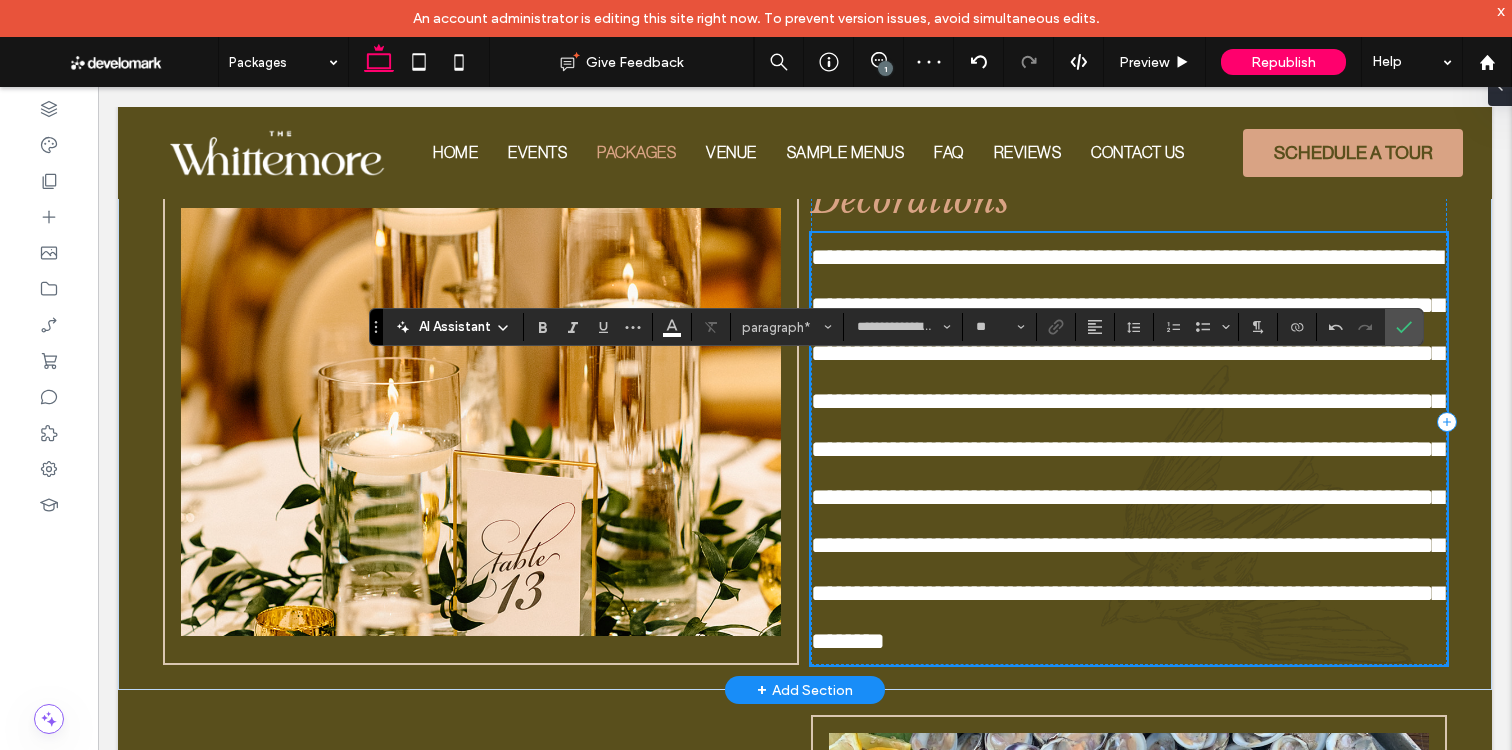 scroll, scrollTop: 0, scrollLeft: 0, axis: both 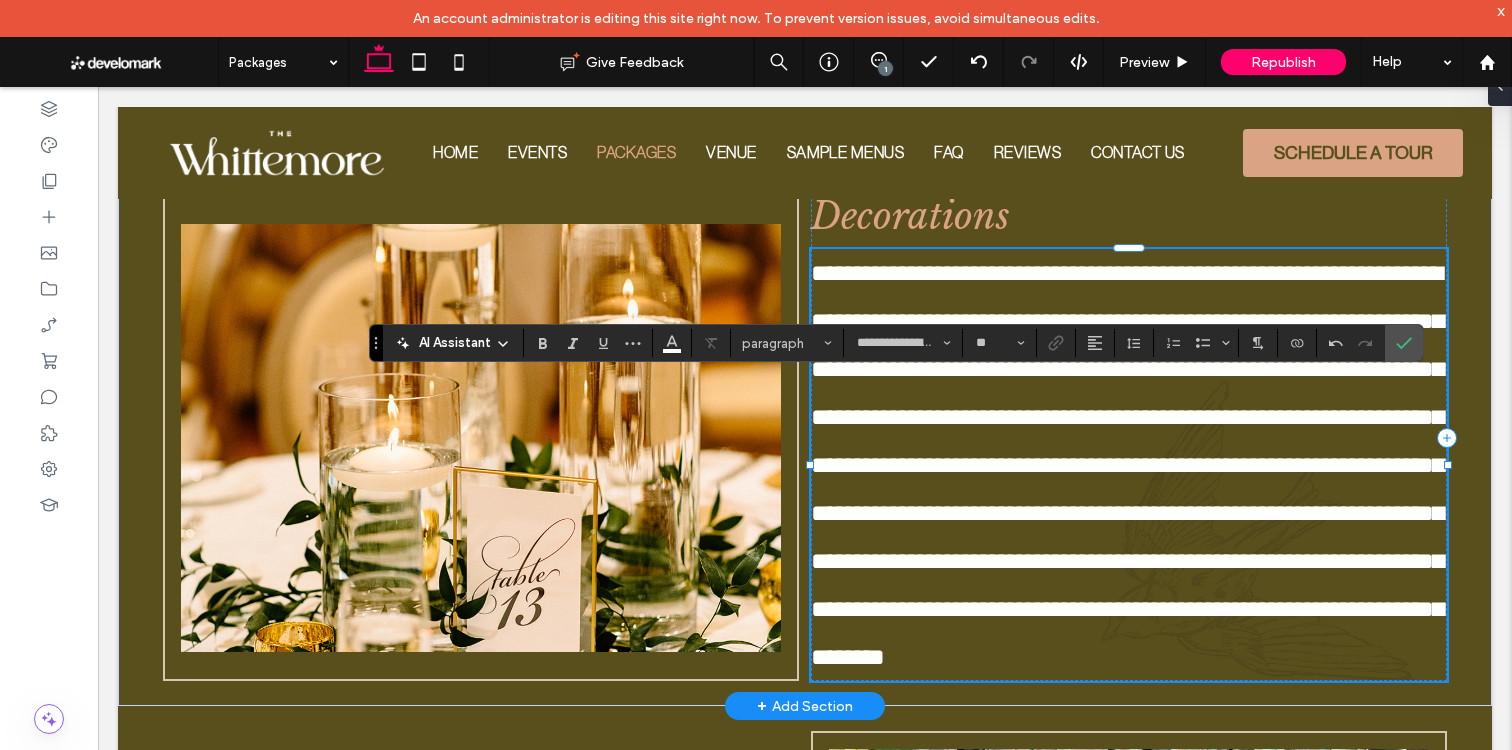 type on "**" 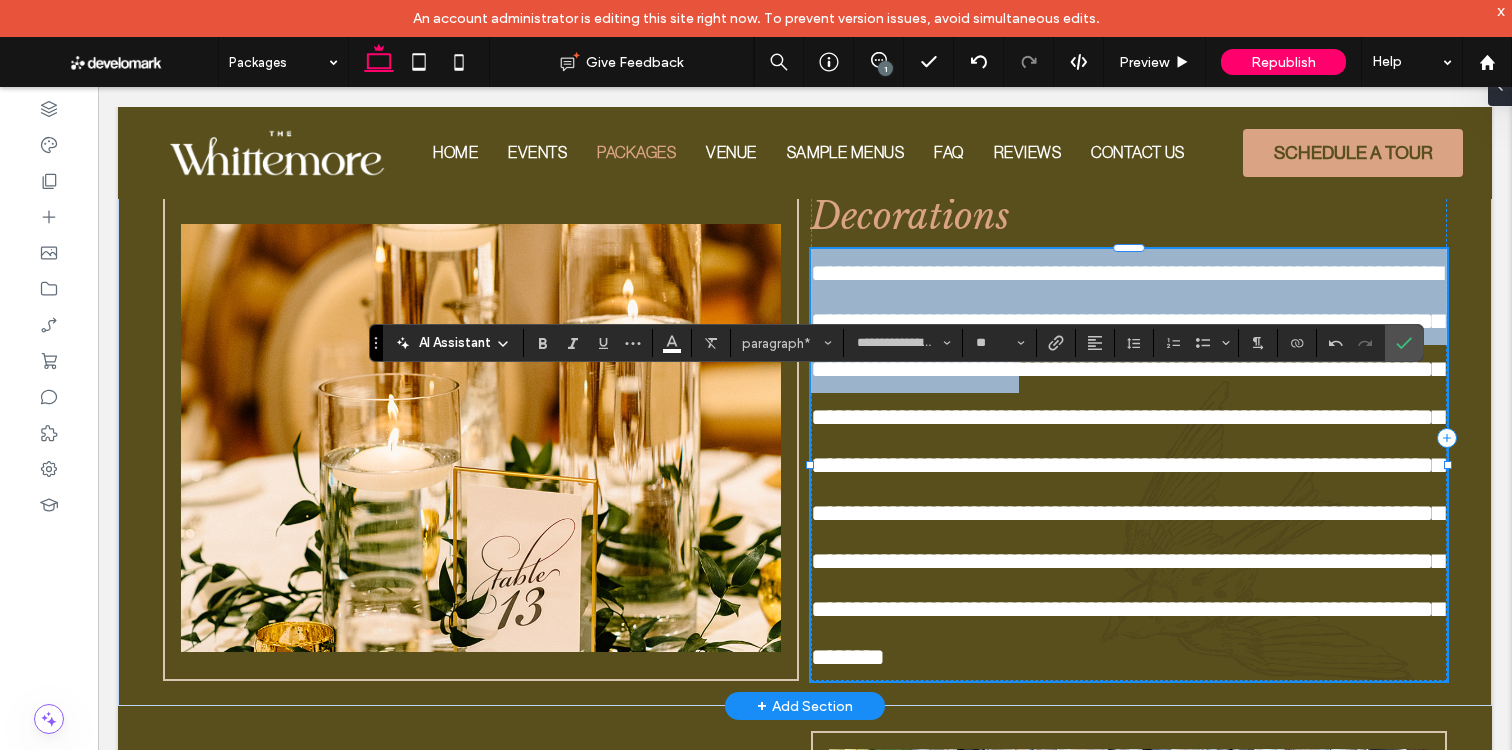 drag, startPoint x: 1062, startPoint y: 365, endPoint x: 804, endPoint y: 262, distance: 277.8003 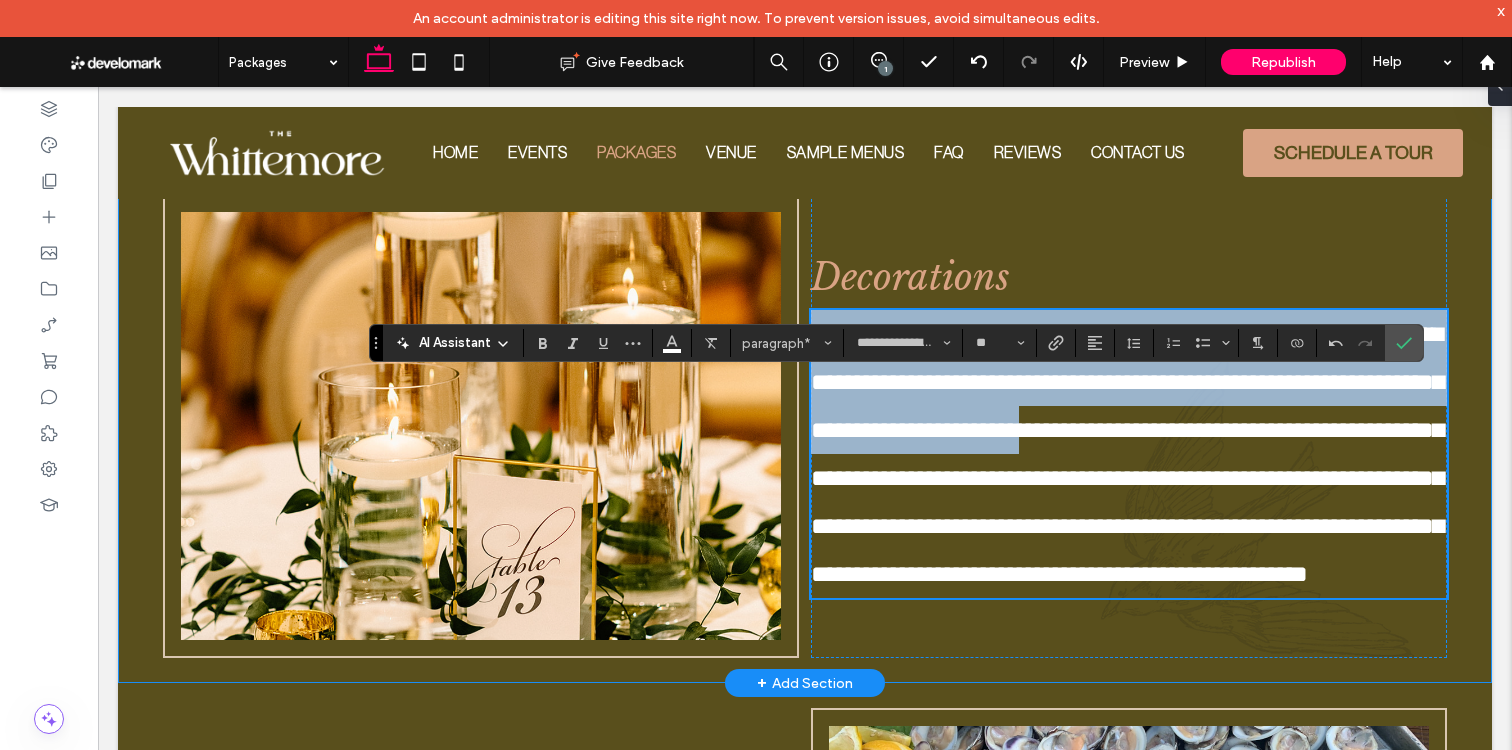 scroll, scrollTop: 2502, scrollLeft: 0, axis: vertical 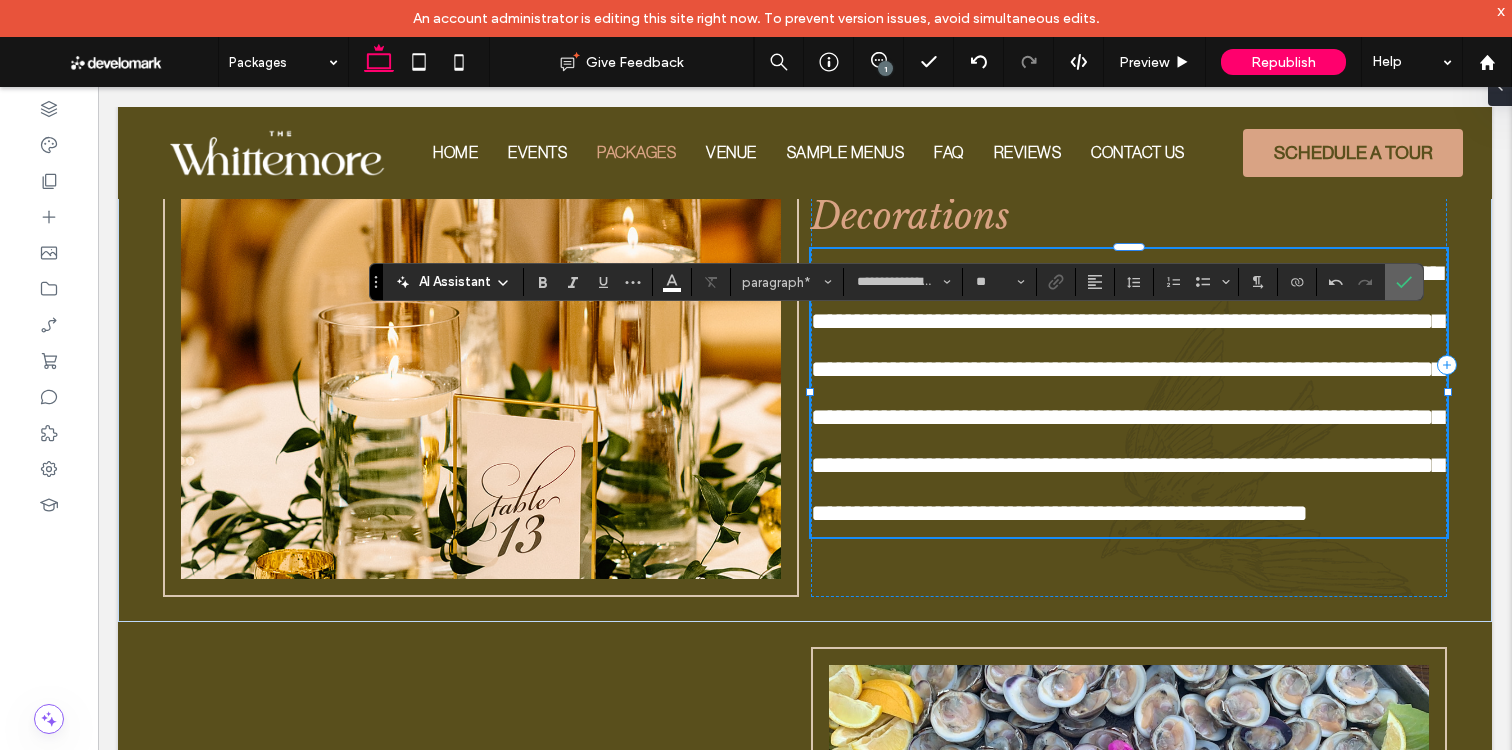 click 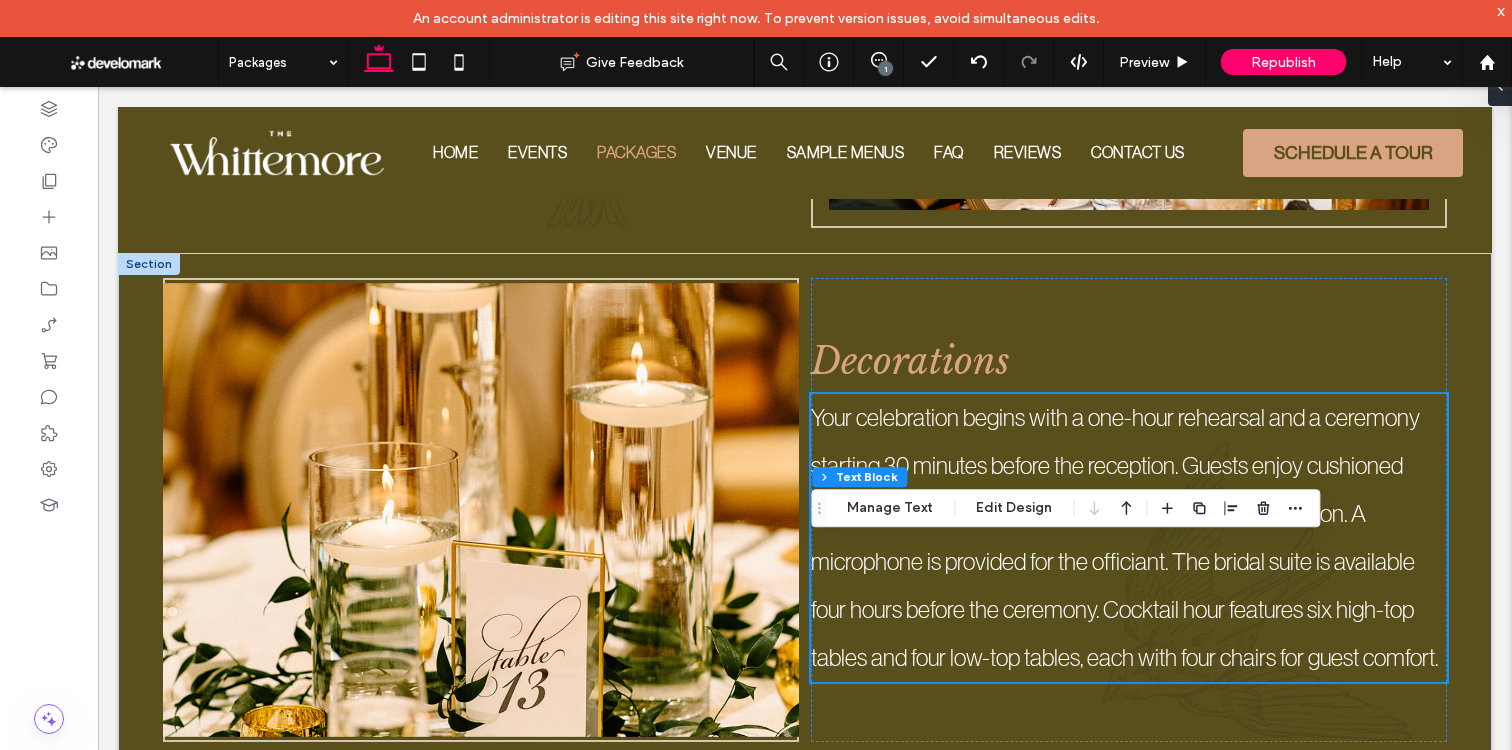 scroll, scrollTop: 2402, scrollLeft: 0, axis: vertical 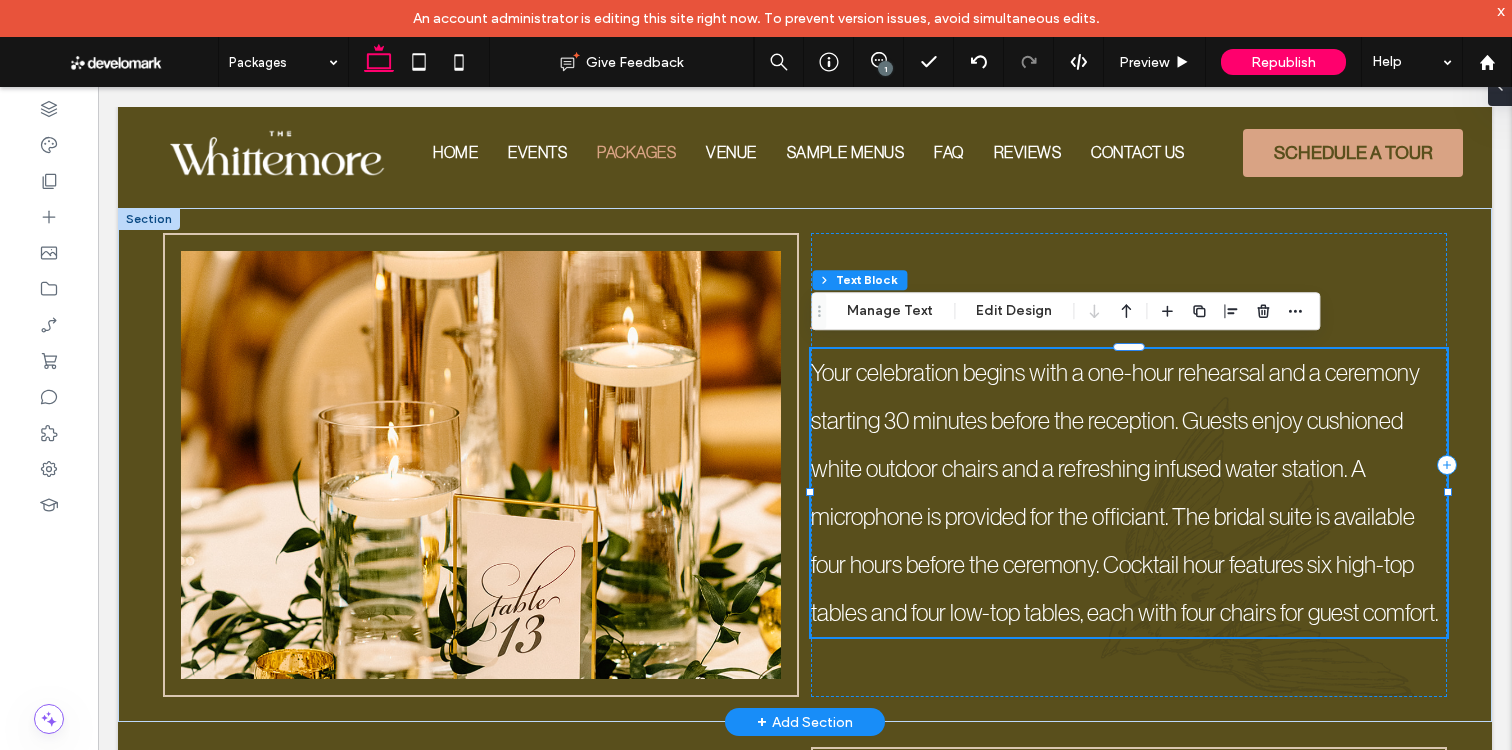 click on "Your celebration begins with a one-hour rehearsal and a ceremony starting 30 minutes before the reception. Guests enjoy cushioned white outdoor chairs and a refreshing infused water station. A microphone is provided for the officiant. The bridal suite is available four hours before the ceremony. Cocktail hour features six high-top tables and four low-top tables, each with four chairs for guest comfort." at bounding box center (1129, 493) 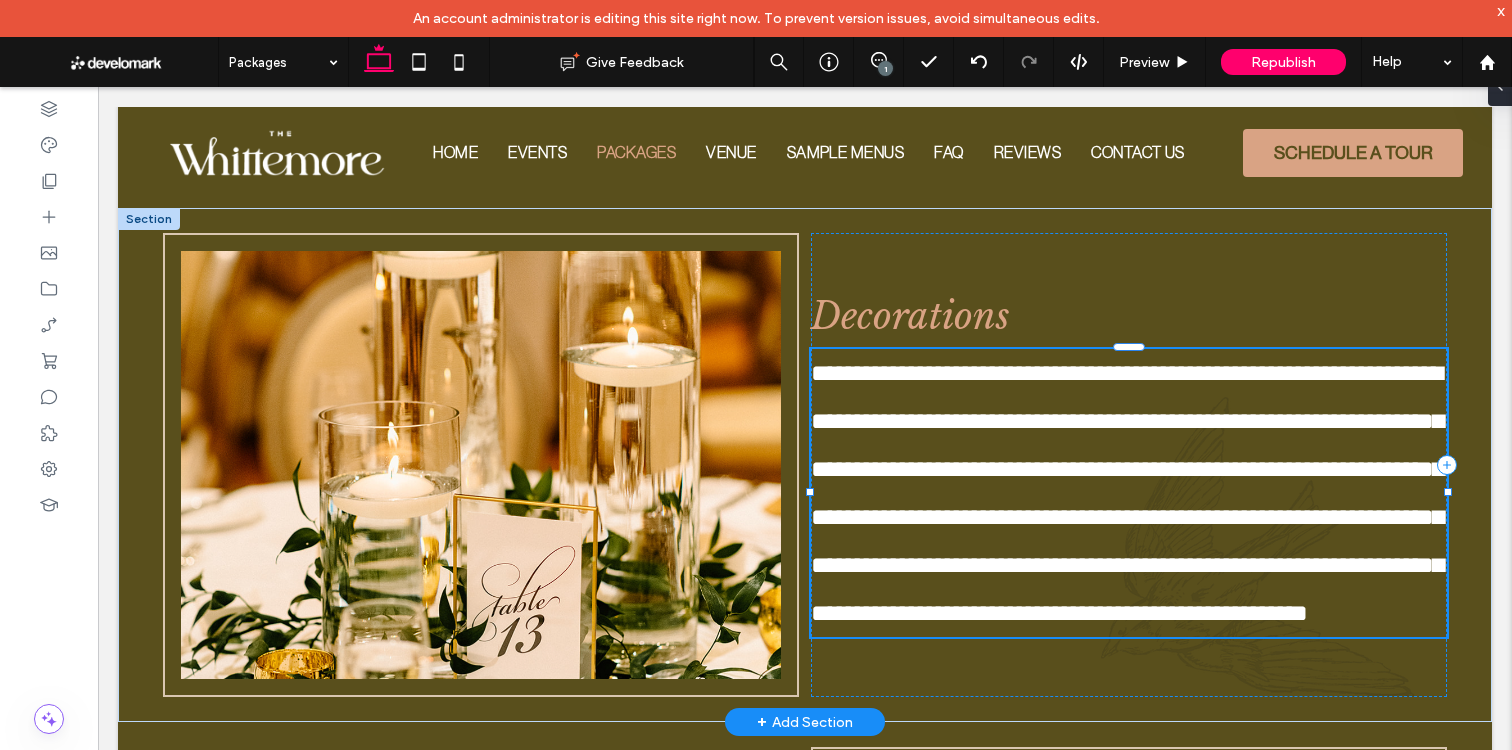 type on "**********" 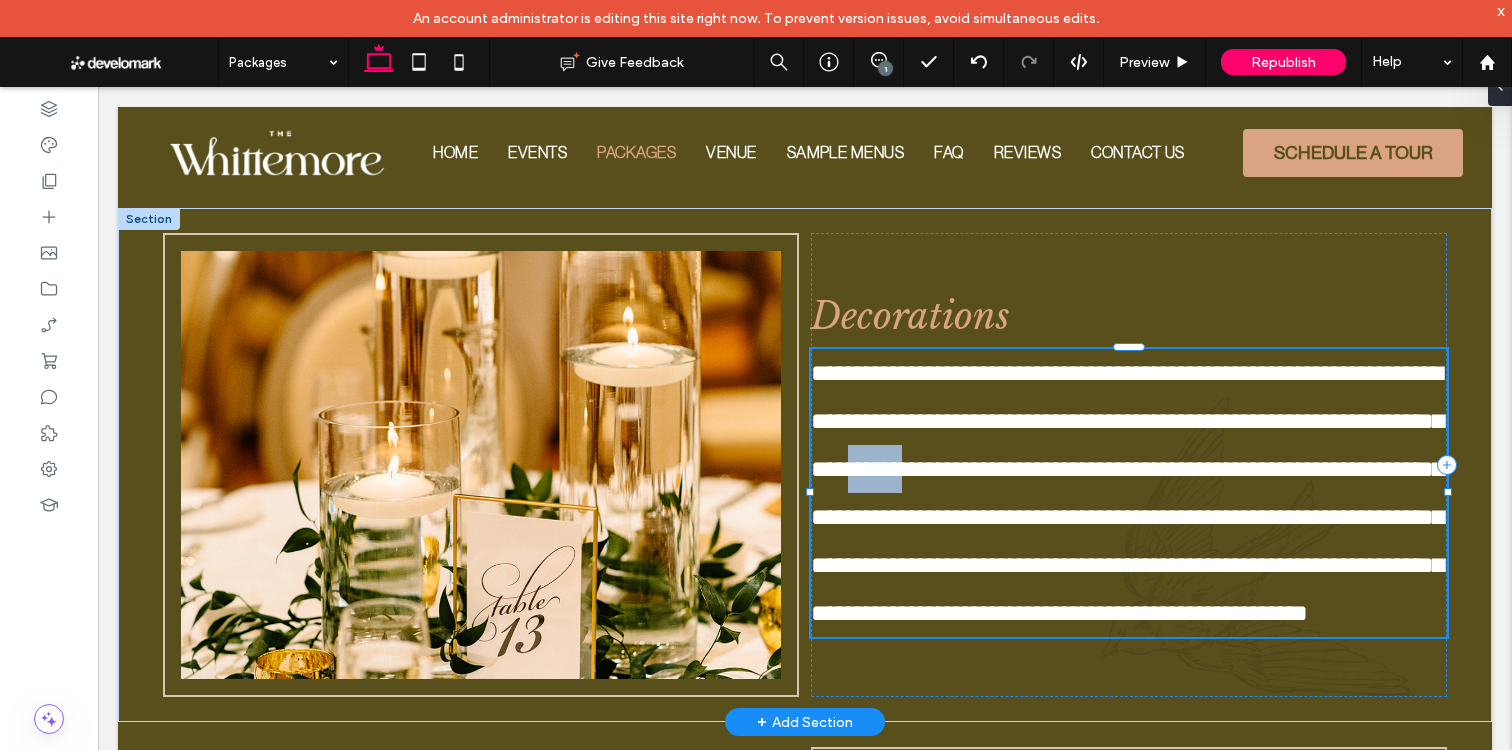 click on "**********" at bounding box center (1129, 493) 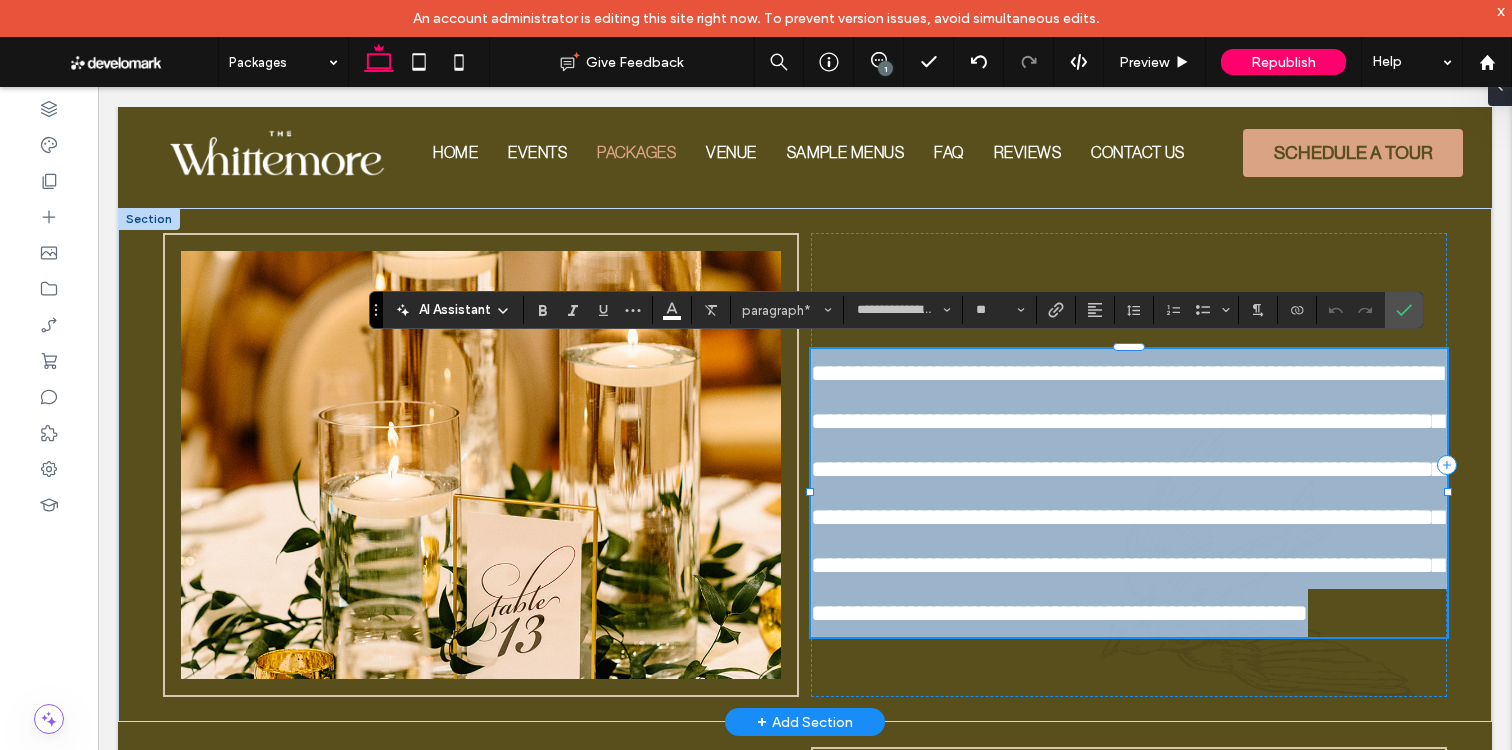 click on "**********" at bounding box center [1129, 493] 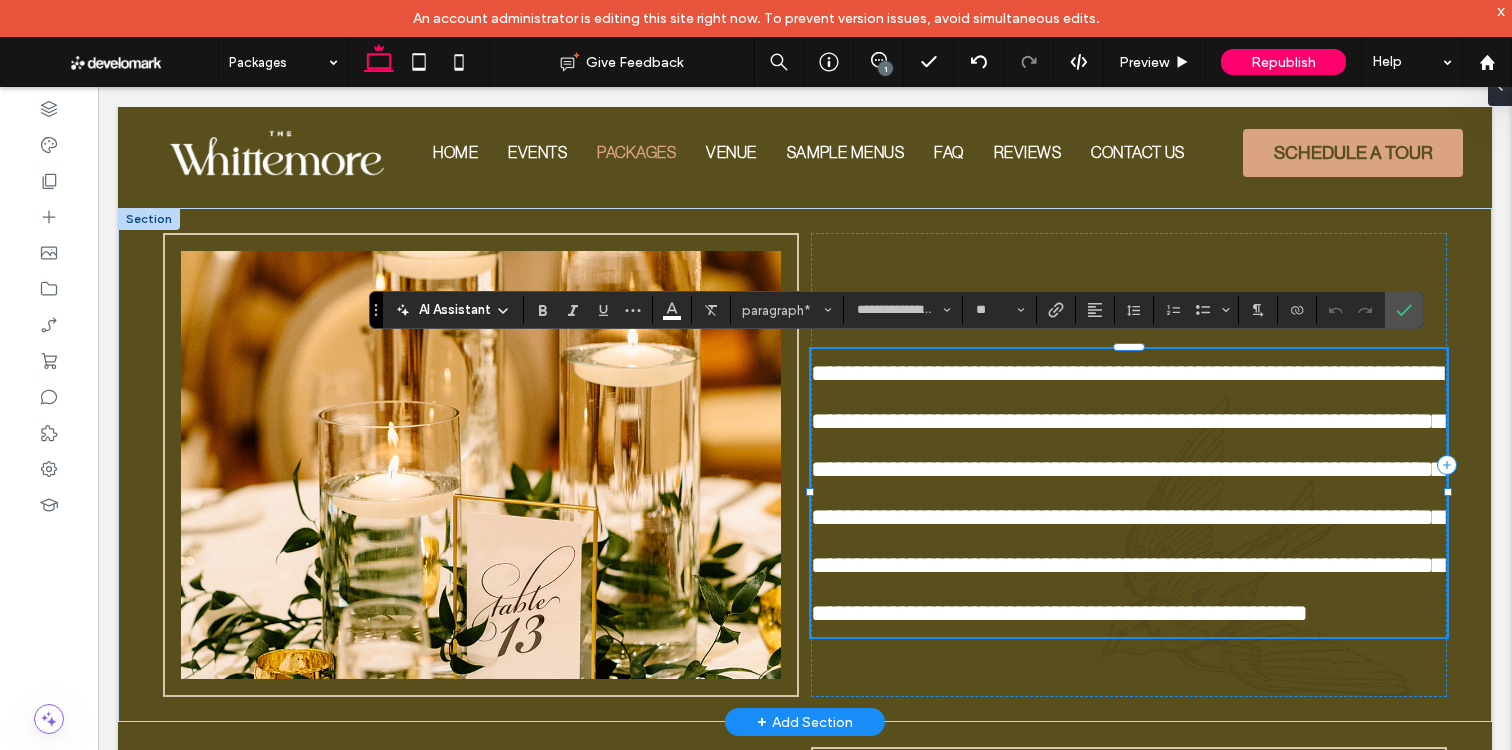 click on "**********" at bounding box center (1127, 493) 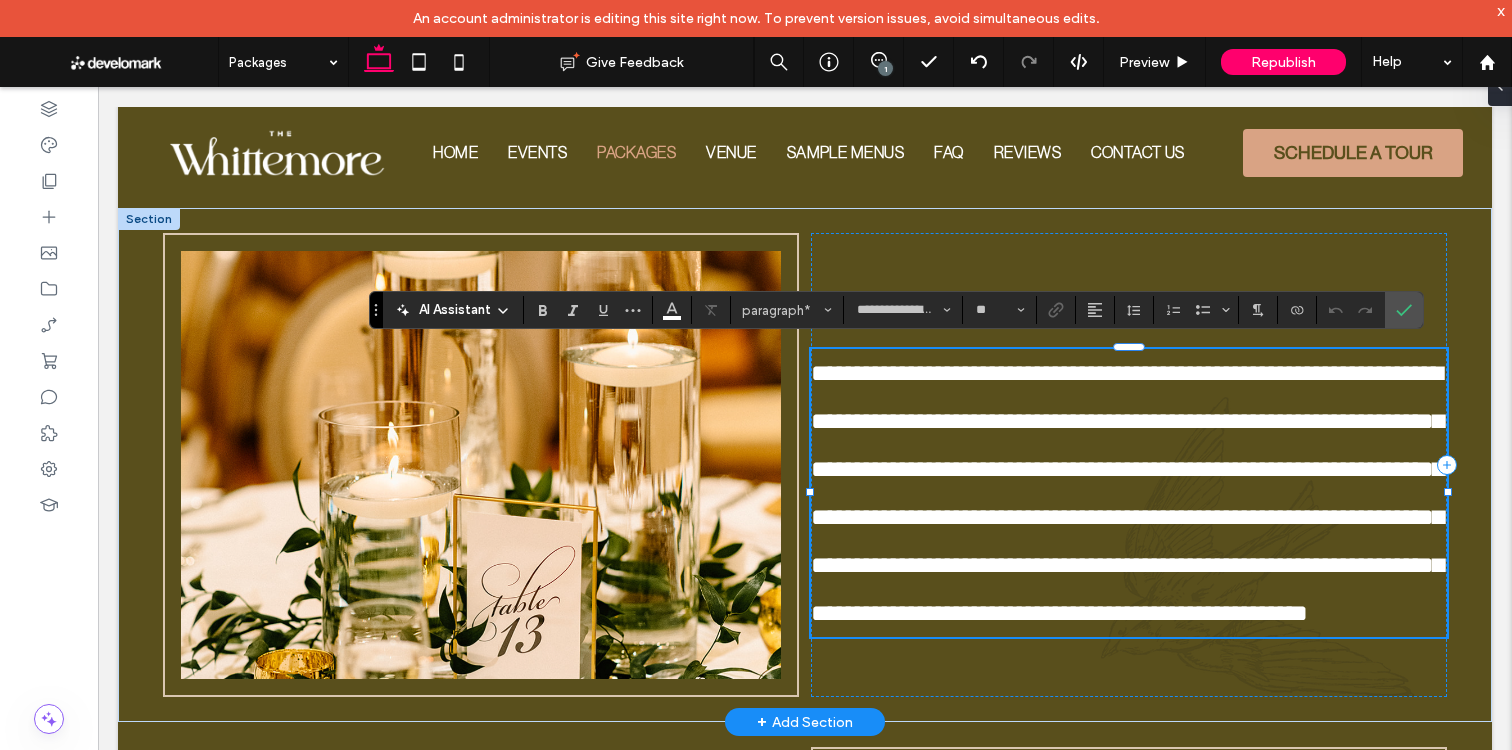 click on "**********" at bounding box center (1127, 493) 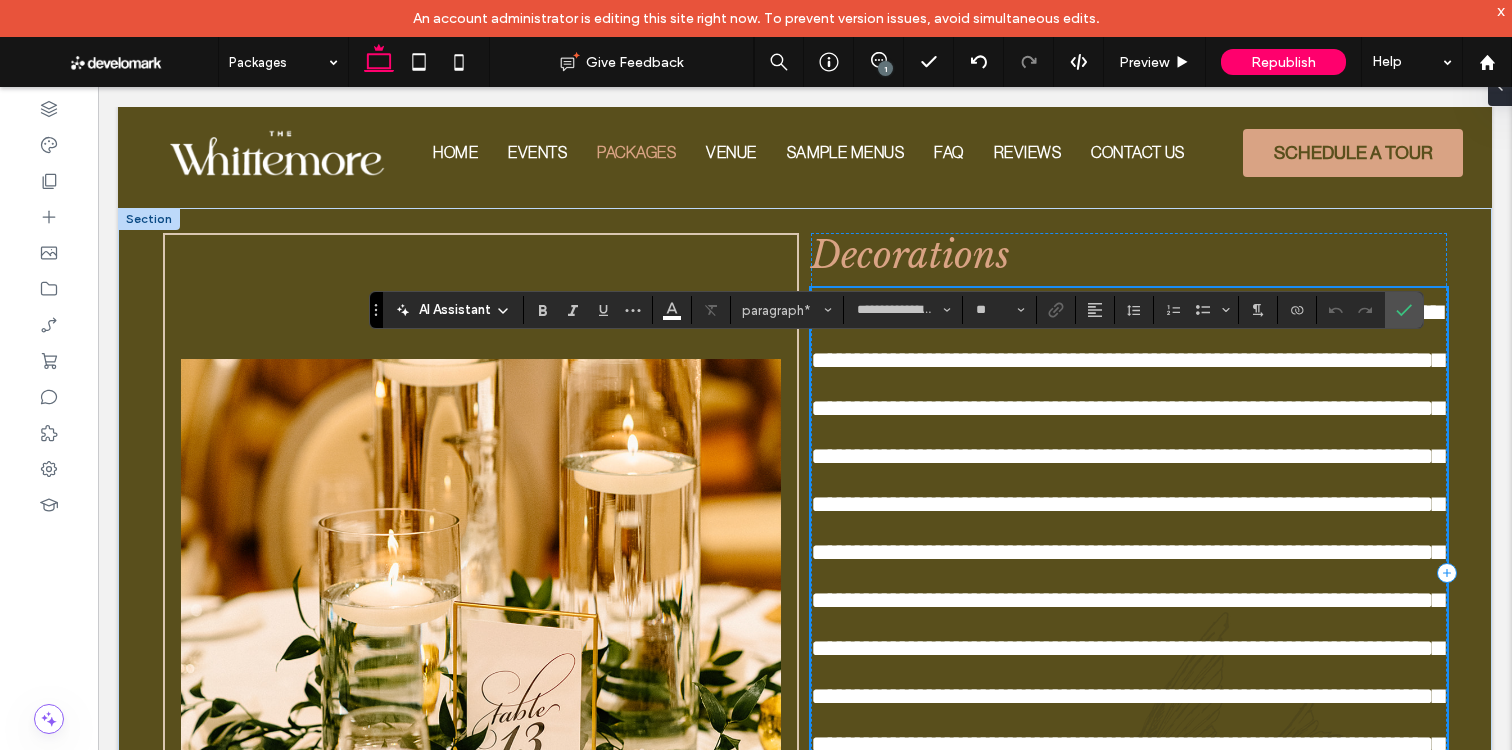 scroll, scrollTop: 0, scrollLeft: 0, axis: both 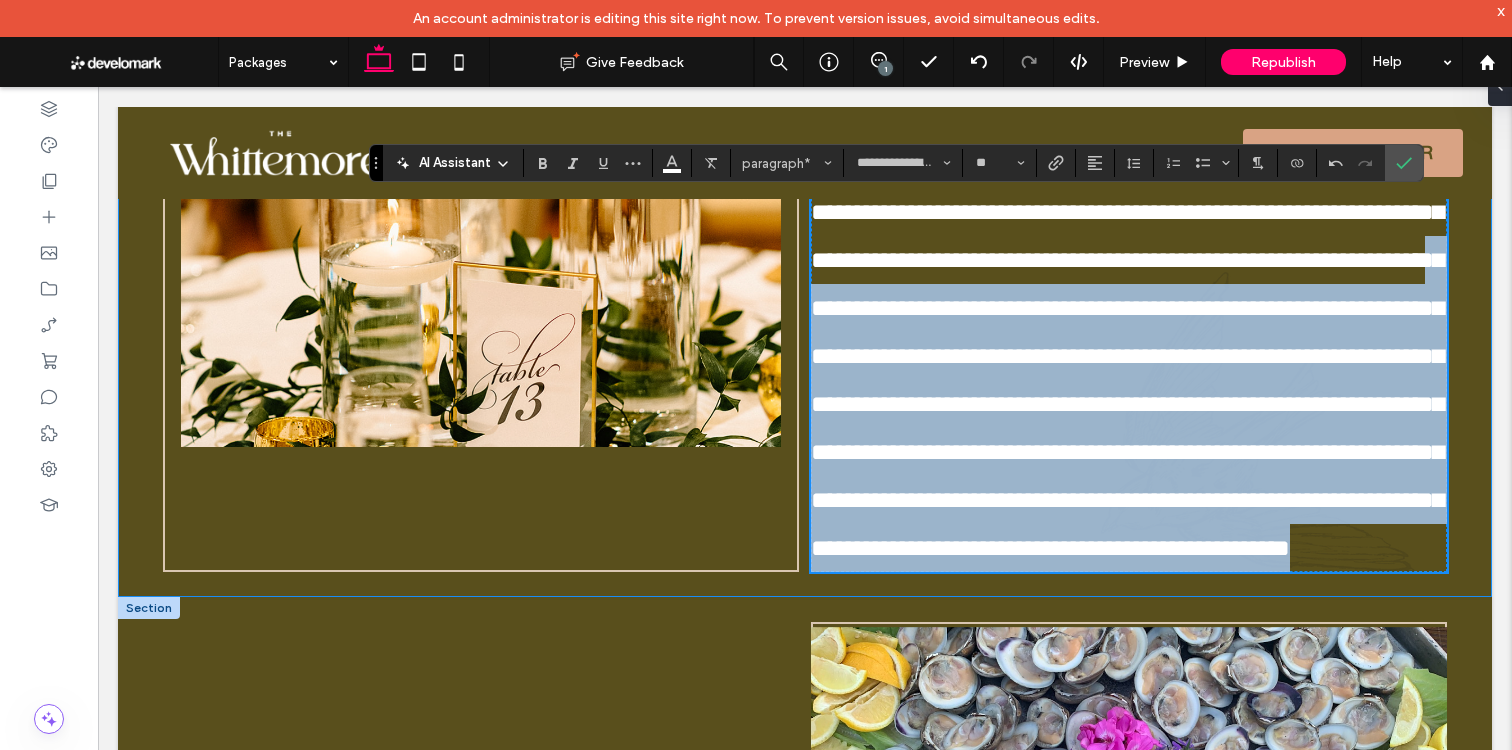 drag, startPoint x: 847, startPoint y: 496, endPoint x: 1417, endPoint y: 780, distance: 636.83276 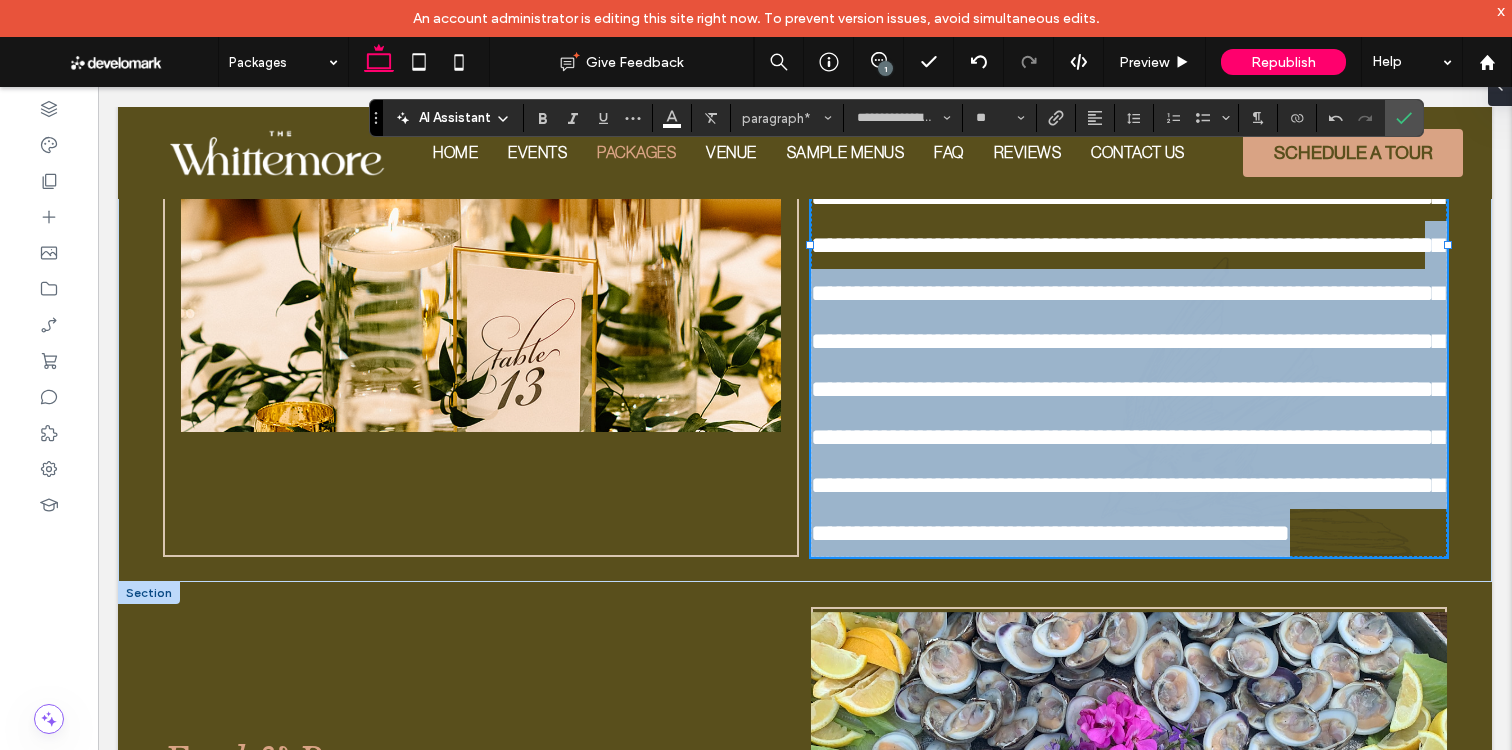 type 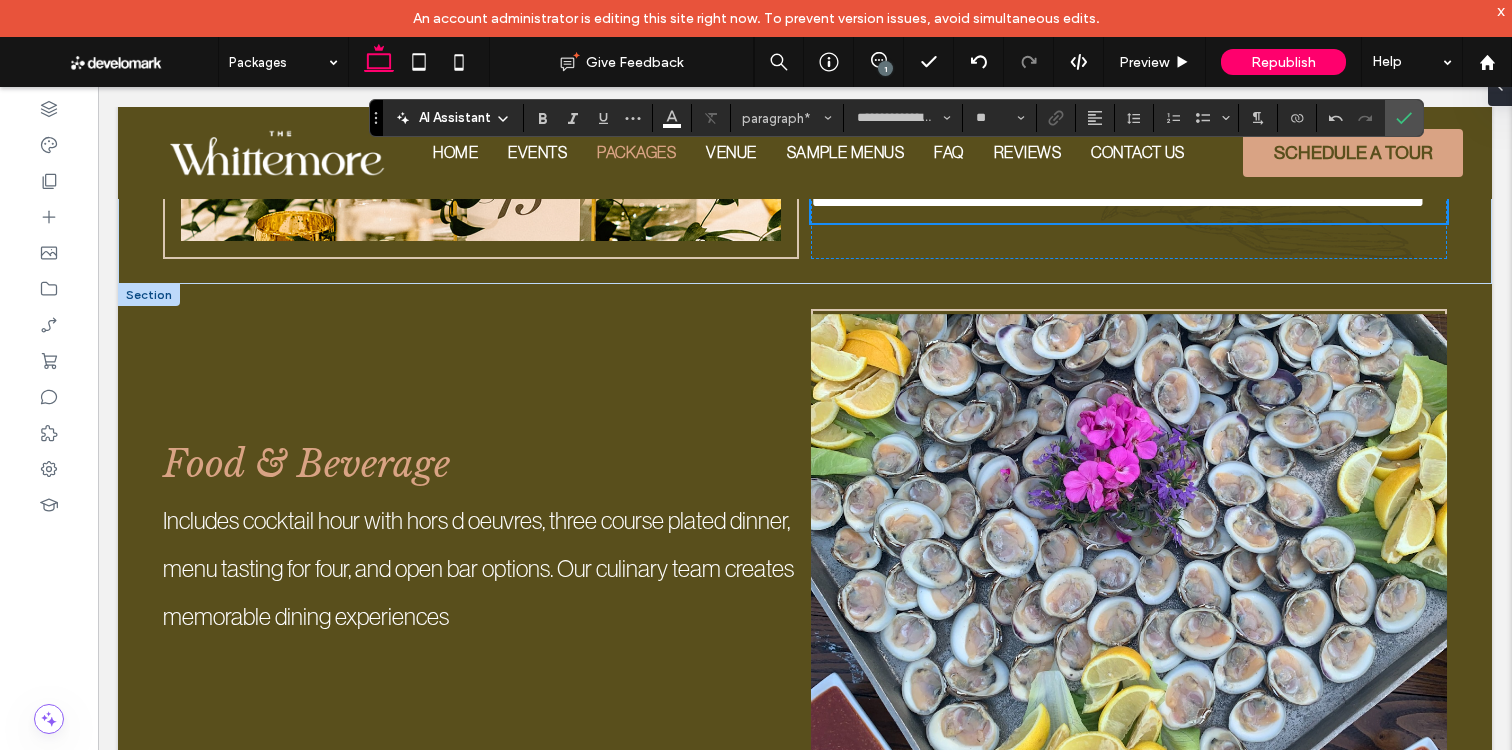 scroll, scrollTop: 3043, scrollLeft: 0, axis: vertical 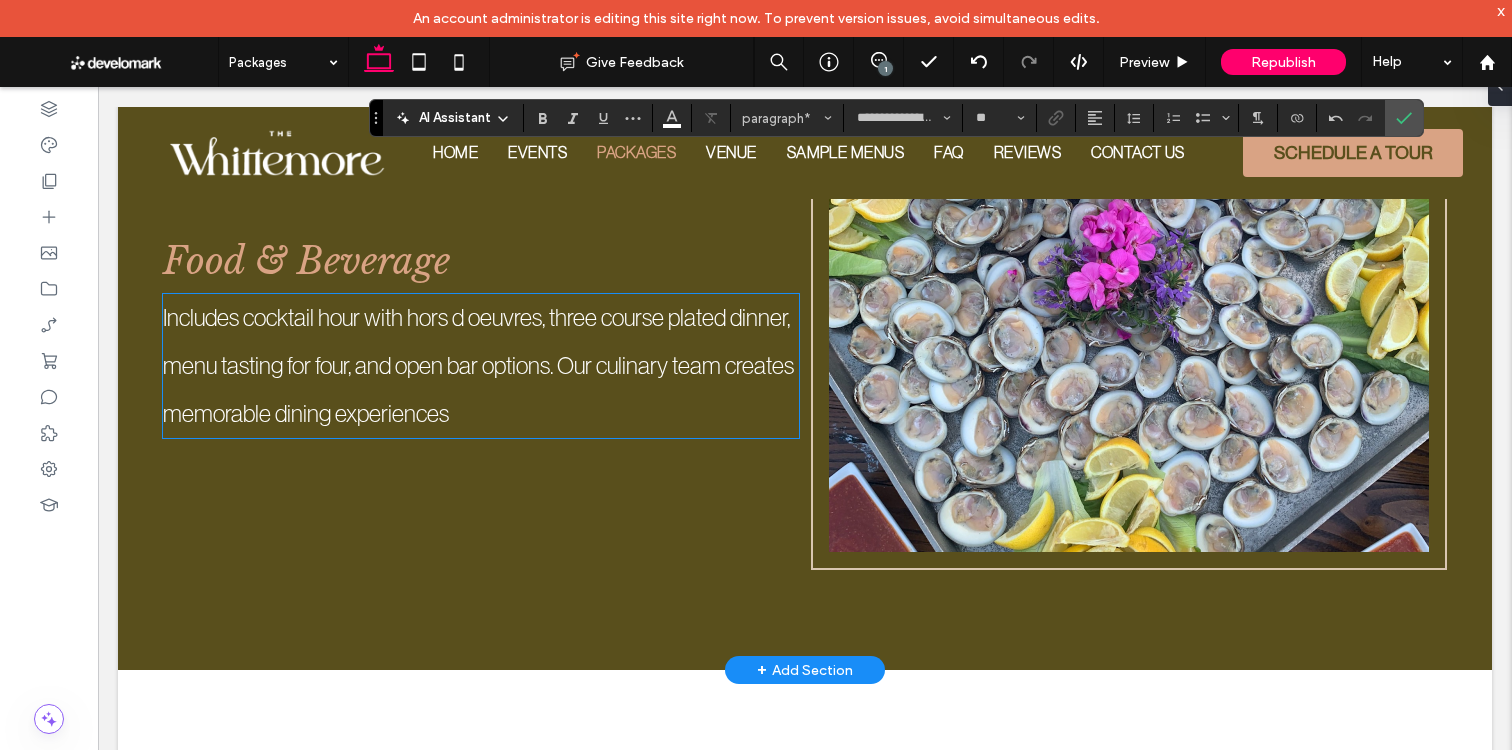 click on "Includes cocktail hour with hors d oeuvres, three course plated dinner, menu tasting for four, and open bar options. Our culinary team creates memorable dining experiences" at bounding box center [481, 366] 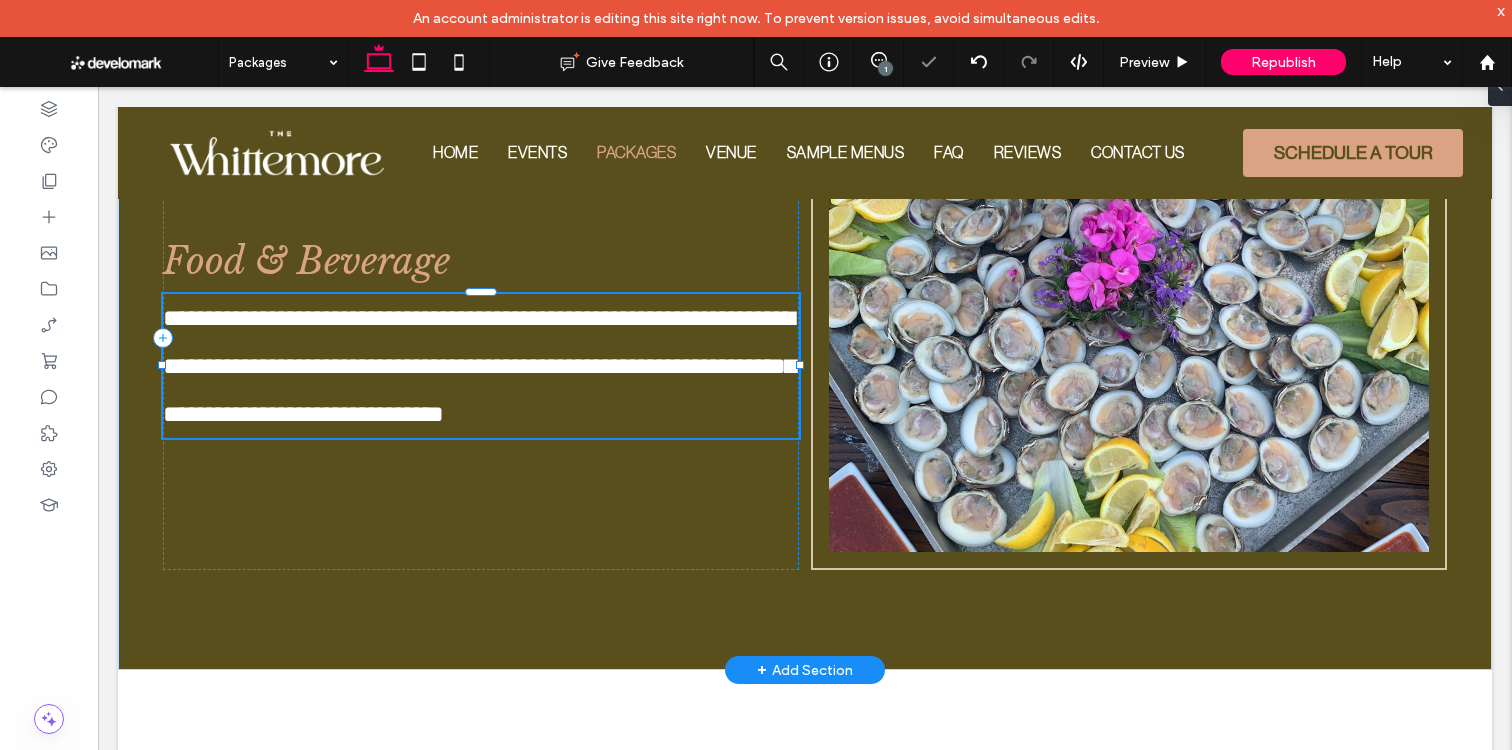 type on "**********" 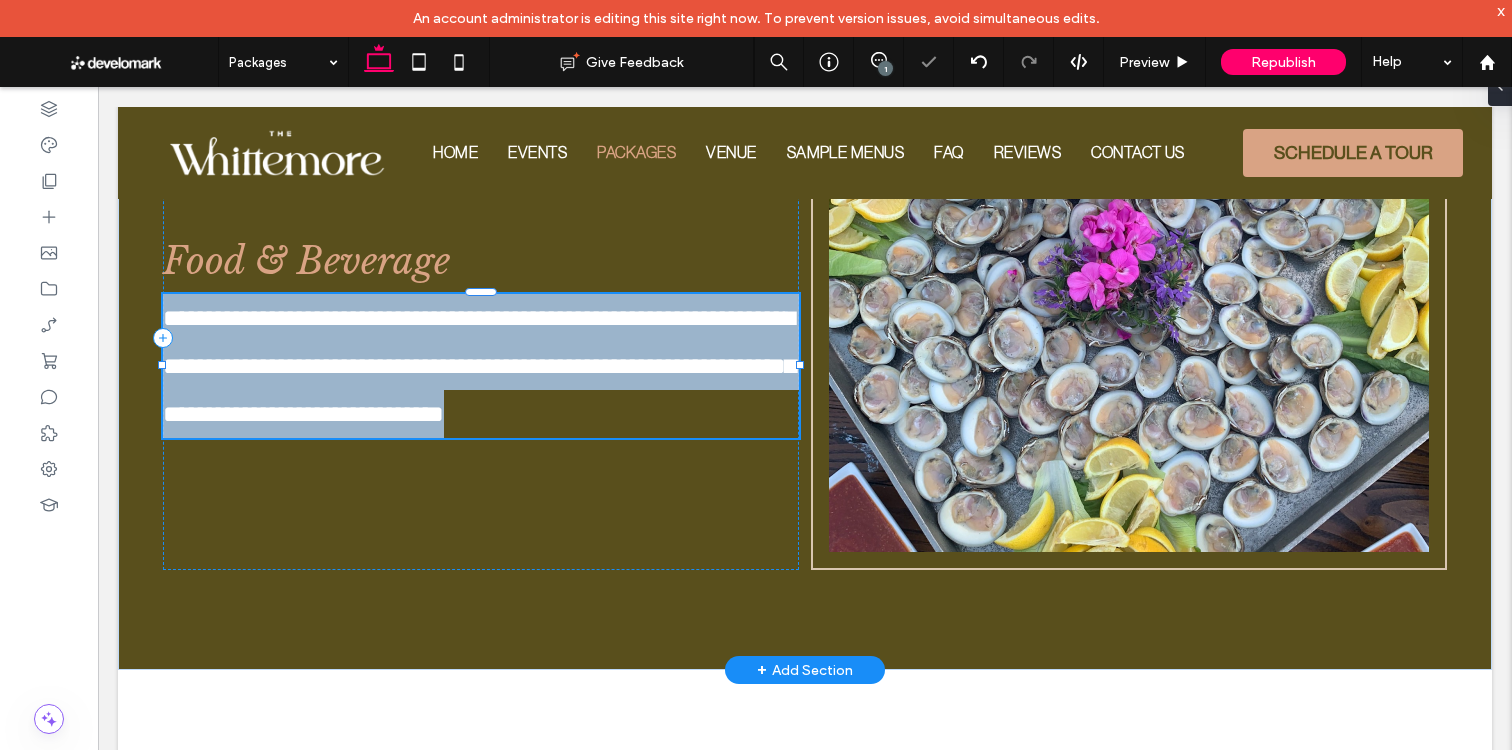 click on "**********" at bounding box center (481, 366) 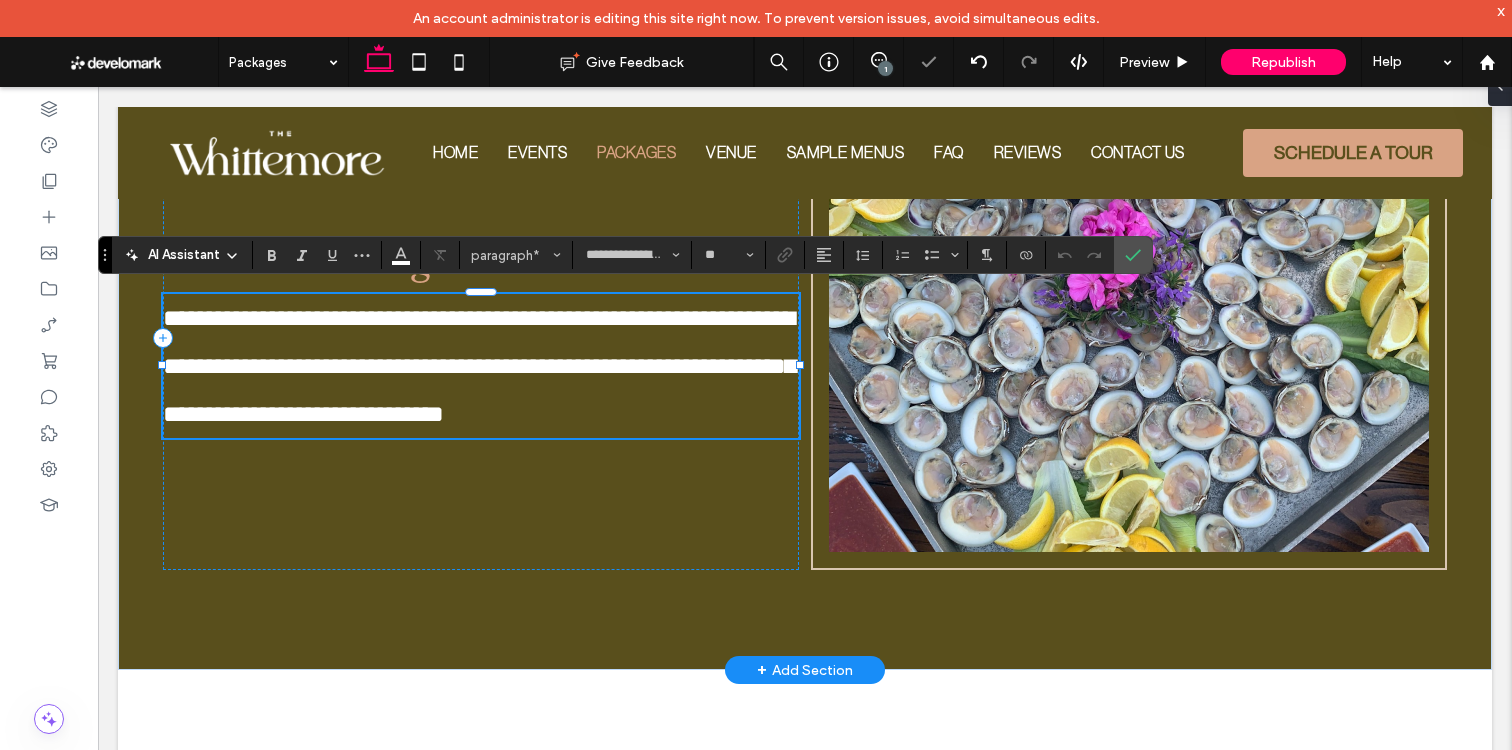 type 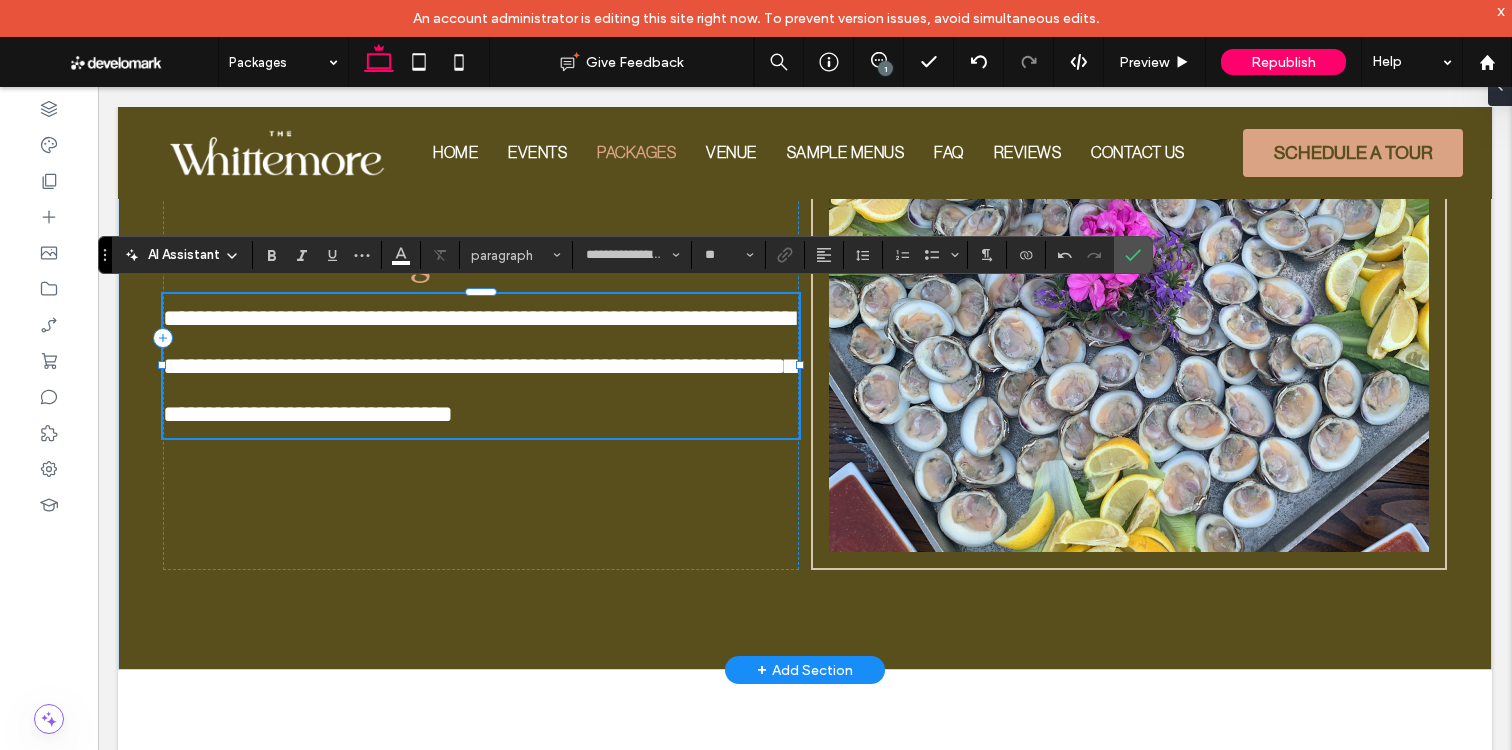 scroll, scrollTop: 0, scrollLeft: 0, axis: both 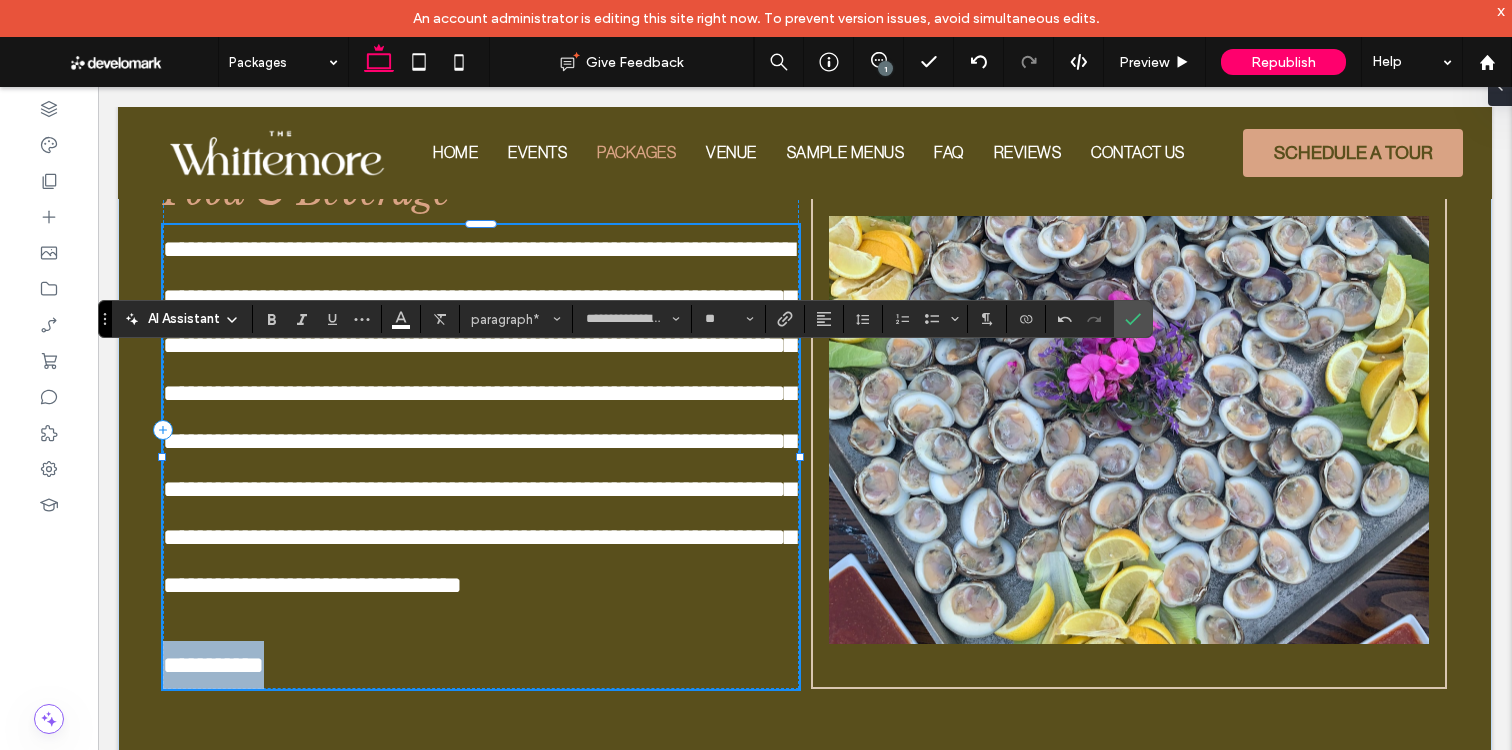 drag, startPoint x: 232, startPoint y: 653, endPoint x: 139, endPoint y: 645, distance: 93.34345 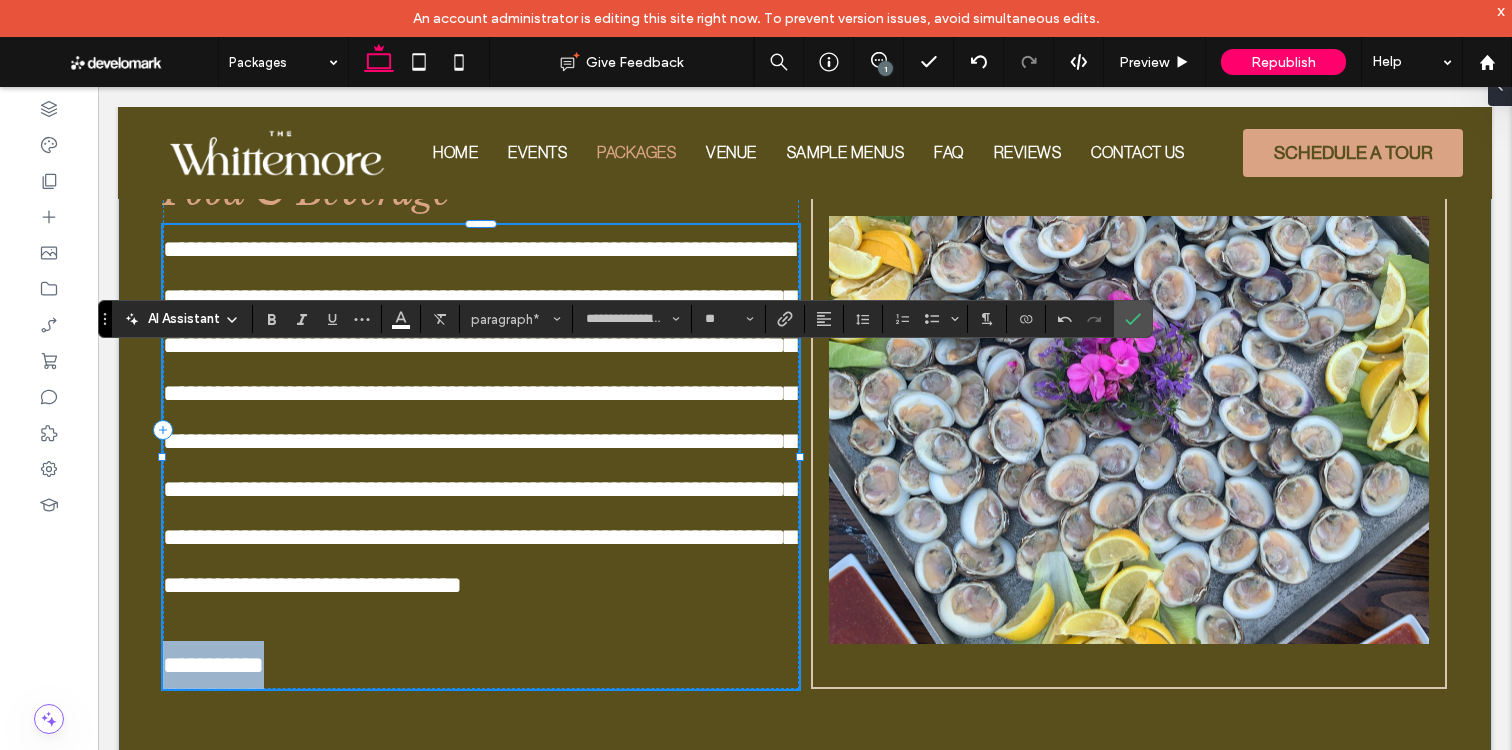 click on "**********" at bounding box center (805, 467) 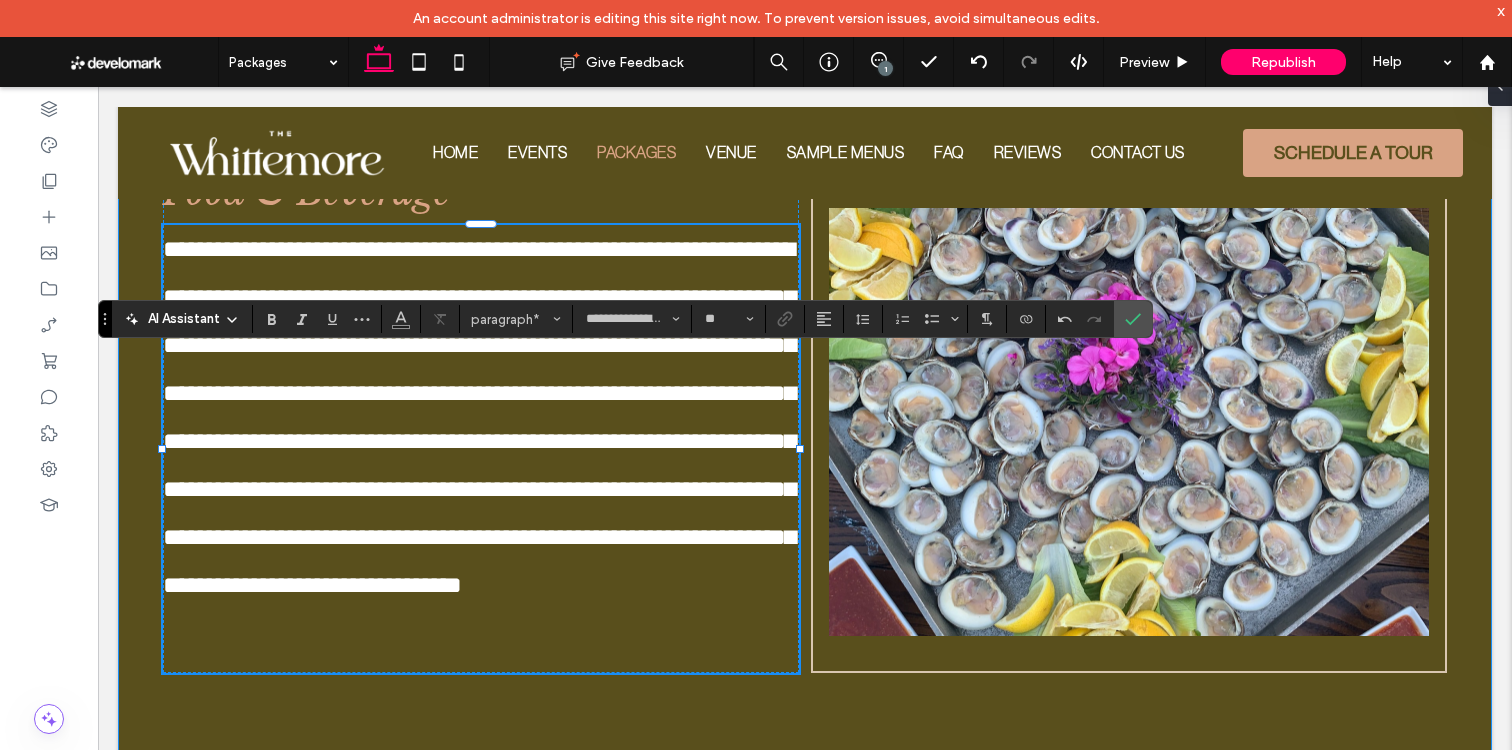 type on "**" 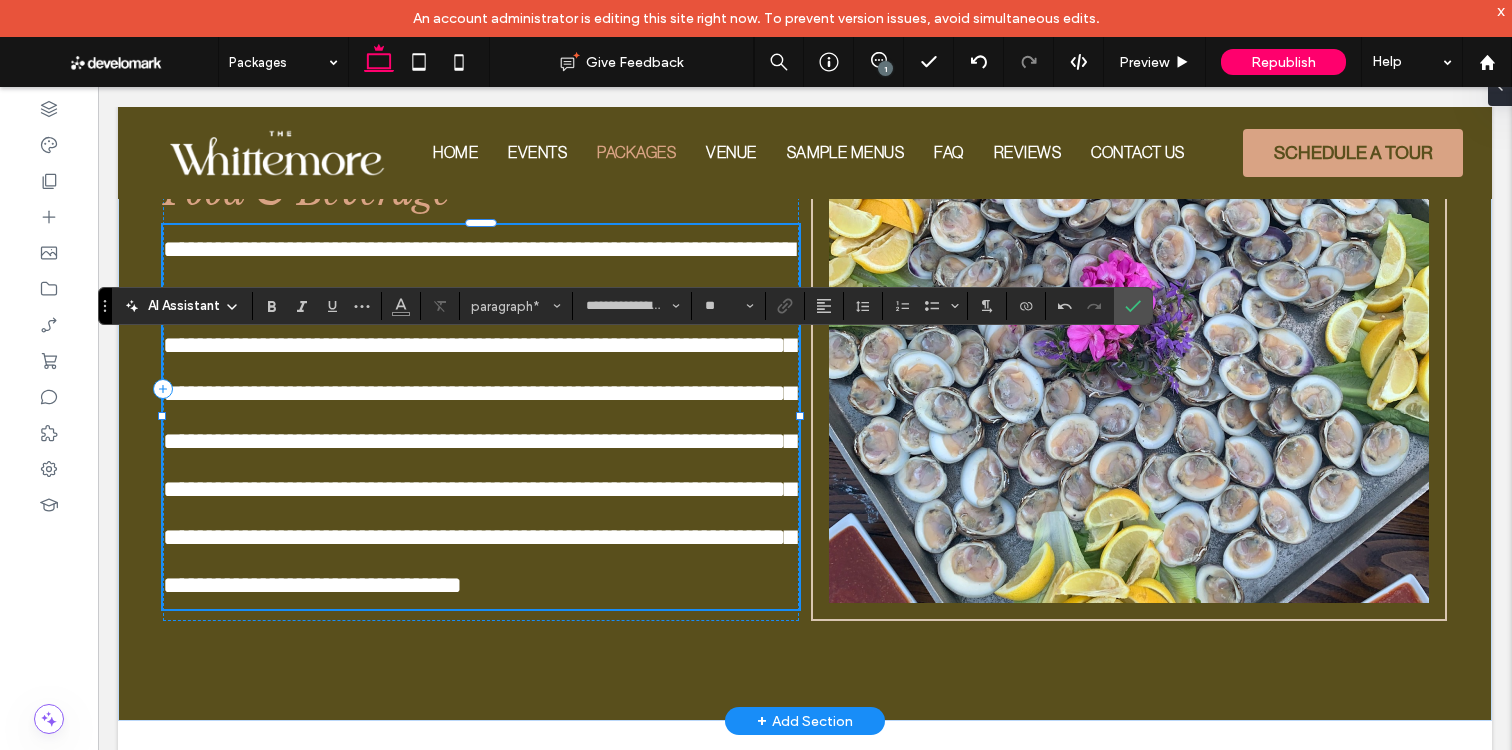 scroll, scrollTop: 2949, scrollLeft: 0, axis: vertical 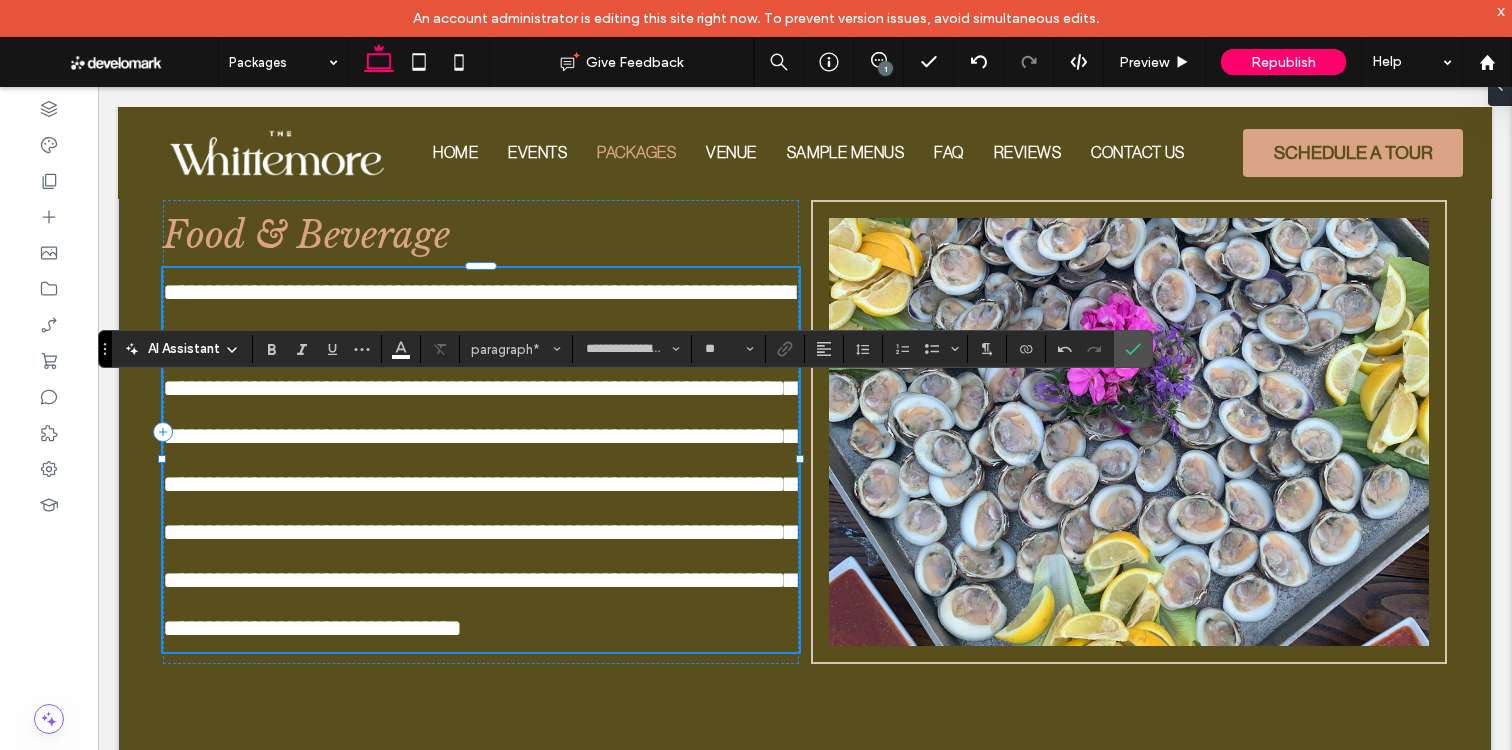 click on "**********" at bounding box center (479, 460) 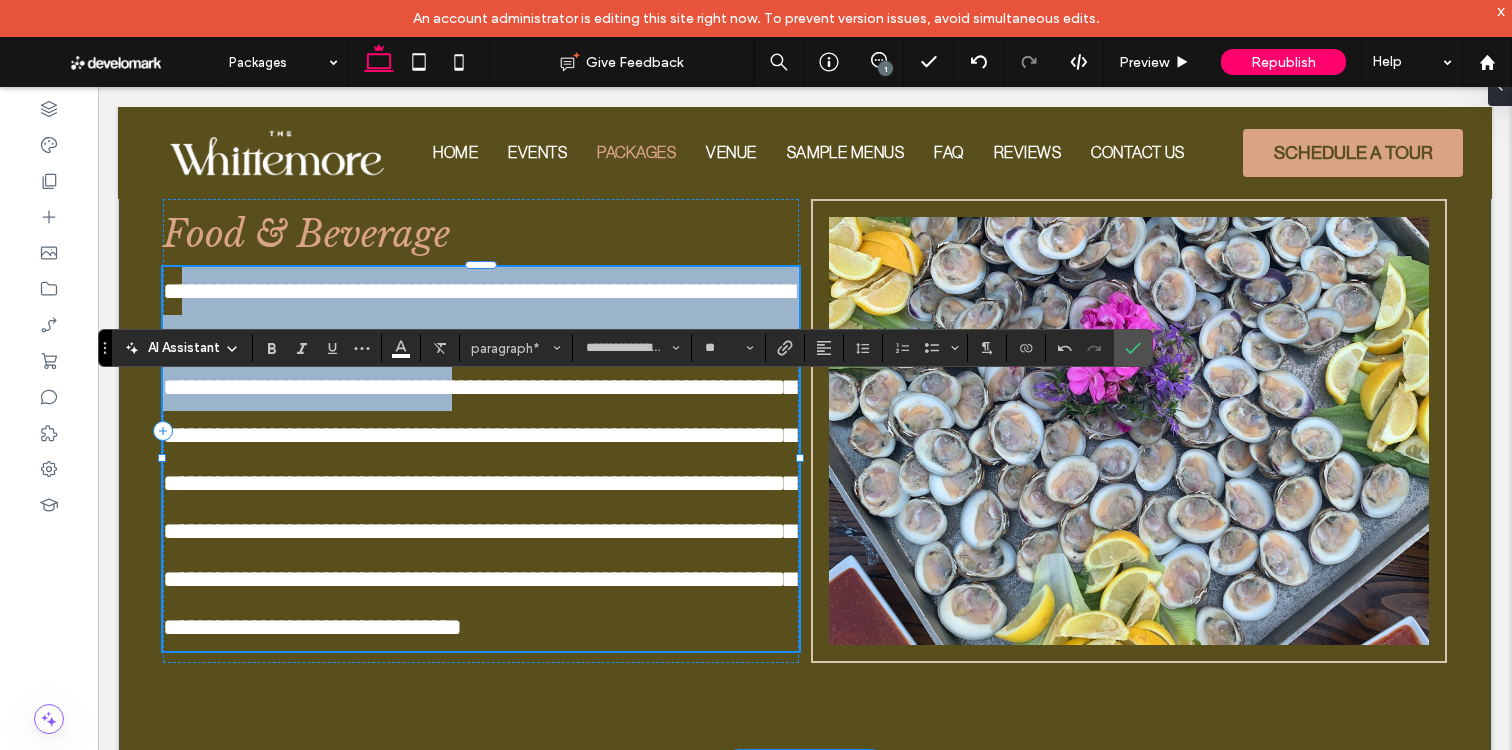 drag, startPoint x: 454, startPoint y: 387, endPoint x: 173, endPoint y: 291, distance: 296.94614 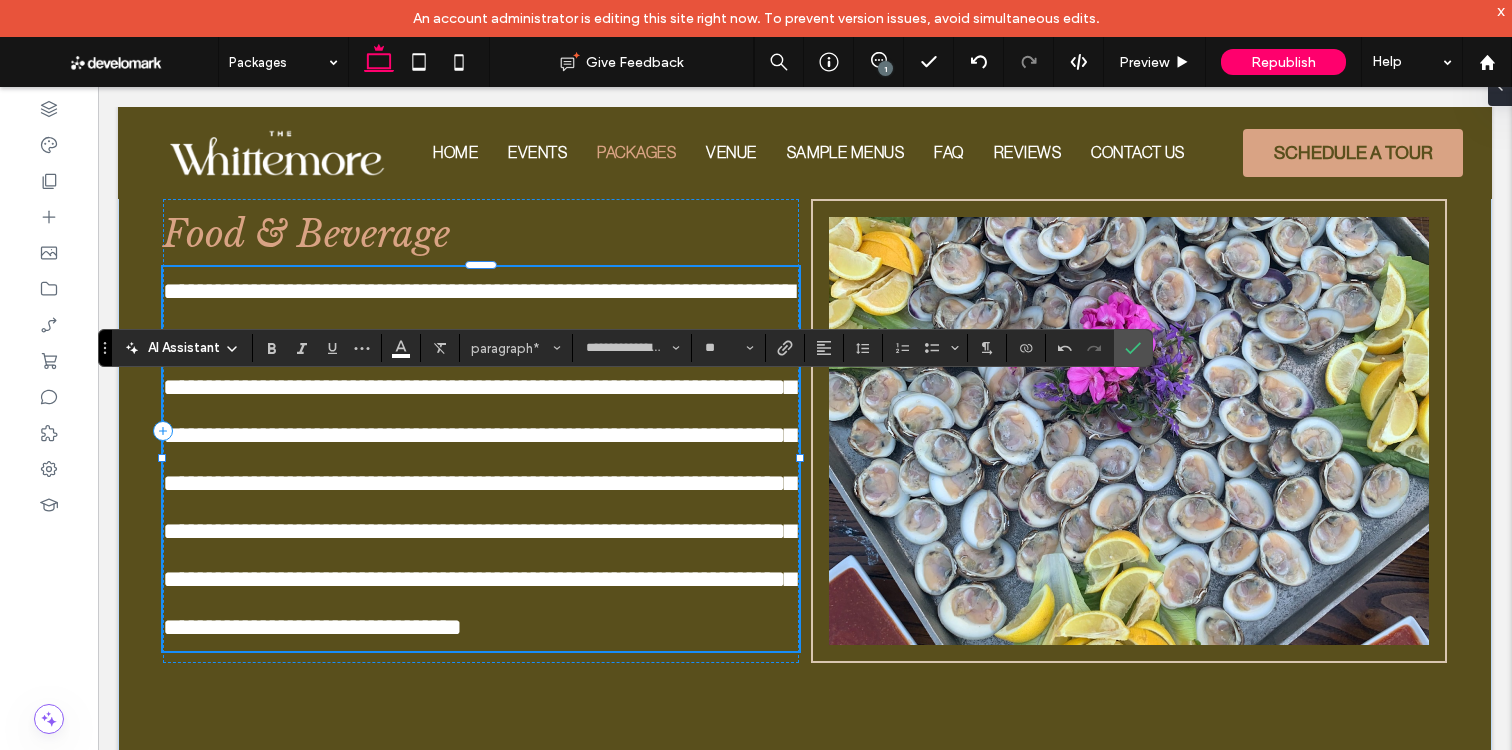scroll, scrollTop: 2998, scrollLeft: 0, axis: vertical 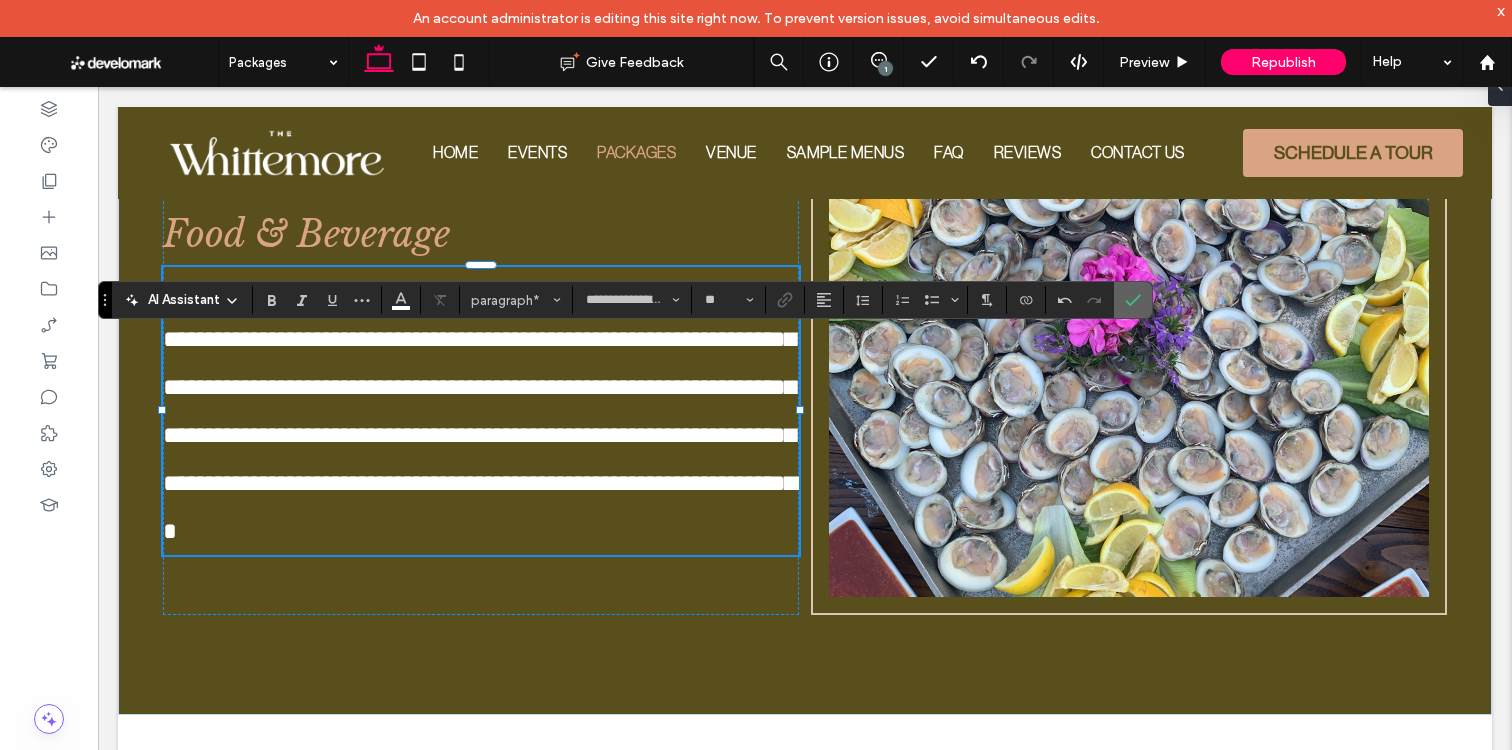 click 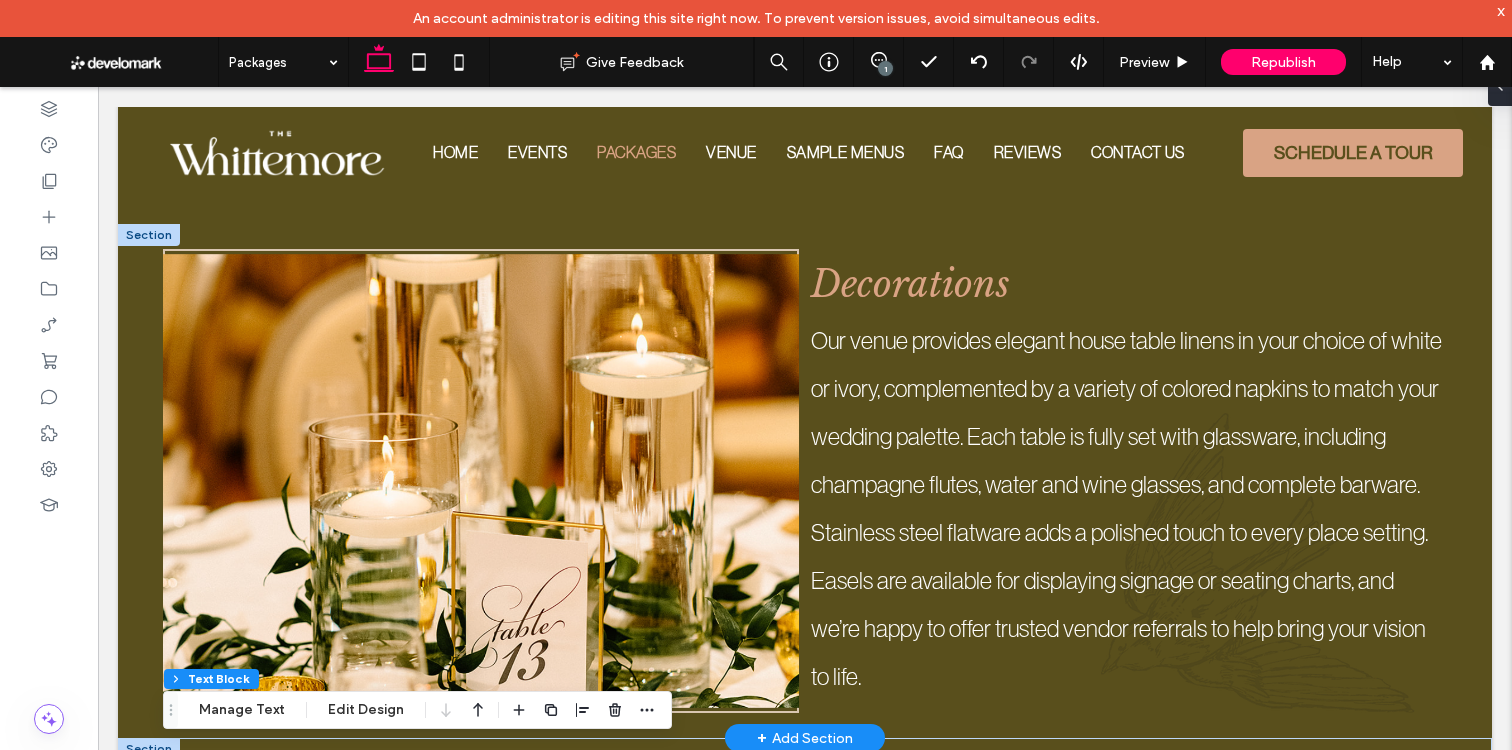 scroll, scrollTop: 2372, scrollLeft: 0, axis: vertical 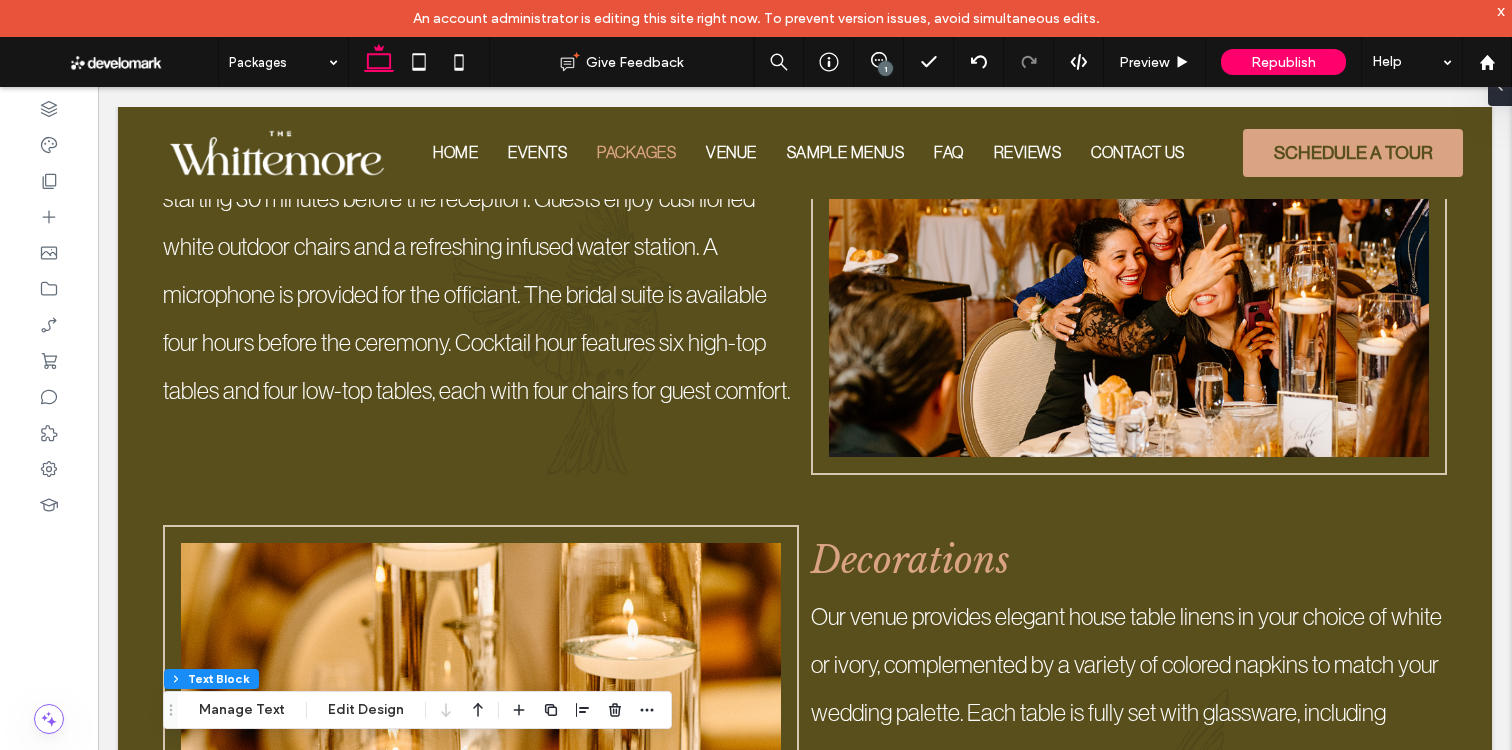 drag, startPoint x: 470, startPoint y: 62, endPoint x: 569, endPoint y: 232, distance: 196.7257 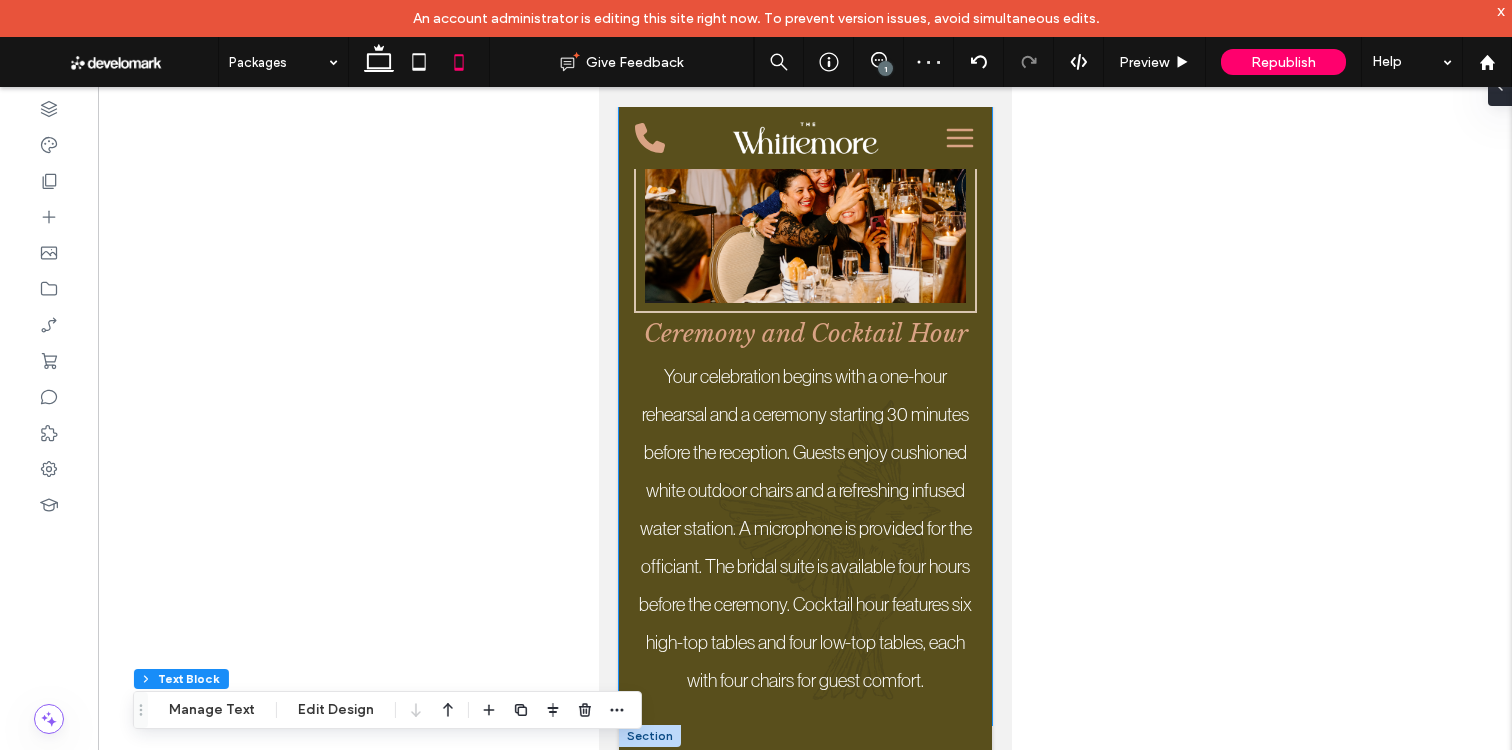 scroll, scrollTop: 2531, scrollLeft: 0, axis: vertical 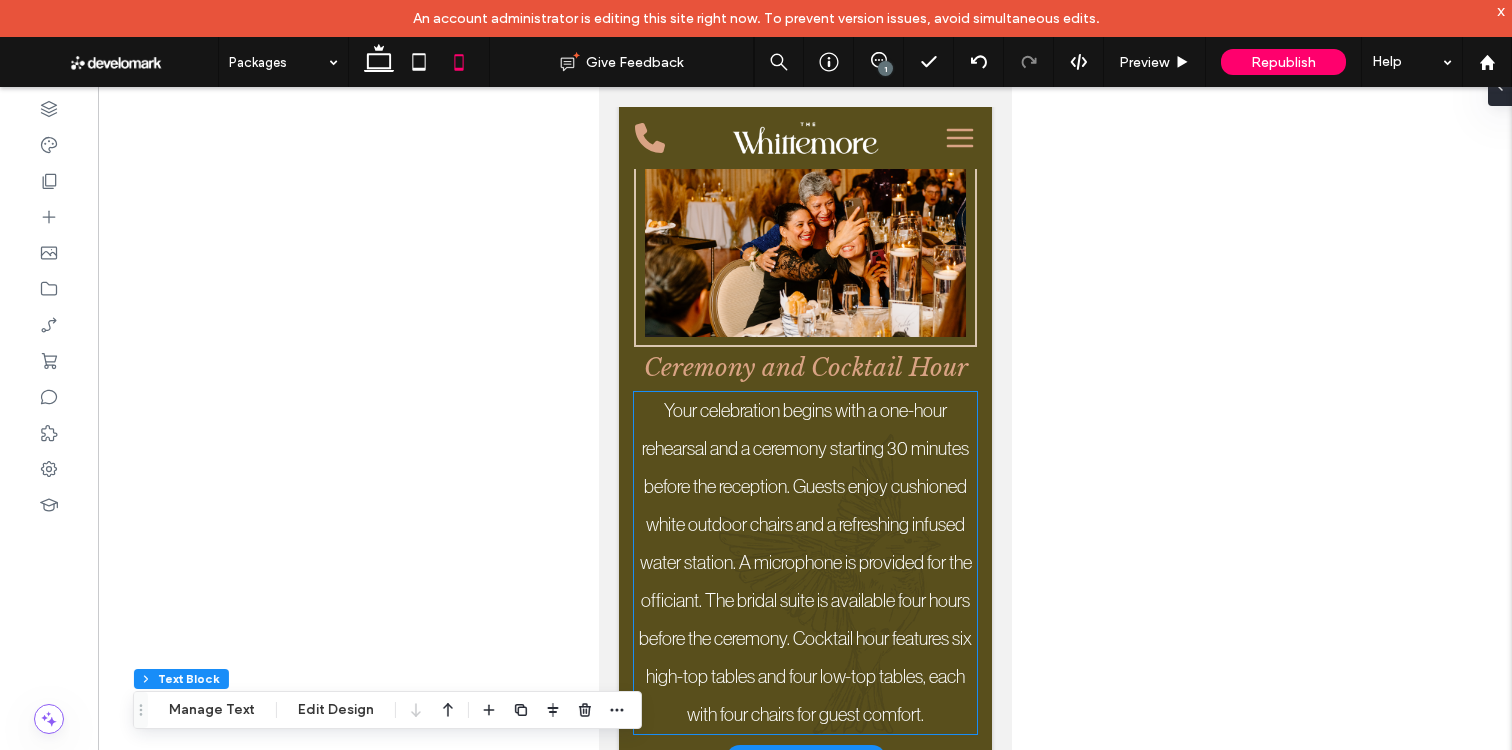 click on "Your celebration begins with a one-hour rehearsal and a ceremony starting 30 minutes before the reception. Guests enjoy cushioned white outdoor chairs and a refreshing infused water station. A microphone is provided for the officiant. The bridal suite is available four hours before the ceremony. Cocktail hour features six high-top tables and four low-top tables, each with four chairs for guest comfort." at bounding box center (804, 562) 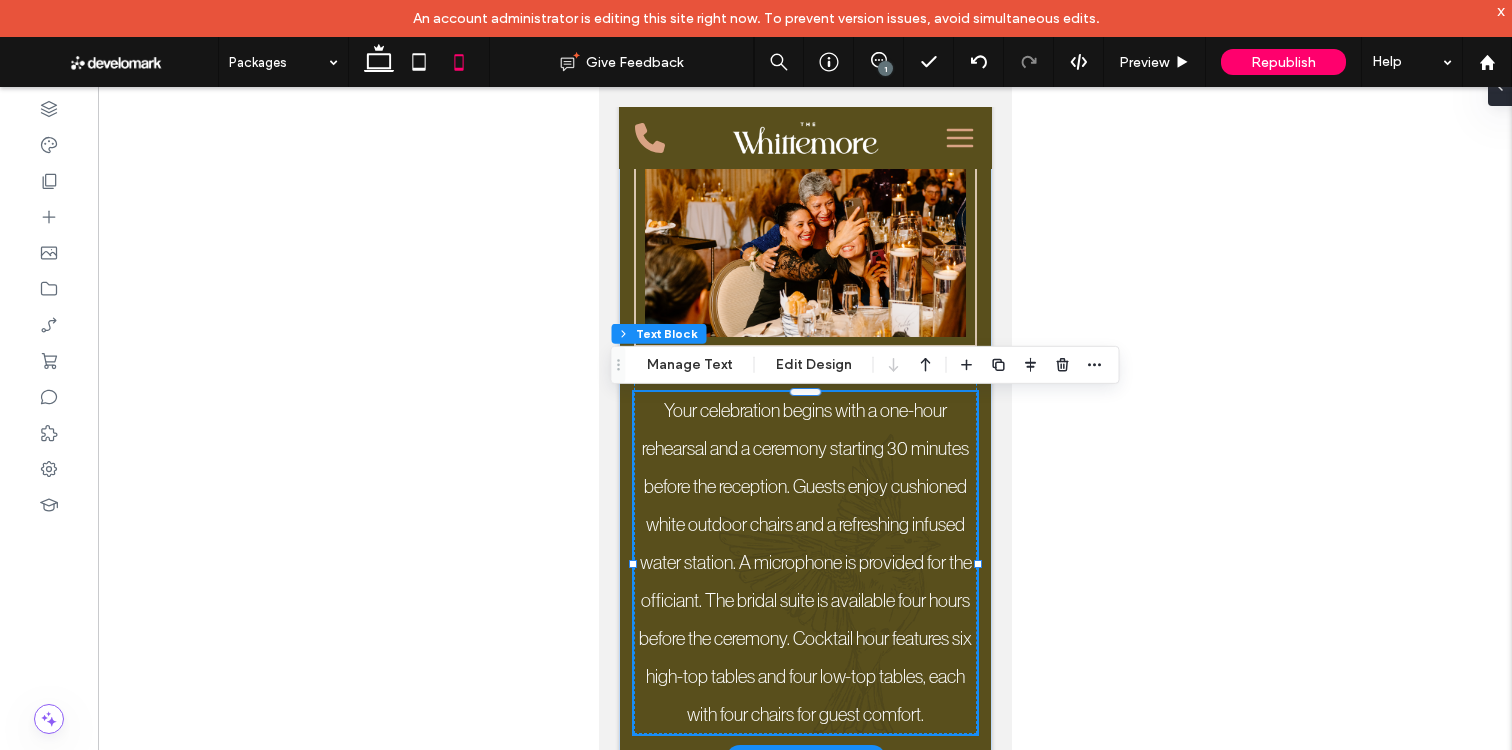 click on "Your celebration begins with a one-hour rehearsal and a ceremony starting 30 minutes before the reception. Guests enjoy cushioned white outdoor chairs and a refreshing infused water station. A microphone is provided for the officiant. The bridal suite is available four hours before the ceremony. Cocktail hour features six high-top tables and four low-top tables, each with four chairs for guest comfort." at bounding box center (804, 563) 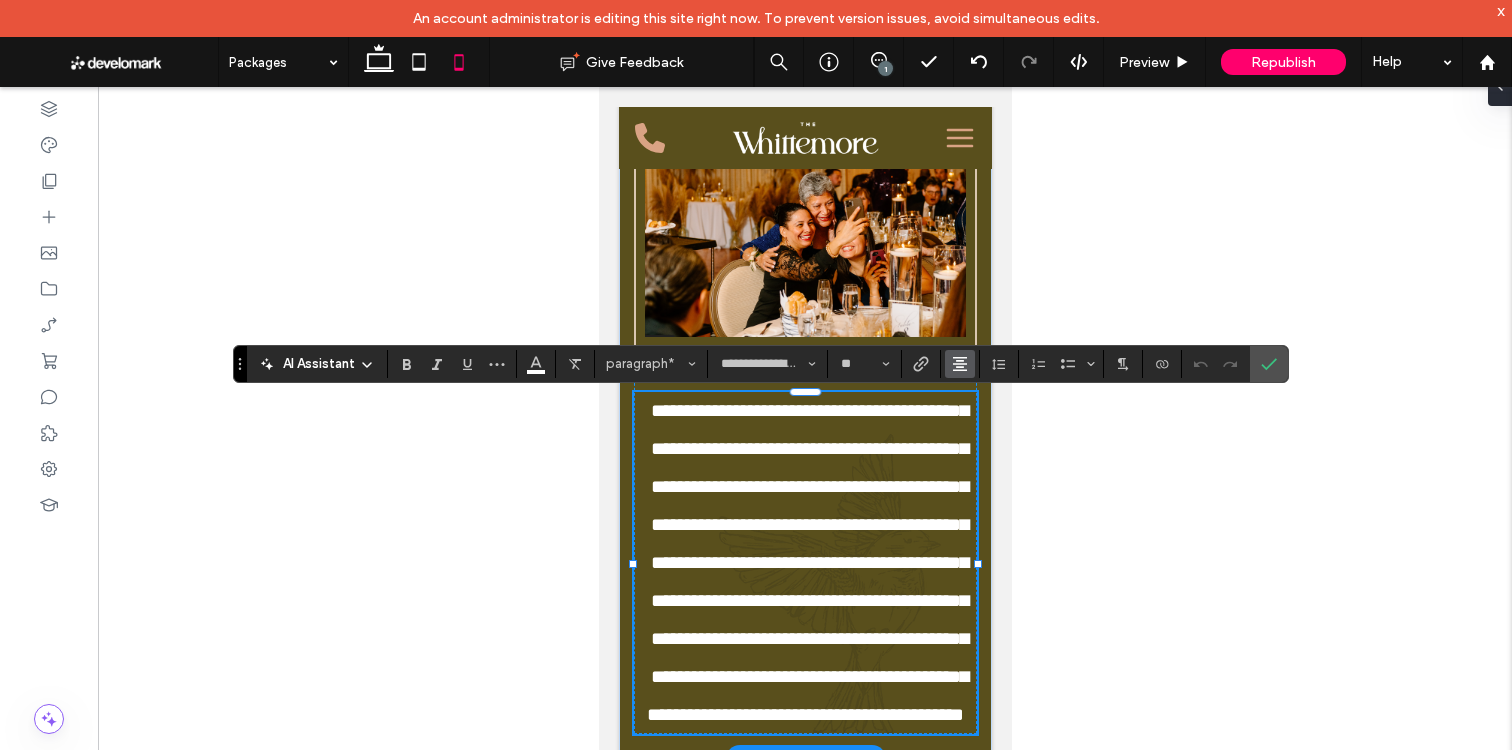 click 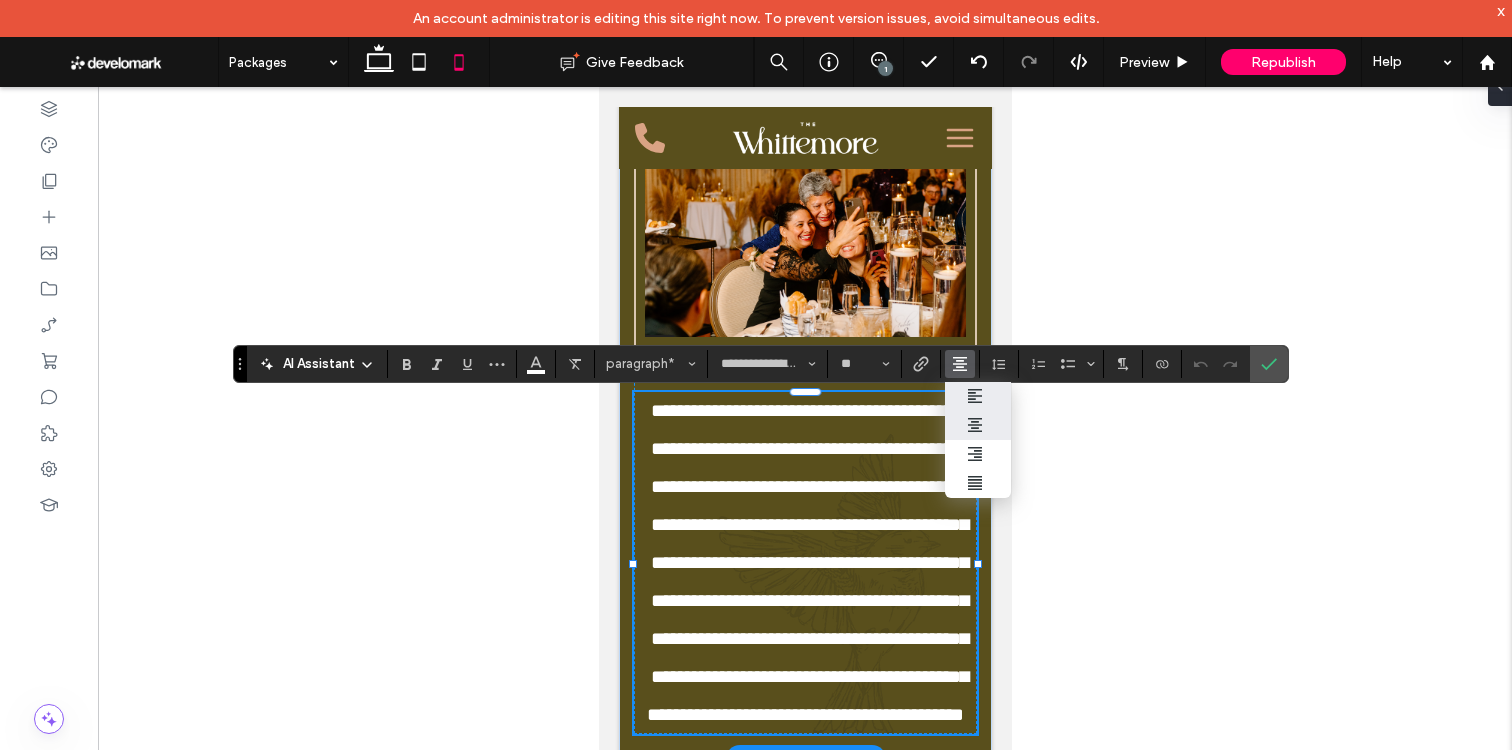 click at bounding box center (978, 396) 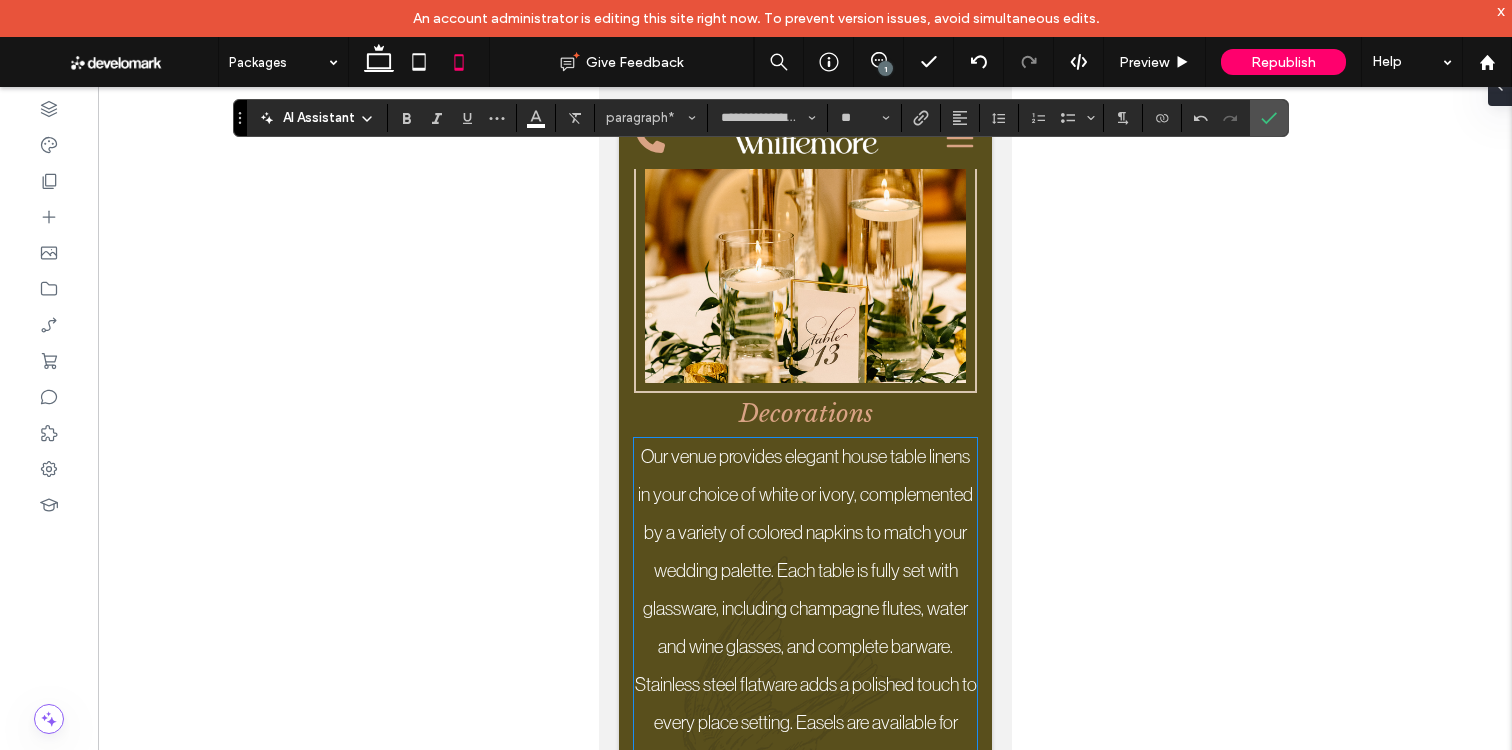 scroll, scrollTop: 3339, scrollLeft: 0, axis: vertical 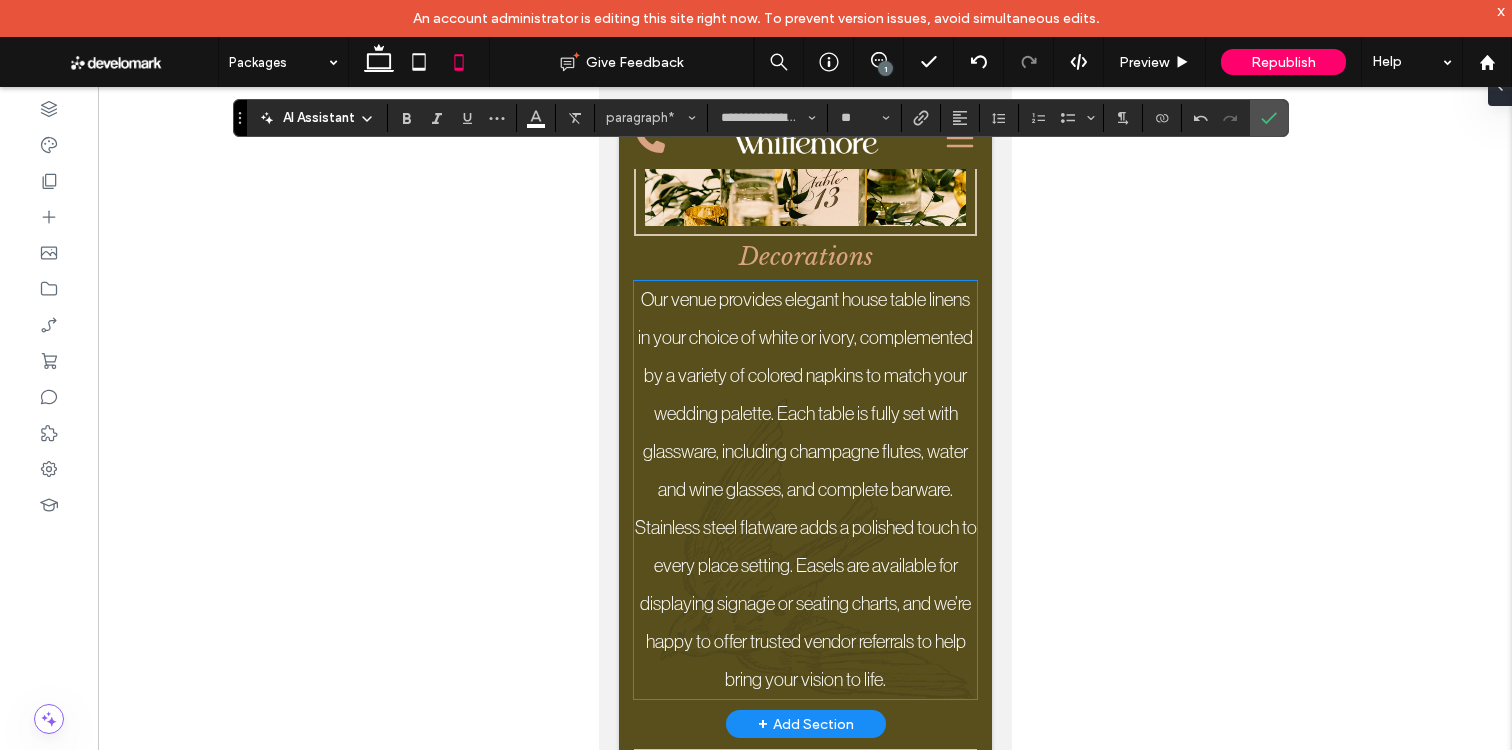 click on "Our venue provides elegant house table linens in your choice of white or ivory, complemented by a variety of colored napkins to match your wedding palette. Each table is fully set with glassware, including champagne flutes, water and wine glasses, and complete barware. Stainless steel flatware adds a polished touch to every place setting. Easels are available for displaying signage or seating charts, and we’re happy to offer trusted vendor referrals to help bring your vision to life." at bounding box center (804, 490) 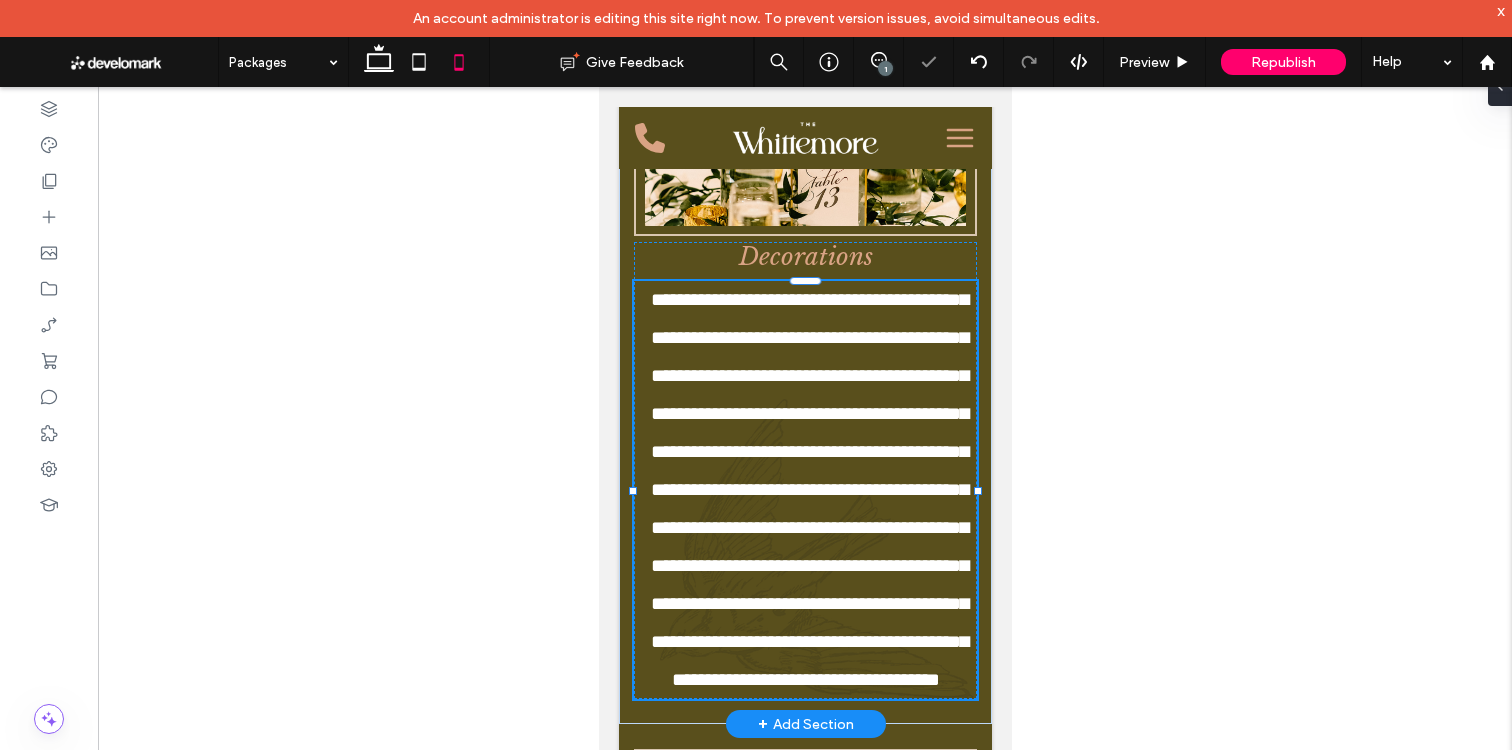 click on "**********" at bounding box center (804, 490) 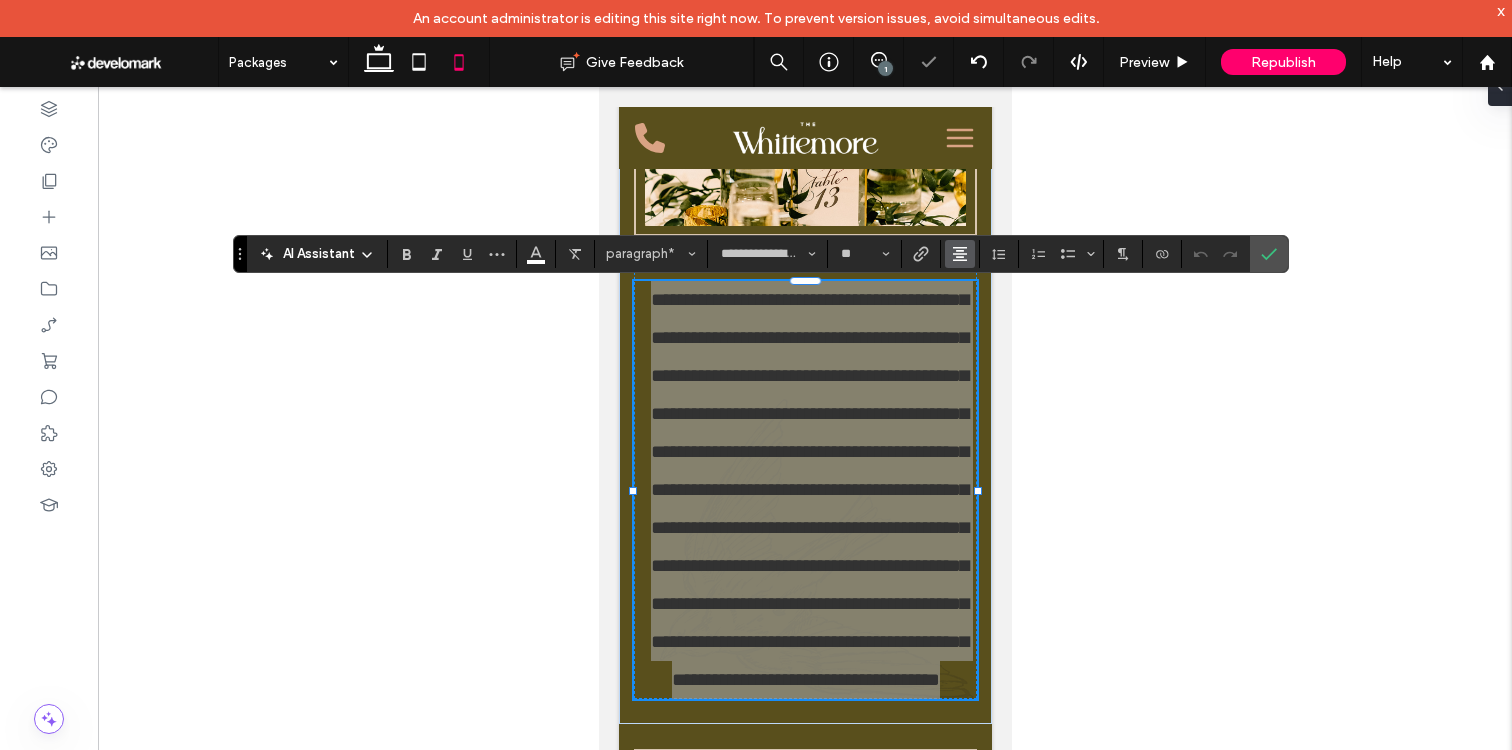 drag, startPoint x: 952, startPoint y: 249, endPoint x: 972, endPoint y: 263, distance: 24.41311 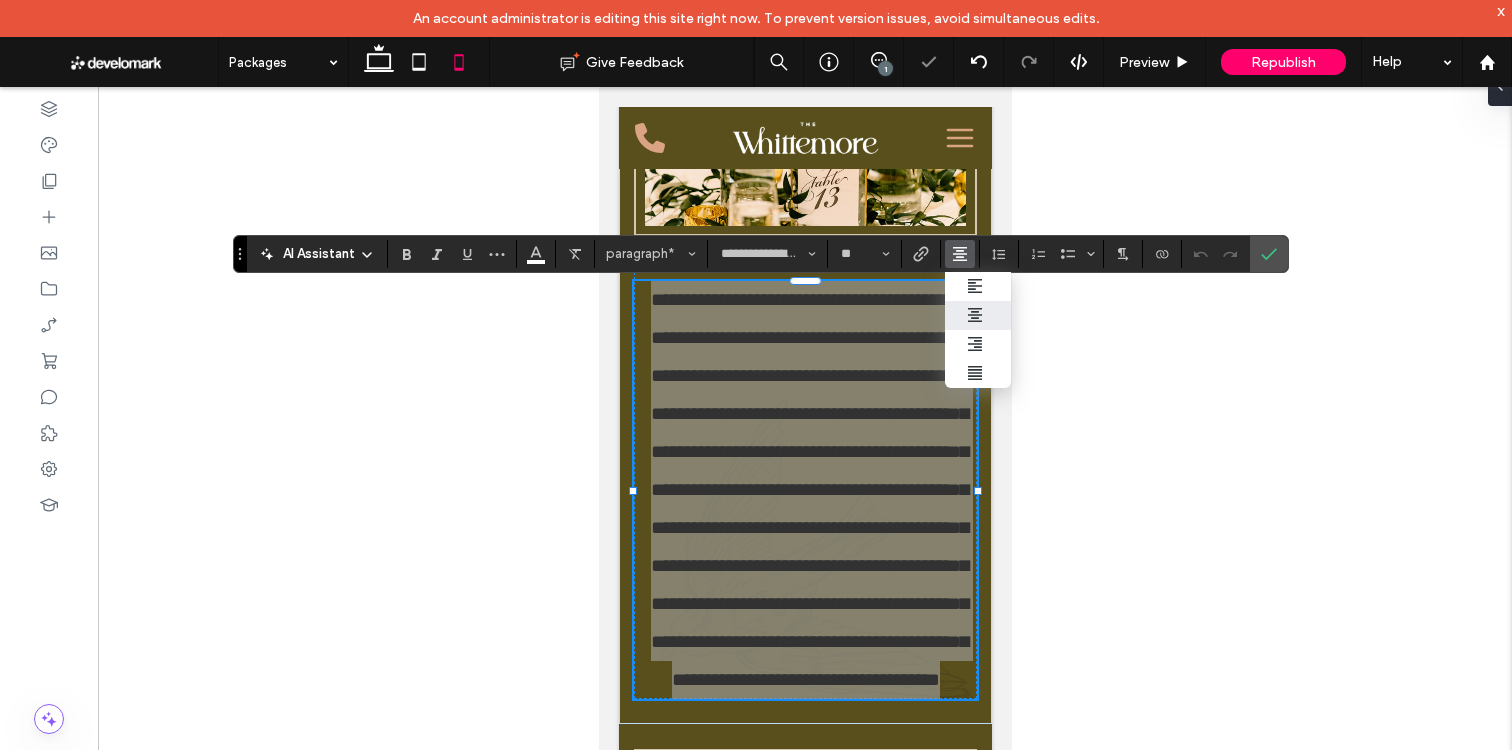 drag, startPoint x: 963, startPoint y: 286, endPoint x: 1026, endPoint y: 294, distance: 63.505905 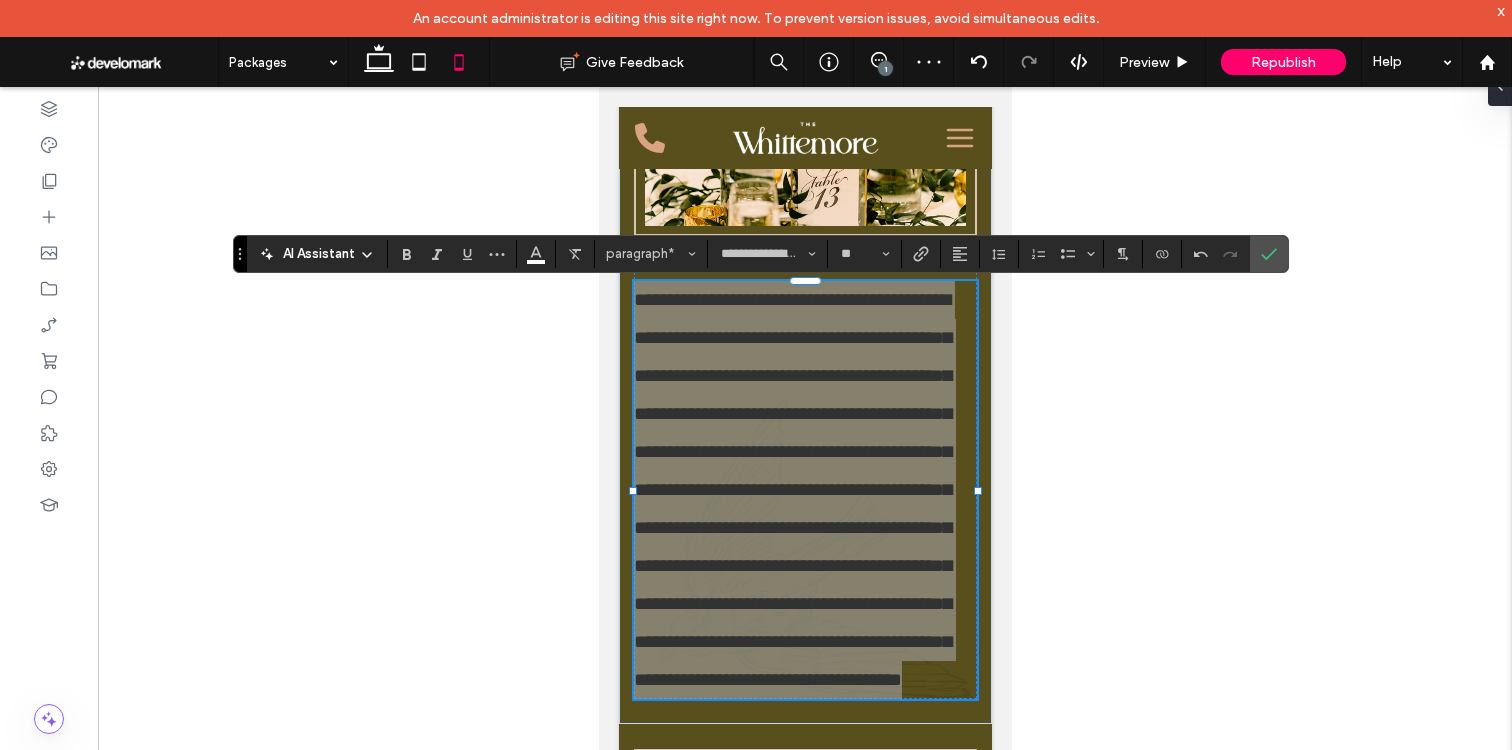 click at bounding box center (1269, 254) 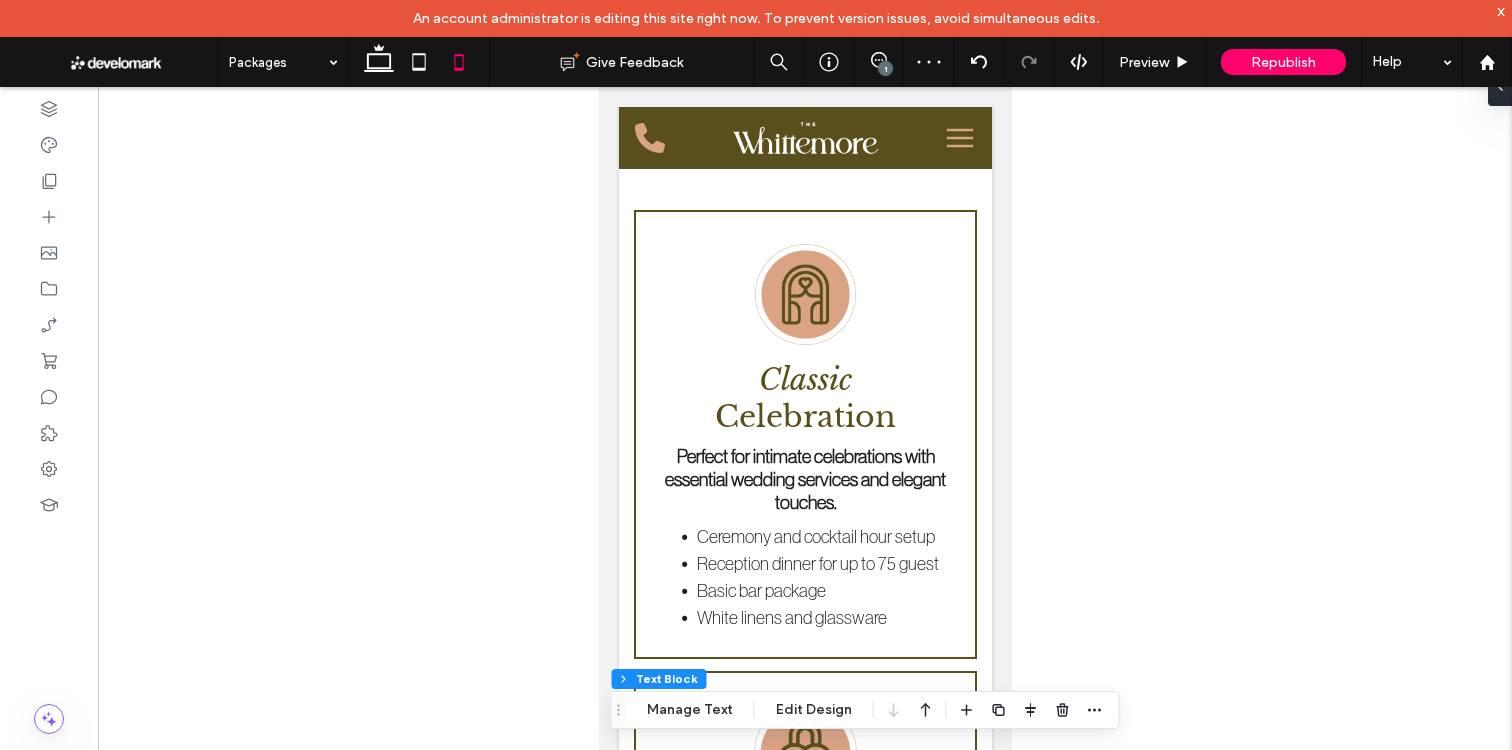 drag, startPoint x: 370, startPoint y: 65, endPoint x: 352, endPoint y: 41, distance: 30 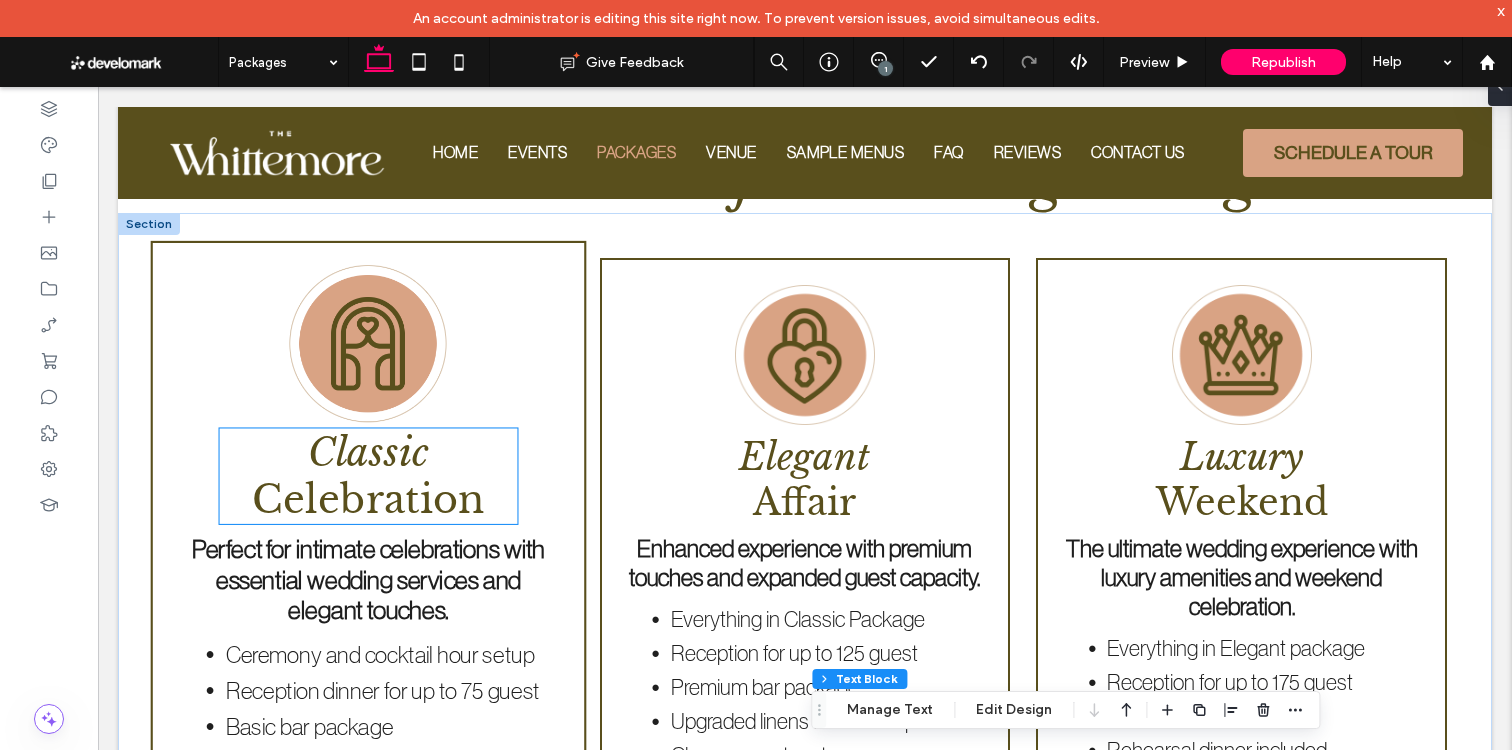 scroll, scrollTop: 763, scrollLeft: 0, axis: vertical 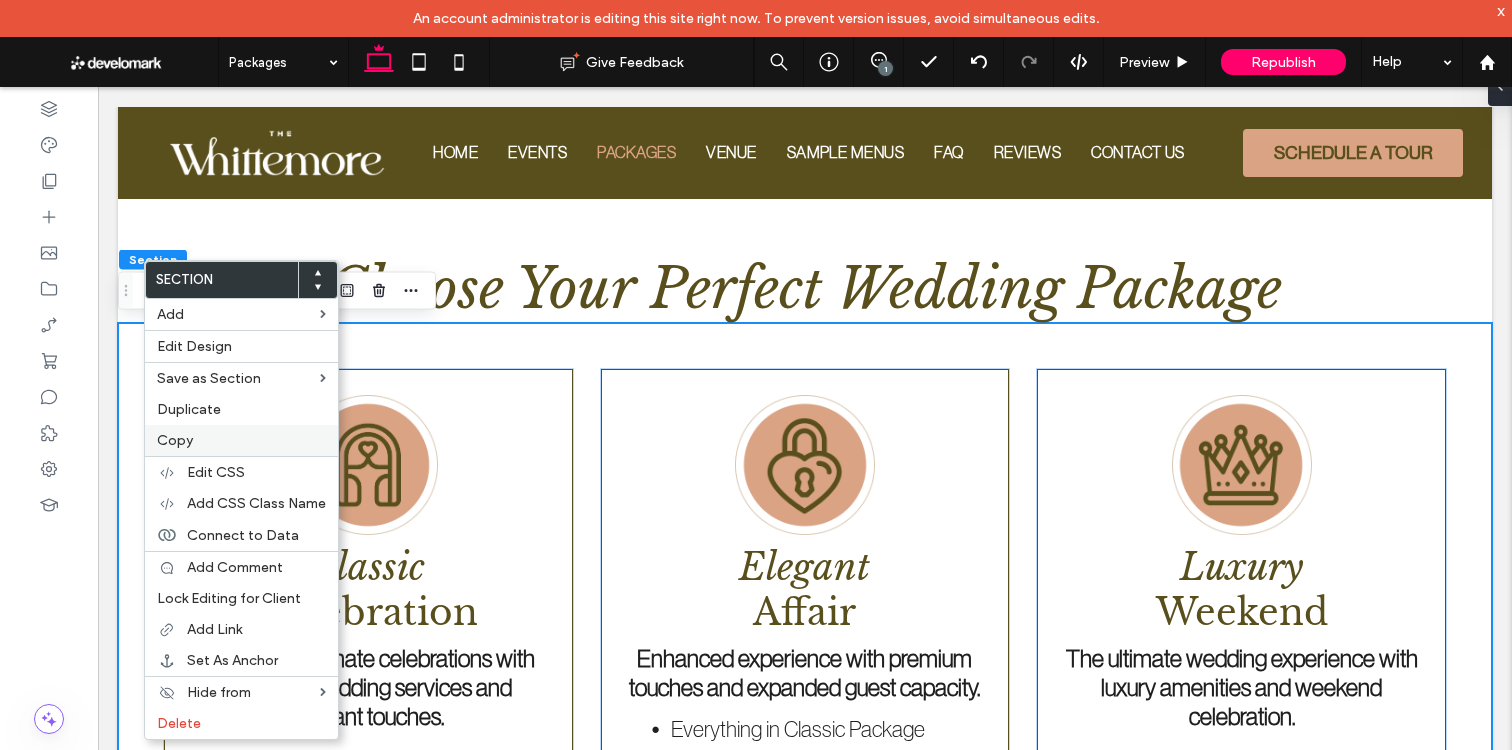 click on "Copy" at bounding box center (175, 440) 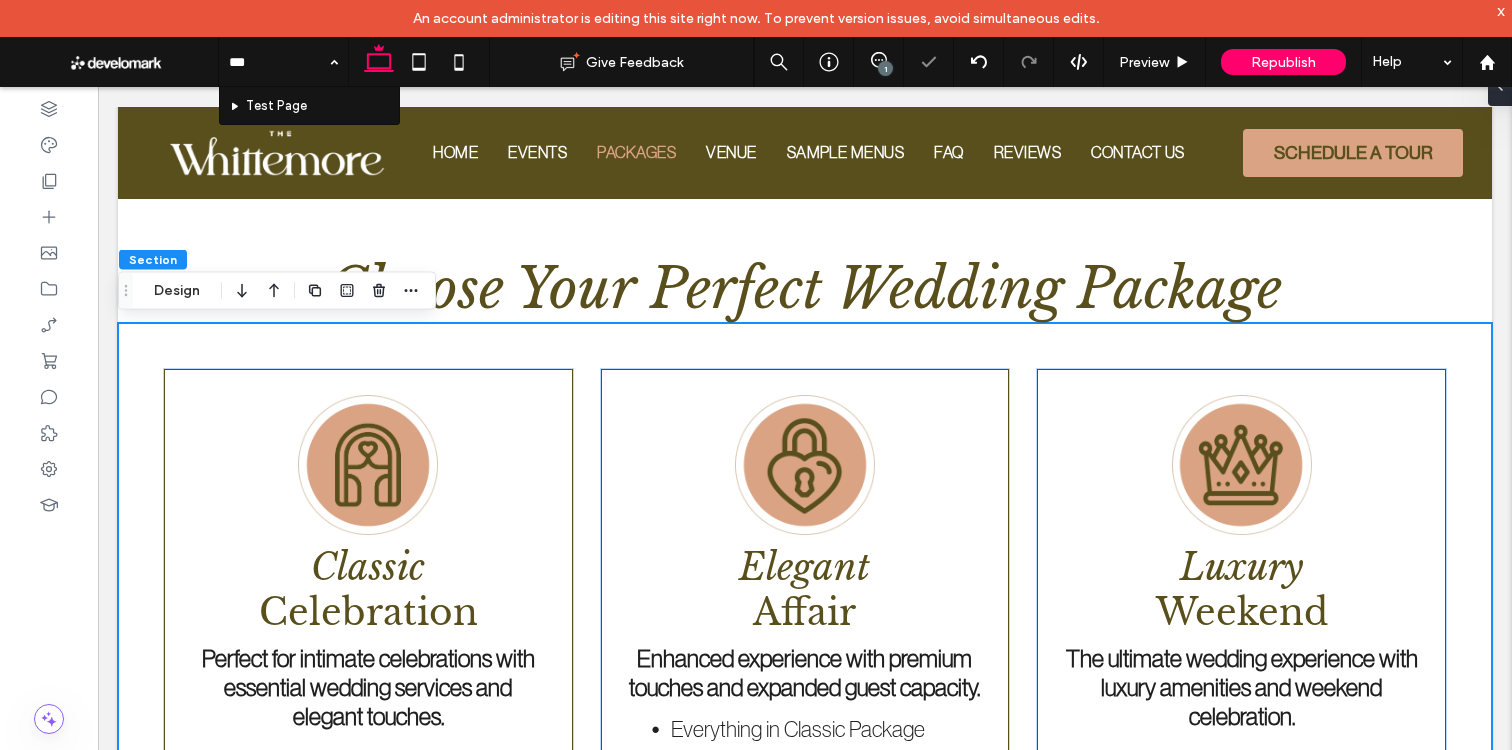 type on "****" 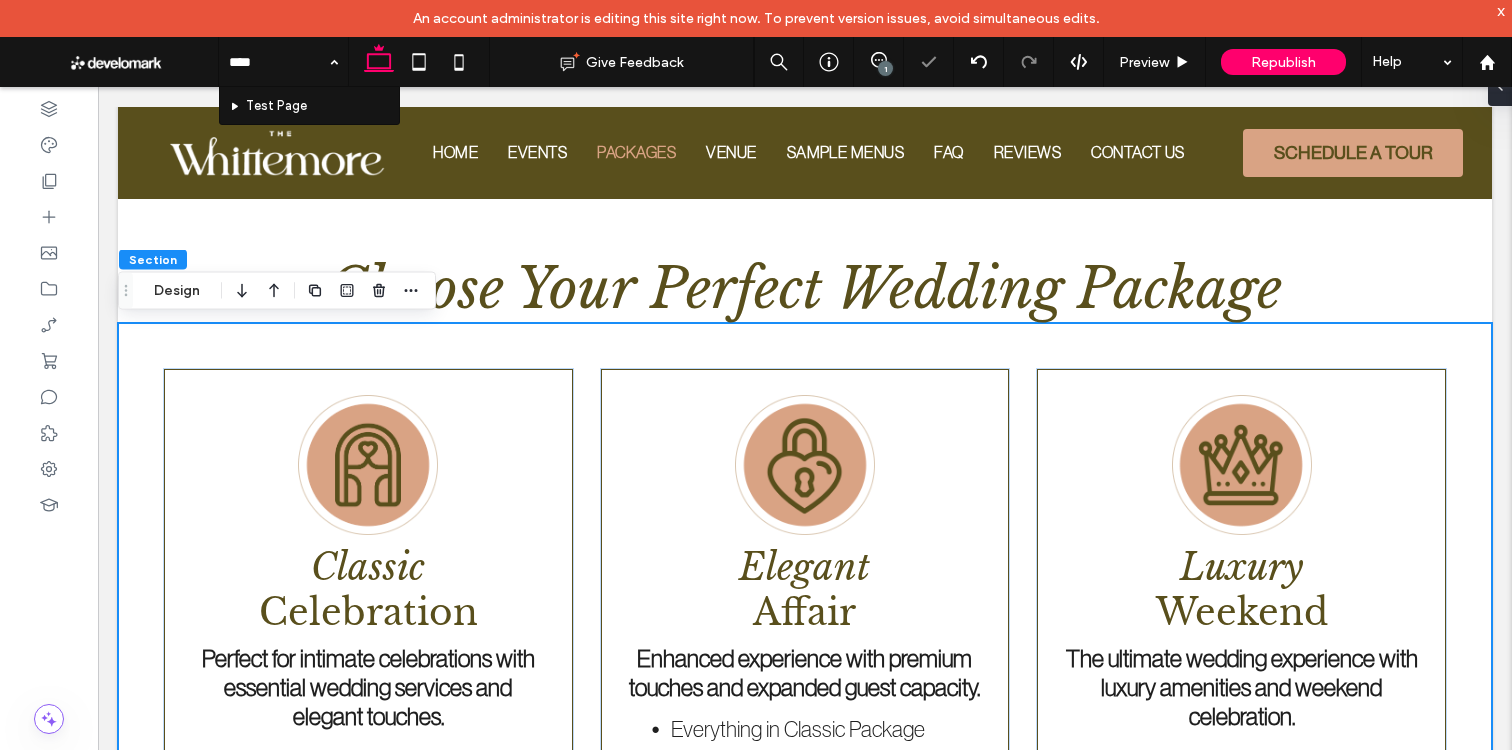 type 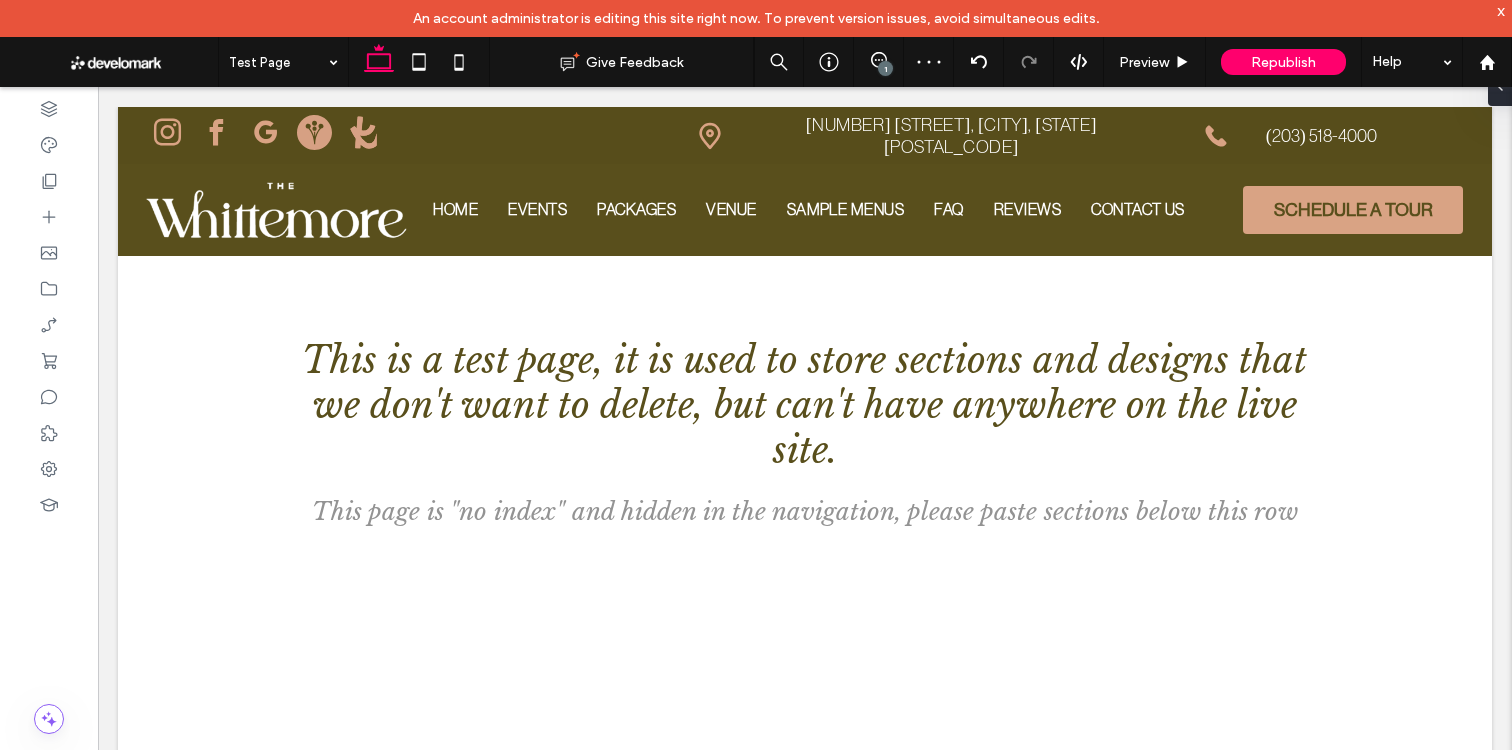 scroll, scrollTop: 0, scrollLeft: 0, axis: both 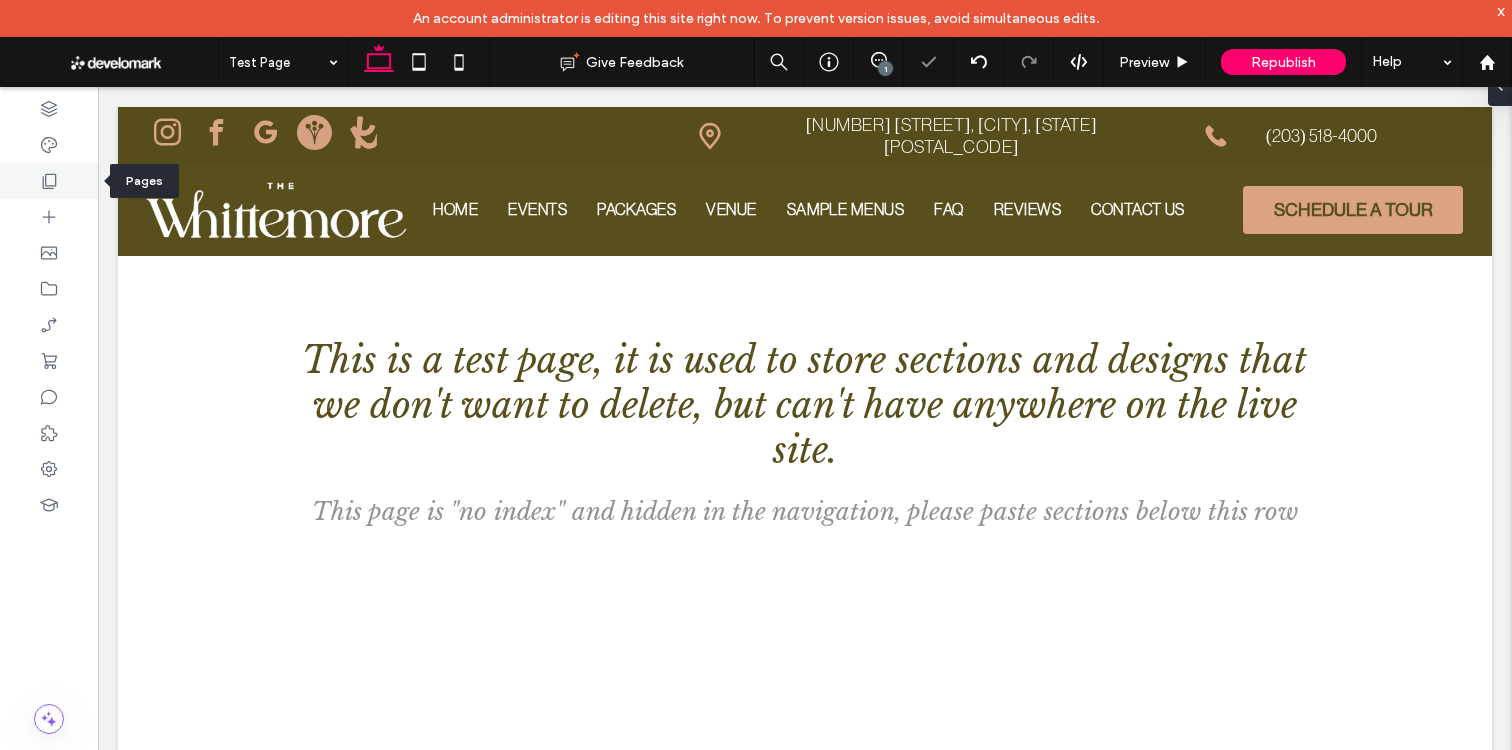 click at bounding box center (49, 181) 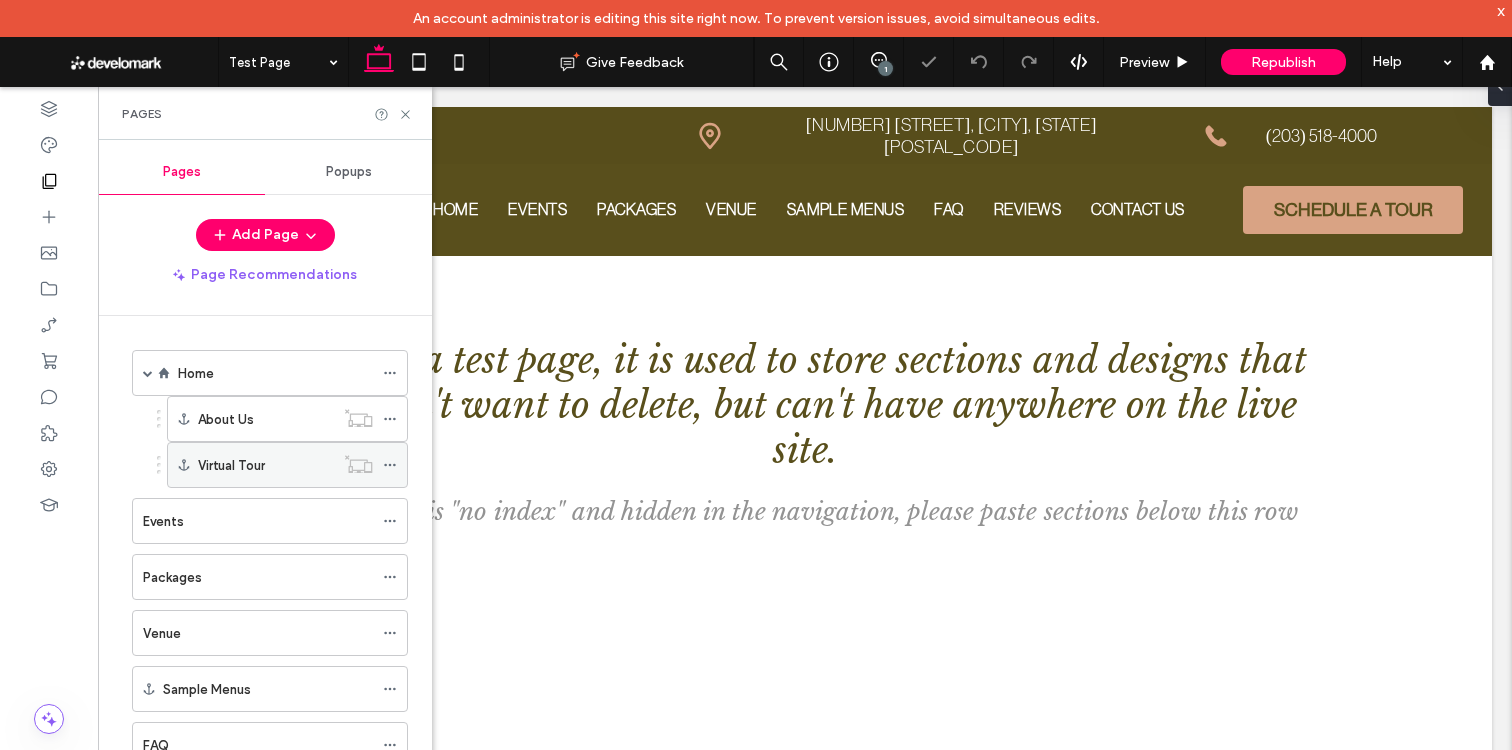 scroll, scrollTop: 357, scrollLeft: 0, axis: vertical 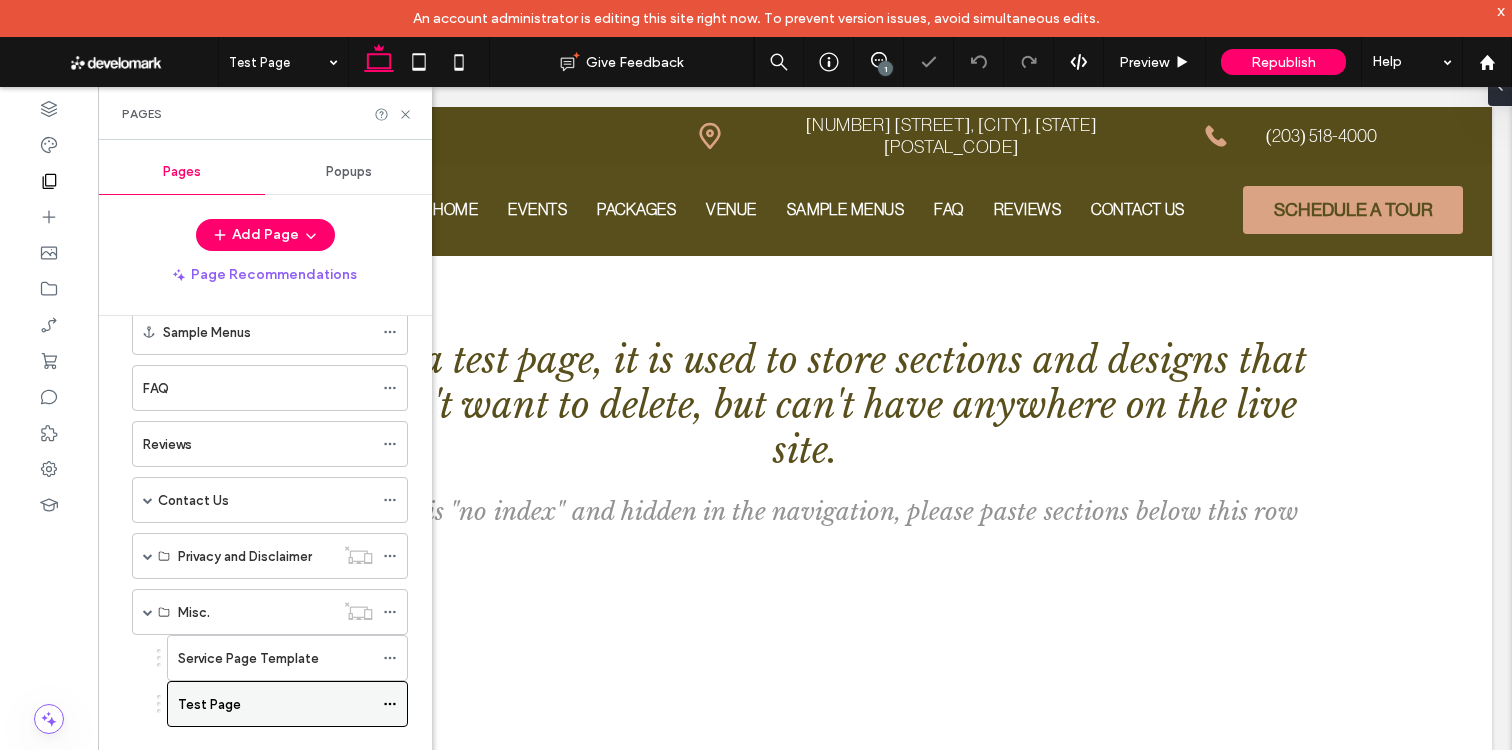 click 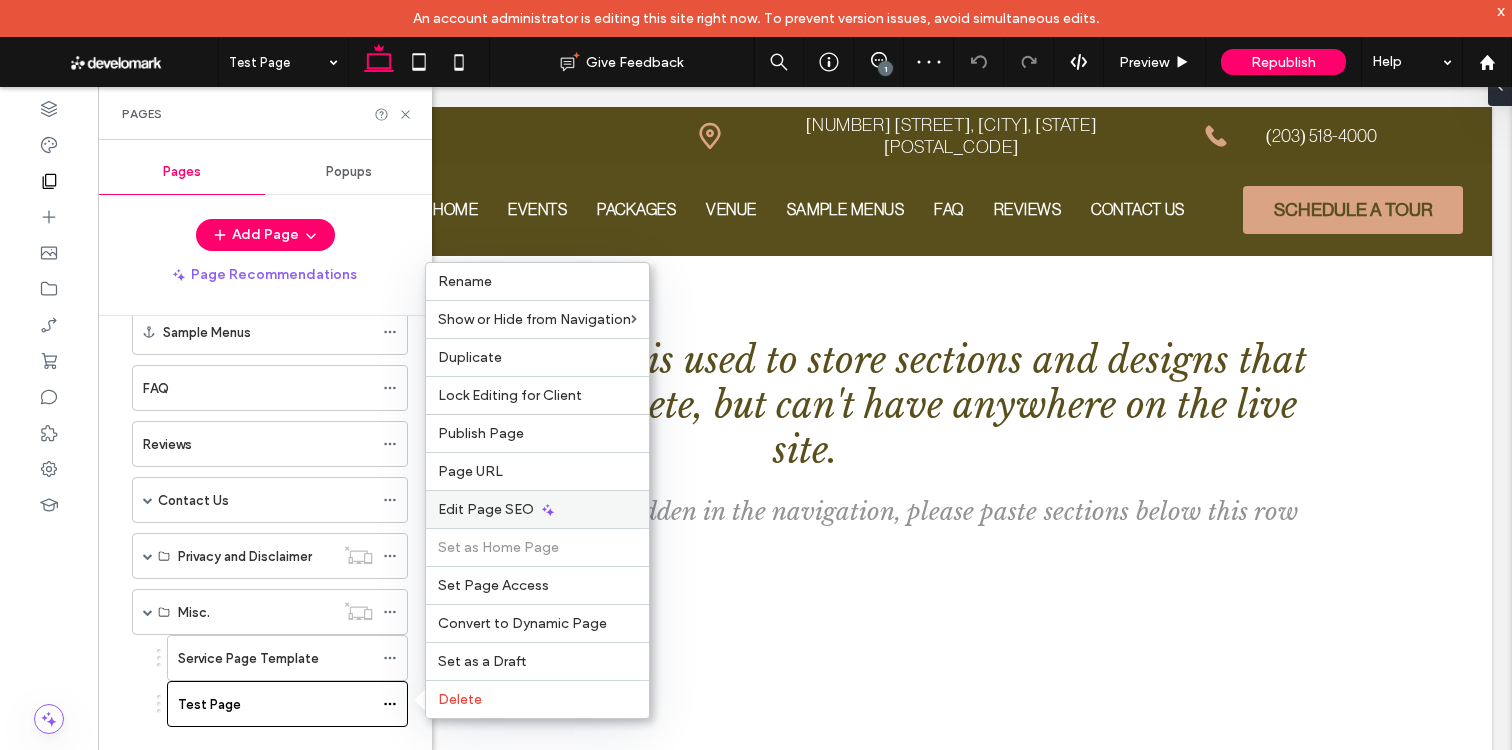 click 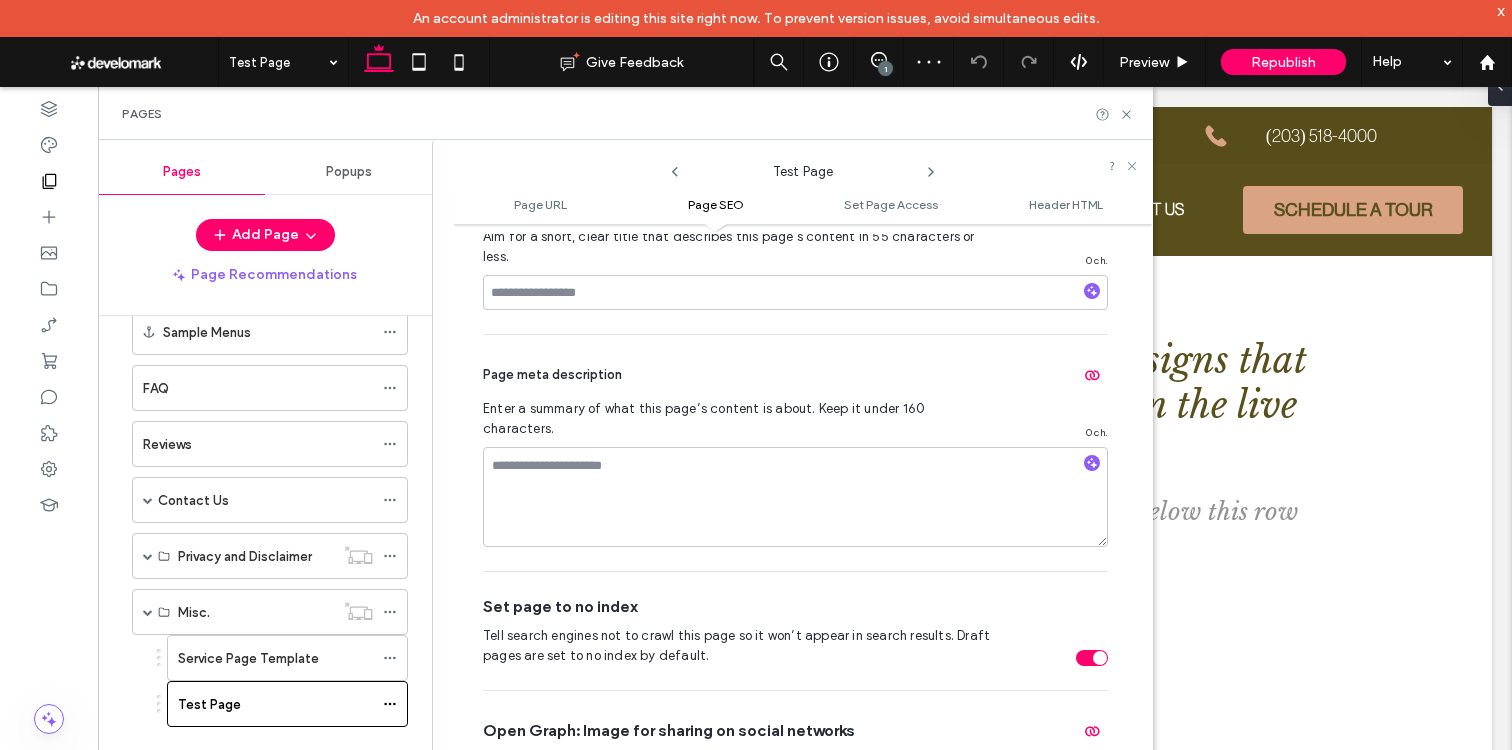 scroll, scrollTop: 561, scrollLeft: 0, axis: vertical 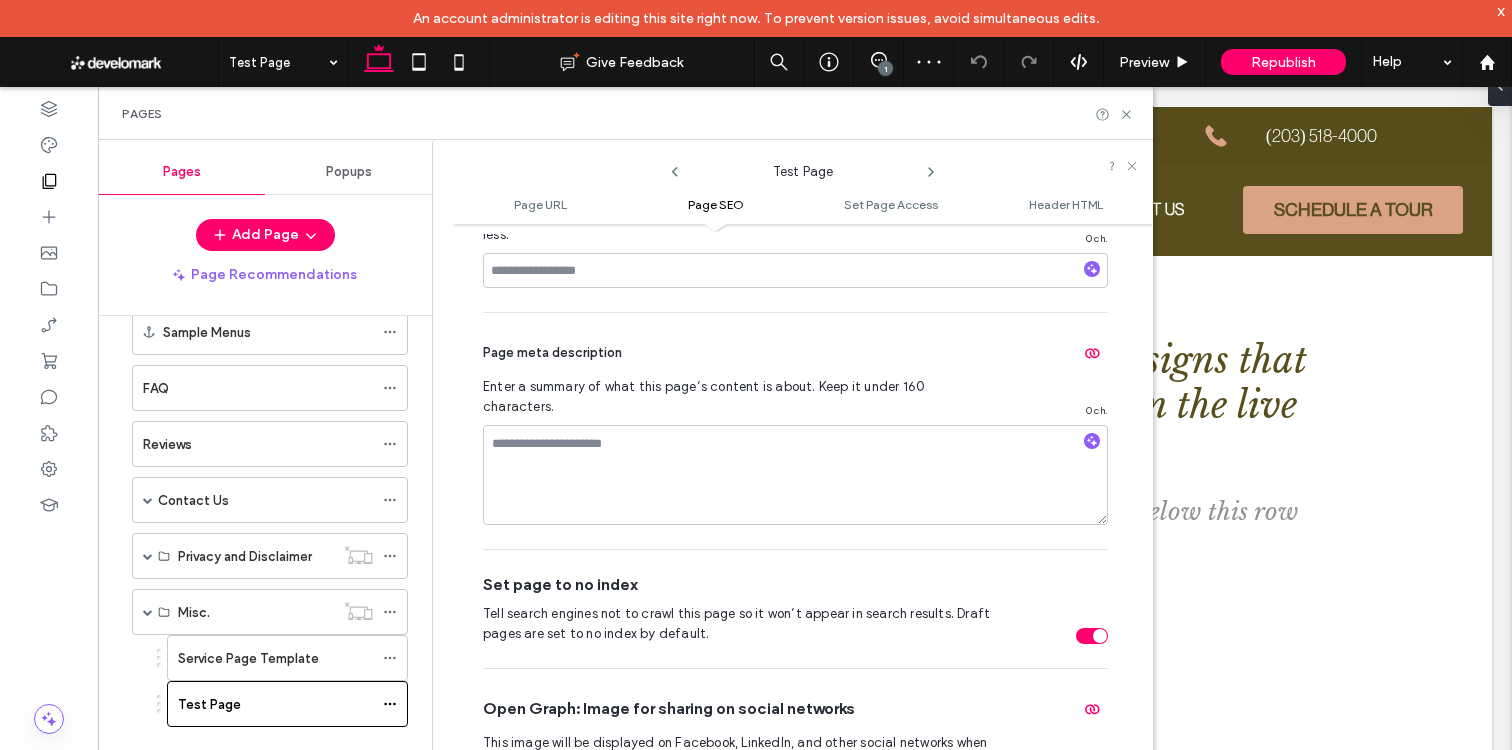 click on "Test Page" at bounding box center [803, 167] 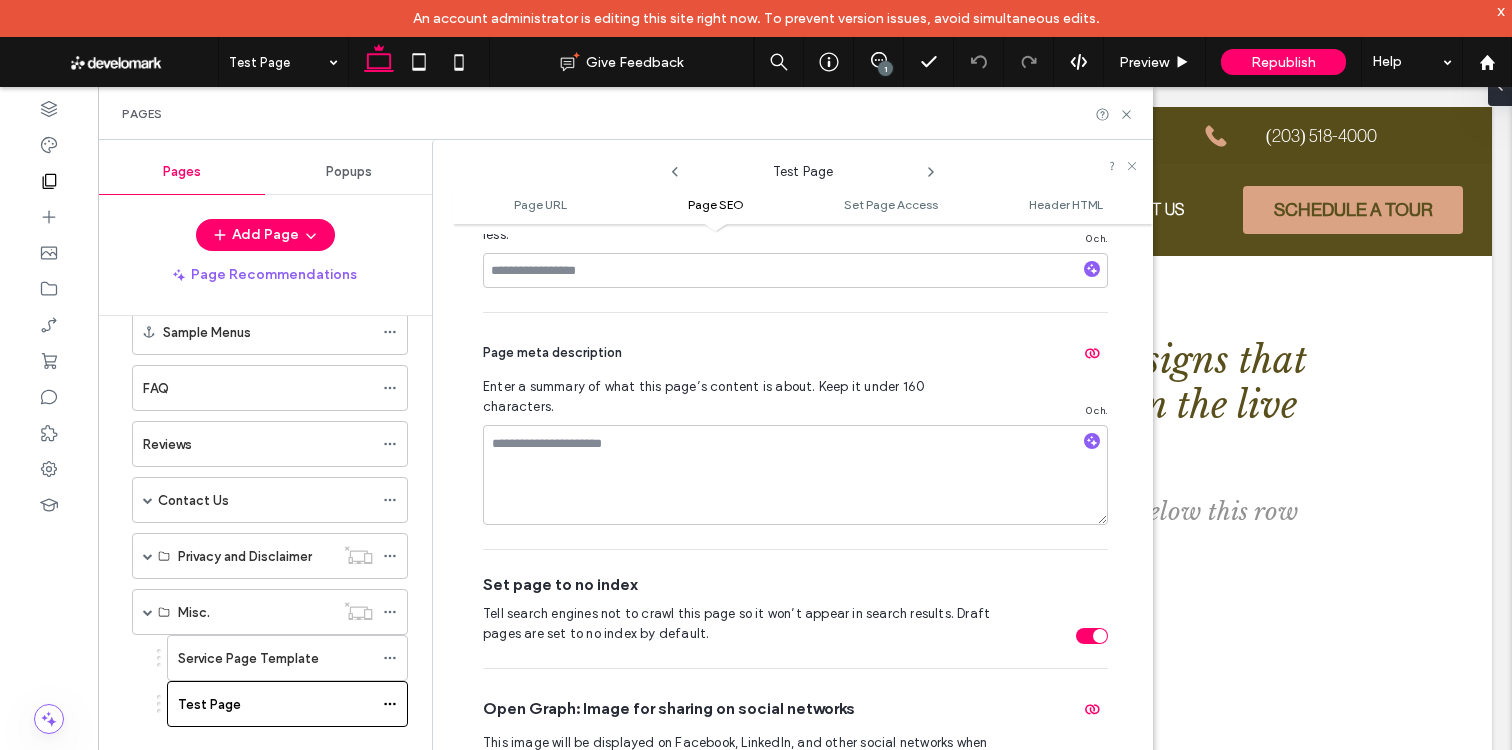 click 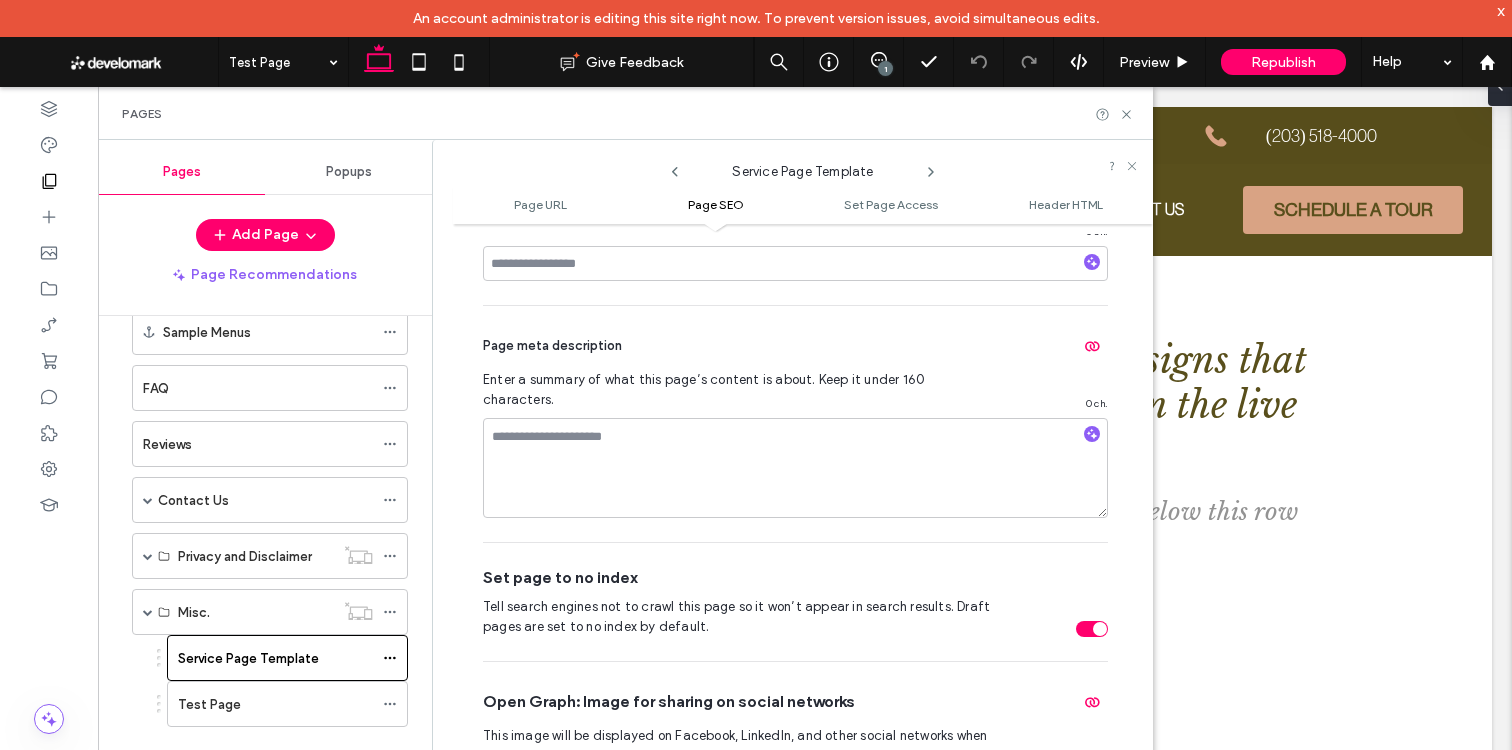 scroll, scrollTop: 657, scrollLeft: 0, axis: vertical 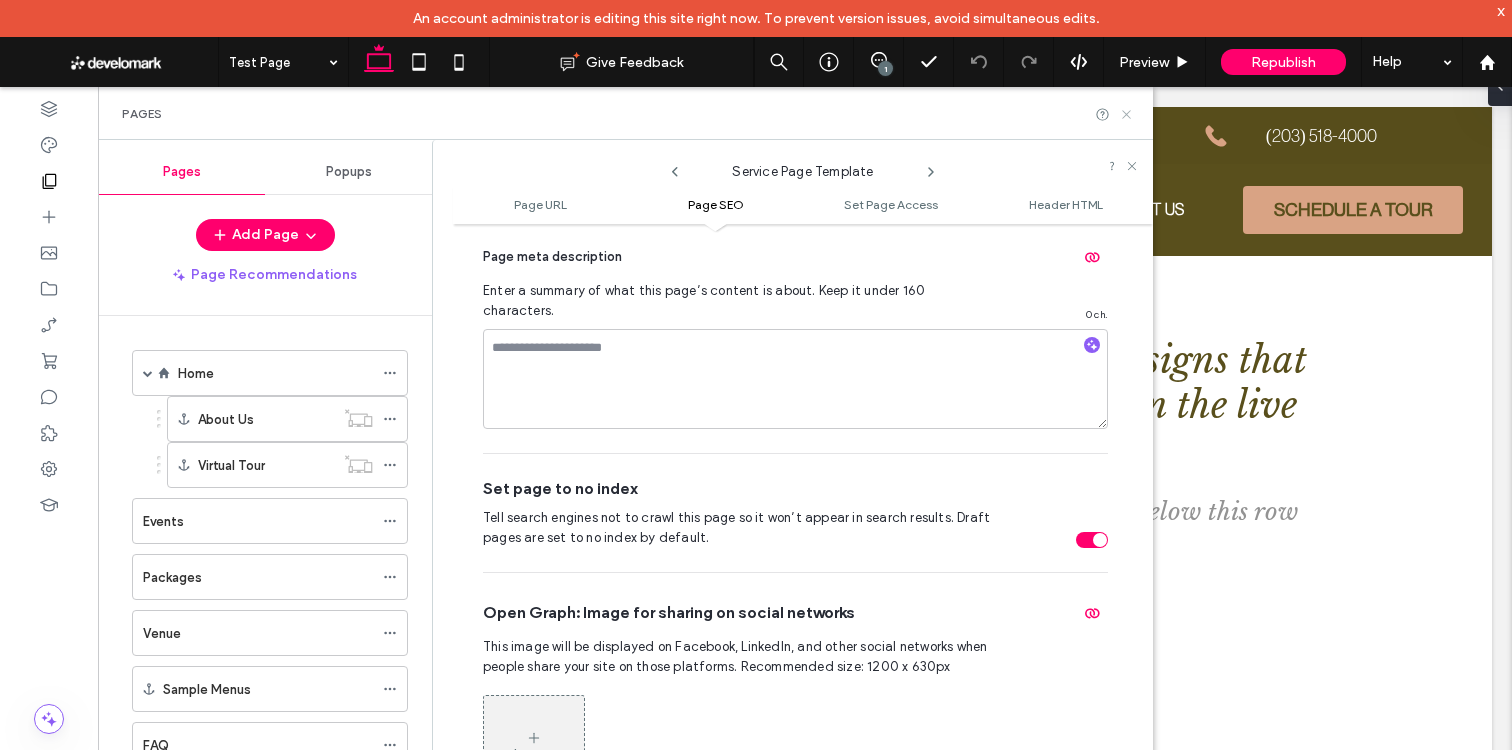 click 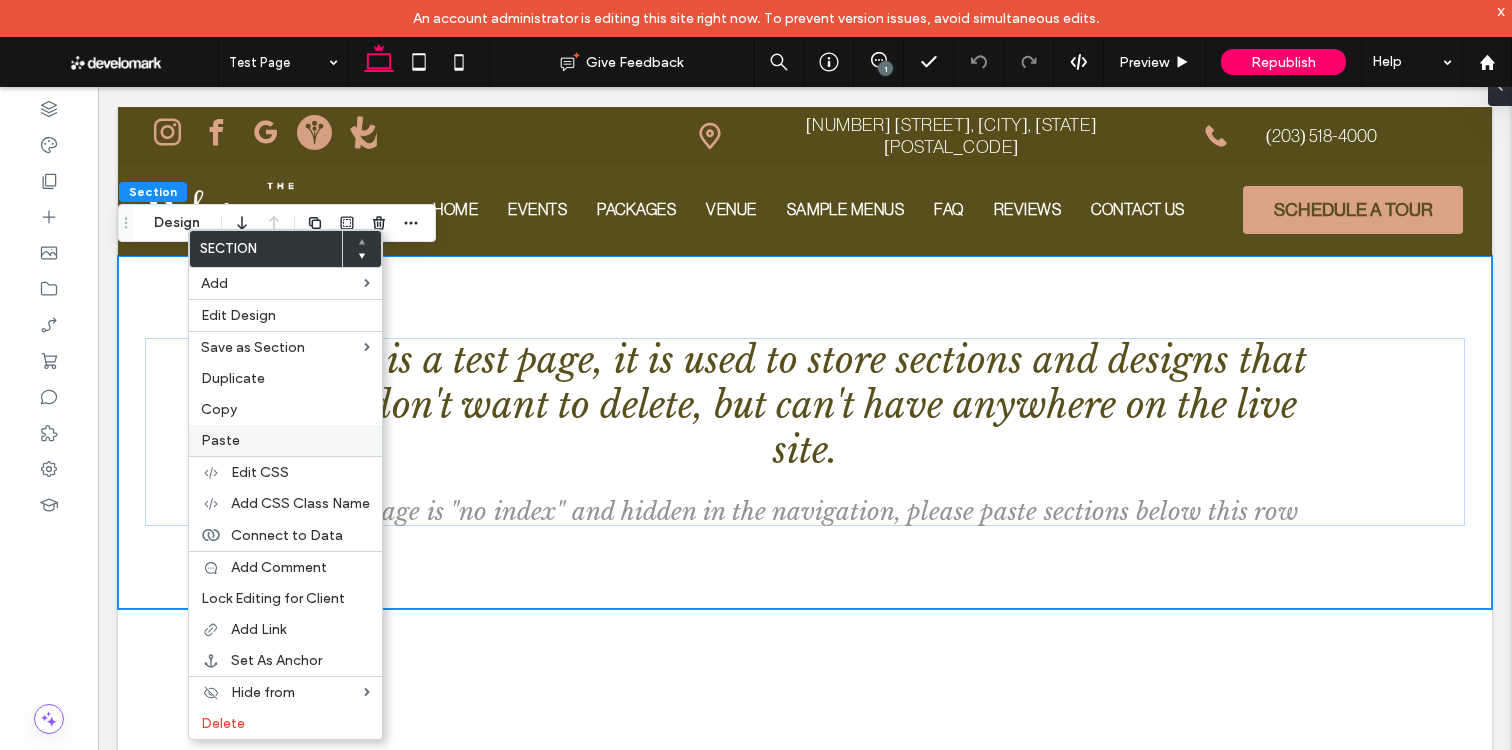click on "Paste" at bounding box center (285, 440) 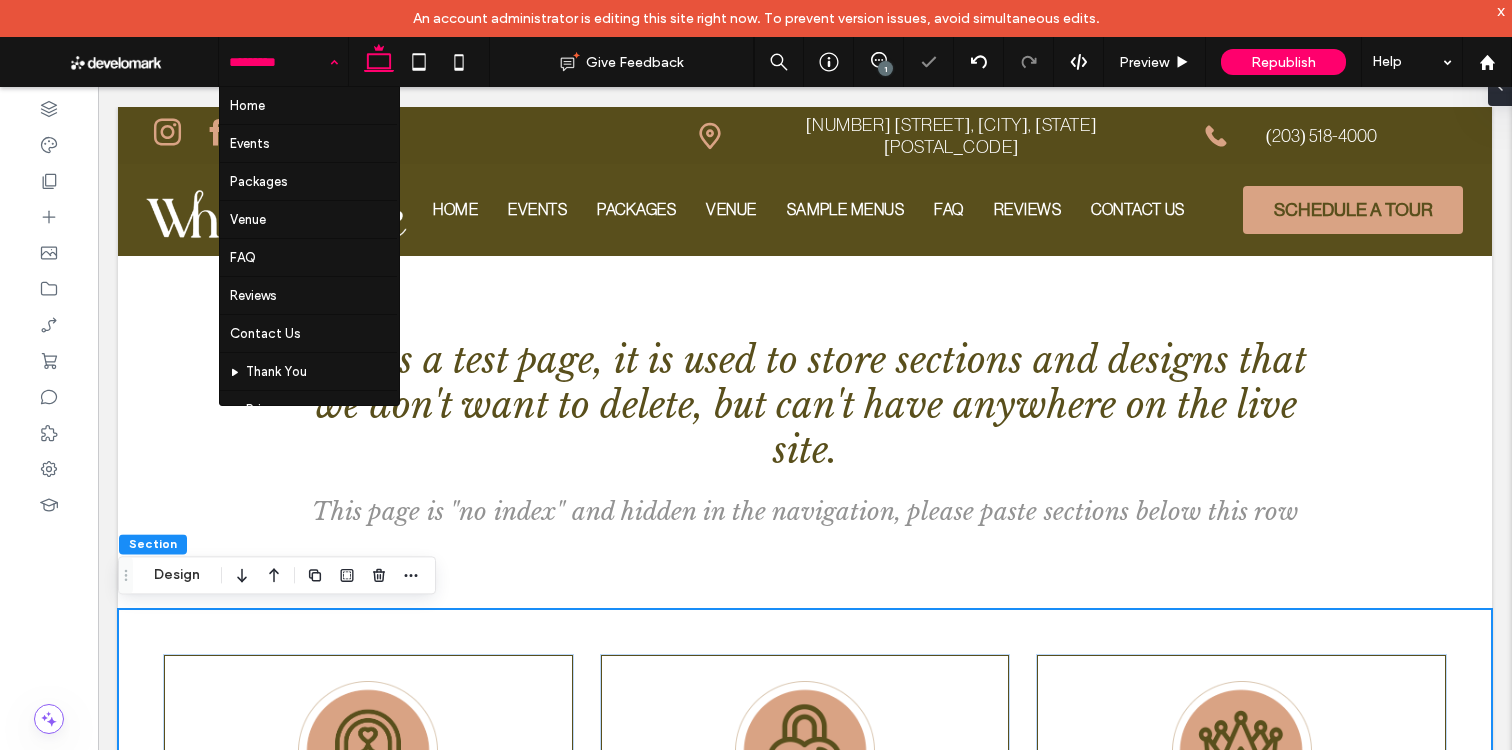 drag, startPoint x: 287, startPoint y: 74, endPoint x: 332, endPoint y: 73, distance: 45.01111 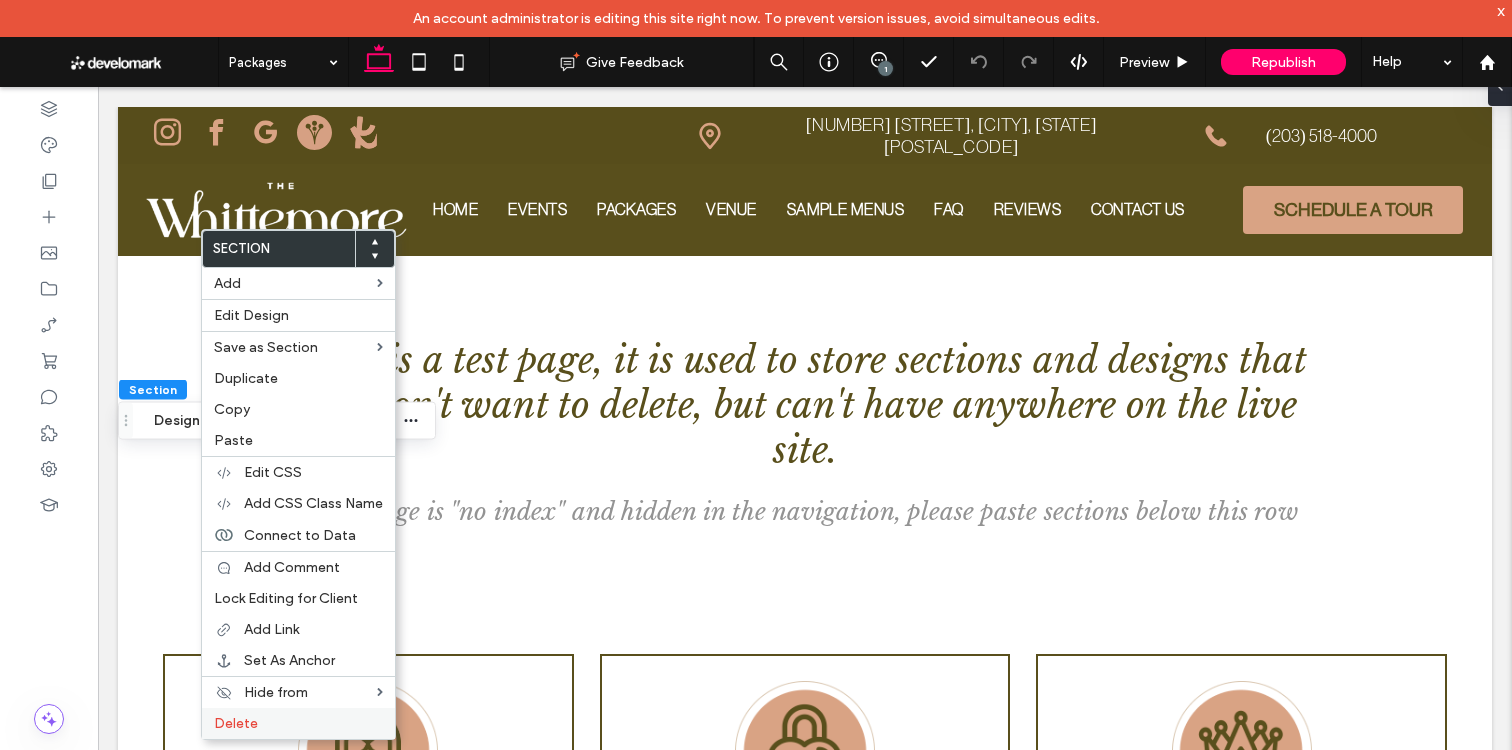 click on "Delete" at bounding box center [236, 723] 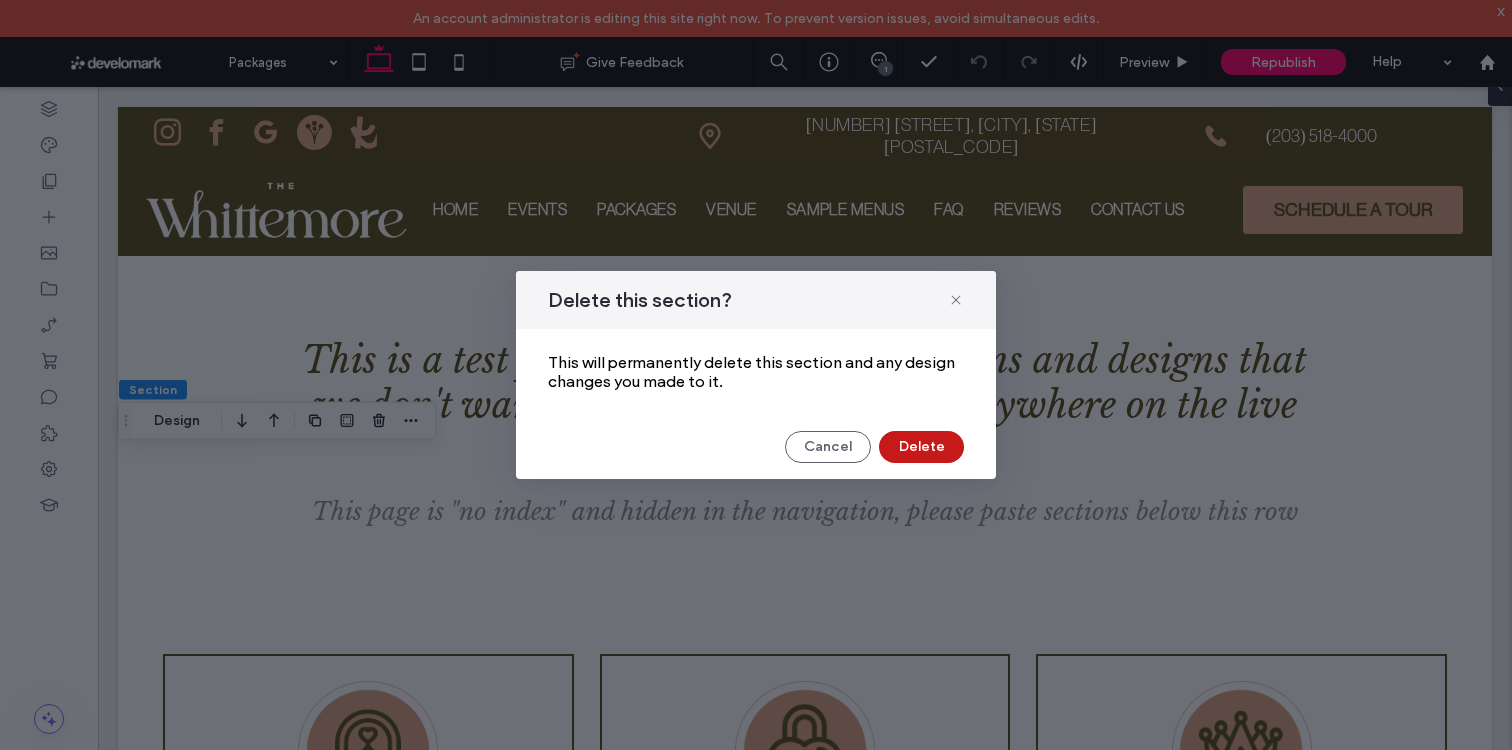 click on "Delete" at bounding box center (921, 447) 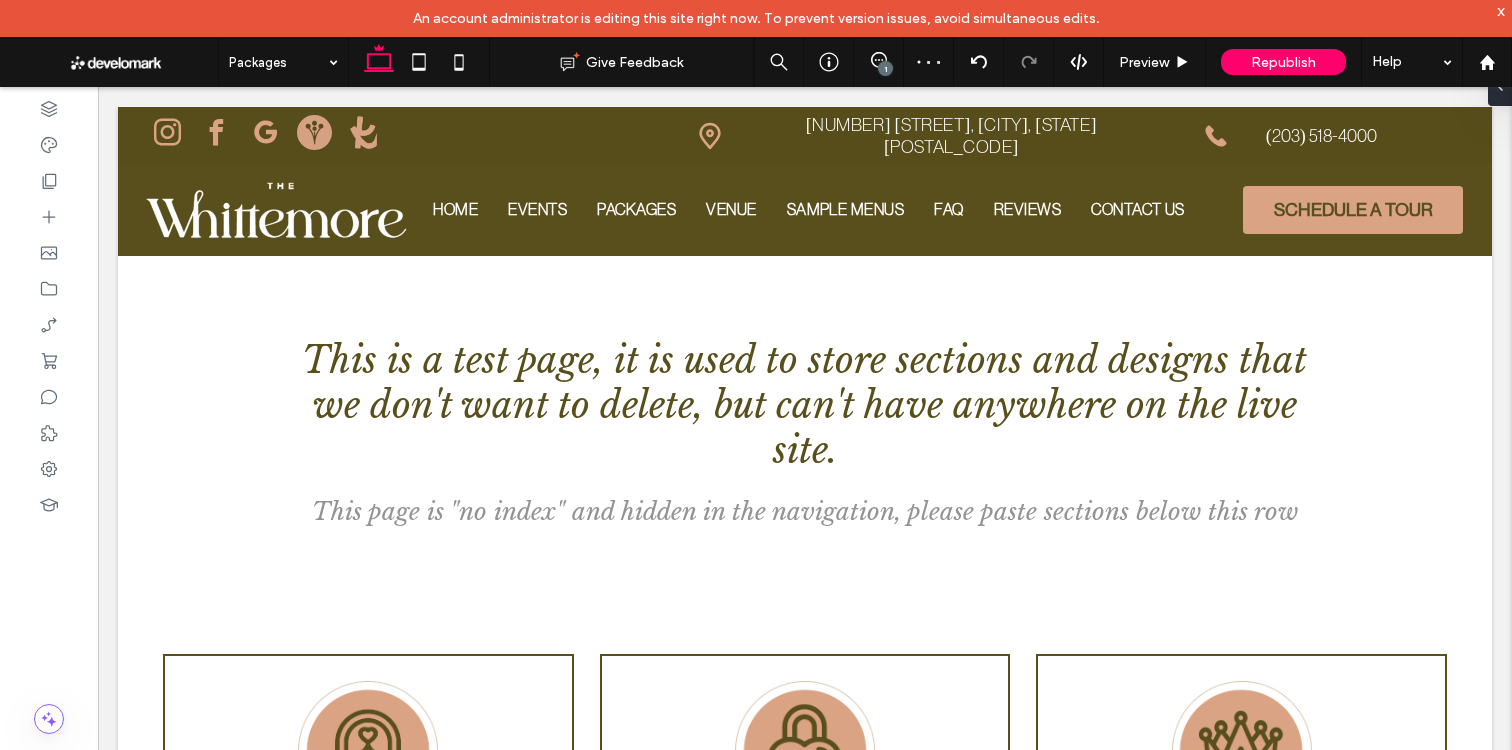type on "**********" 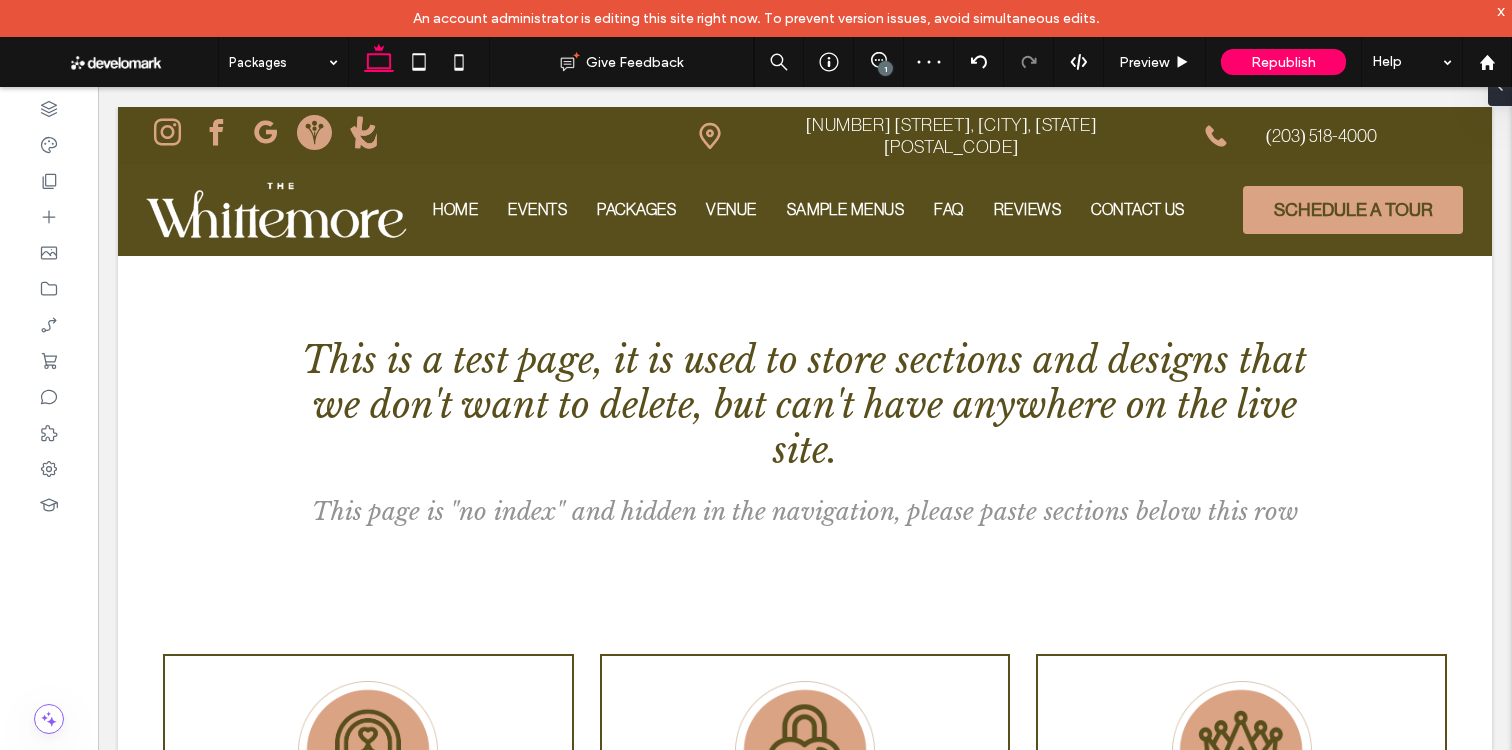 type on "**" 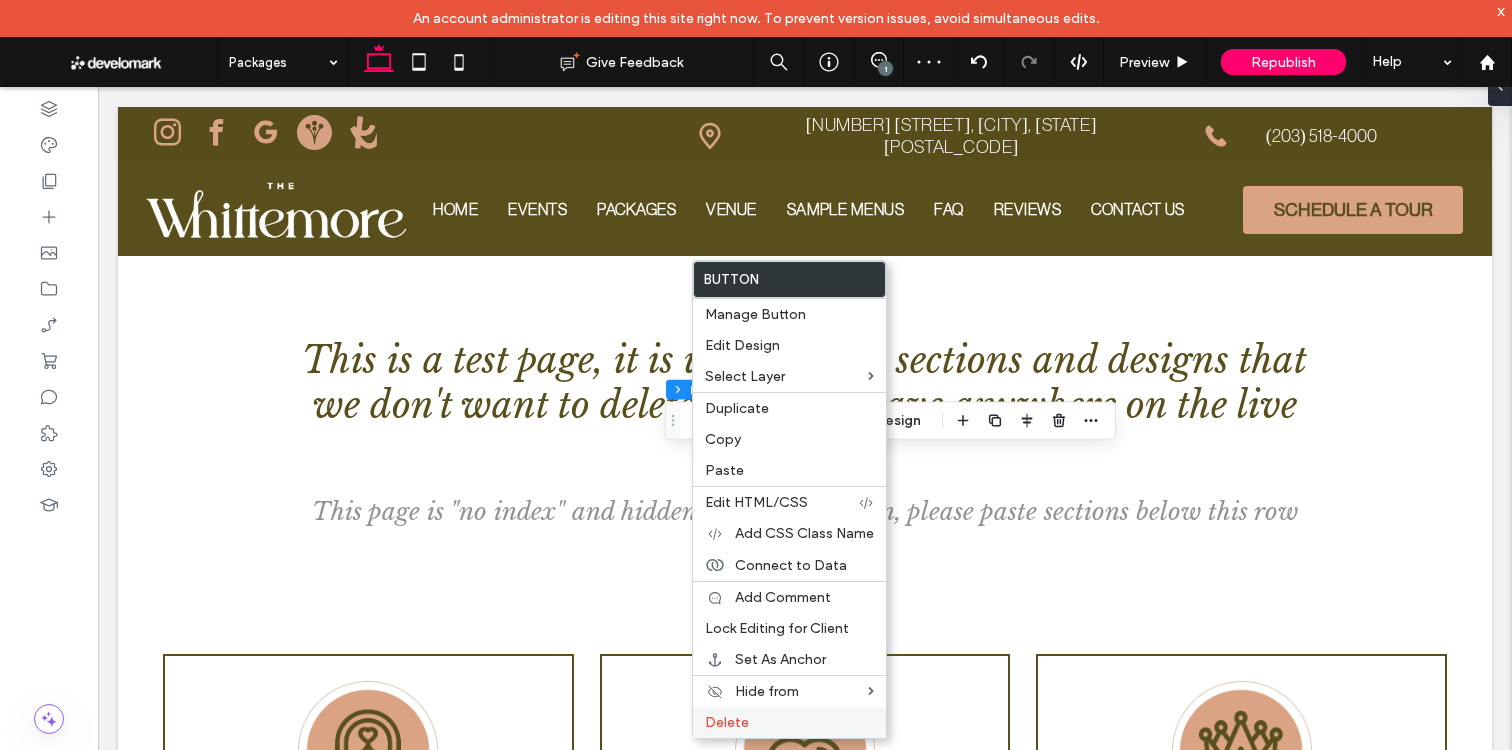 click on "Delete" at bounding box center (789, 722) 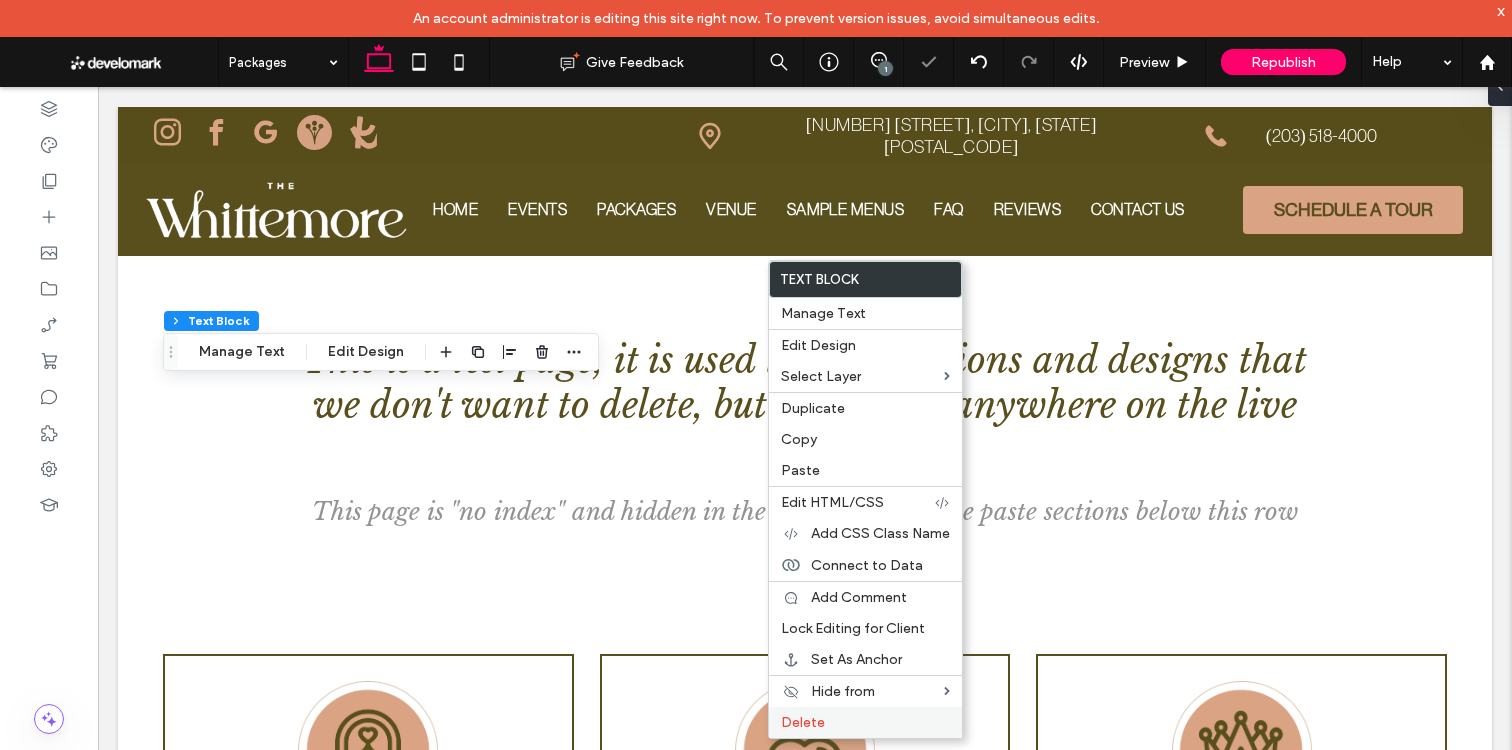 drag, startPoint x: 815, startPoint y: 720, endPoint x: 823, endPoint y: 713, distance: 10.630146 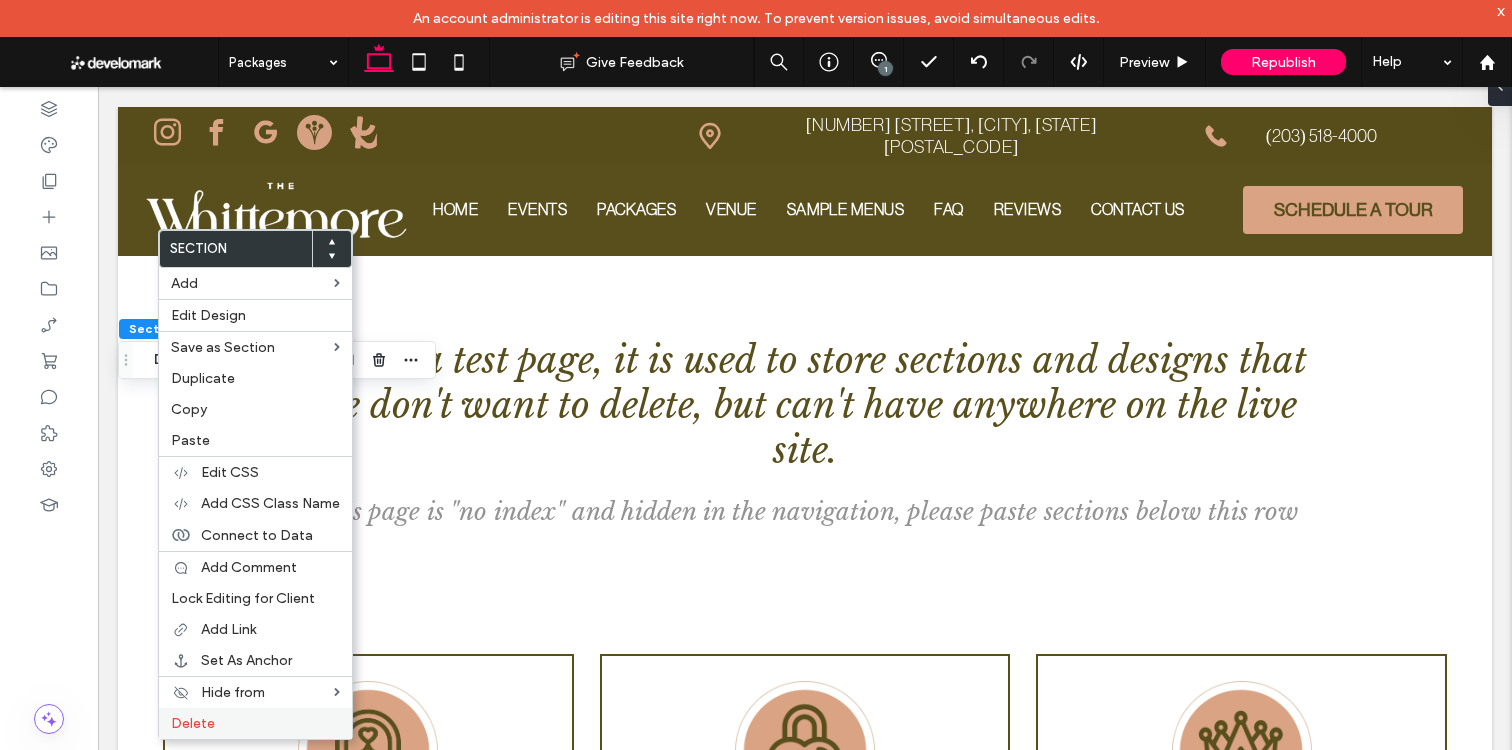 click on "Delete" at bounding box center (255, 723) 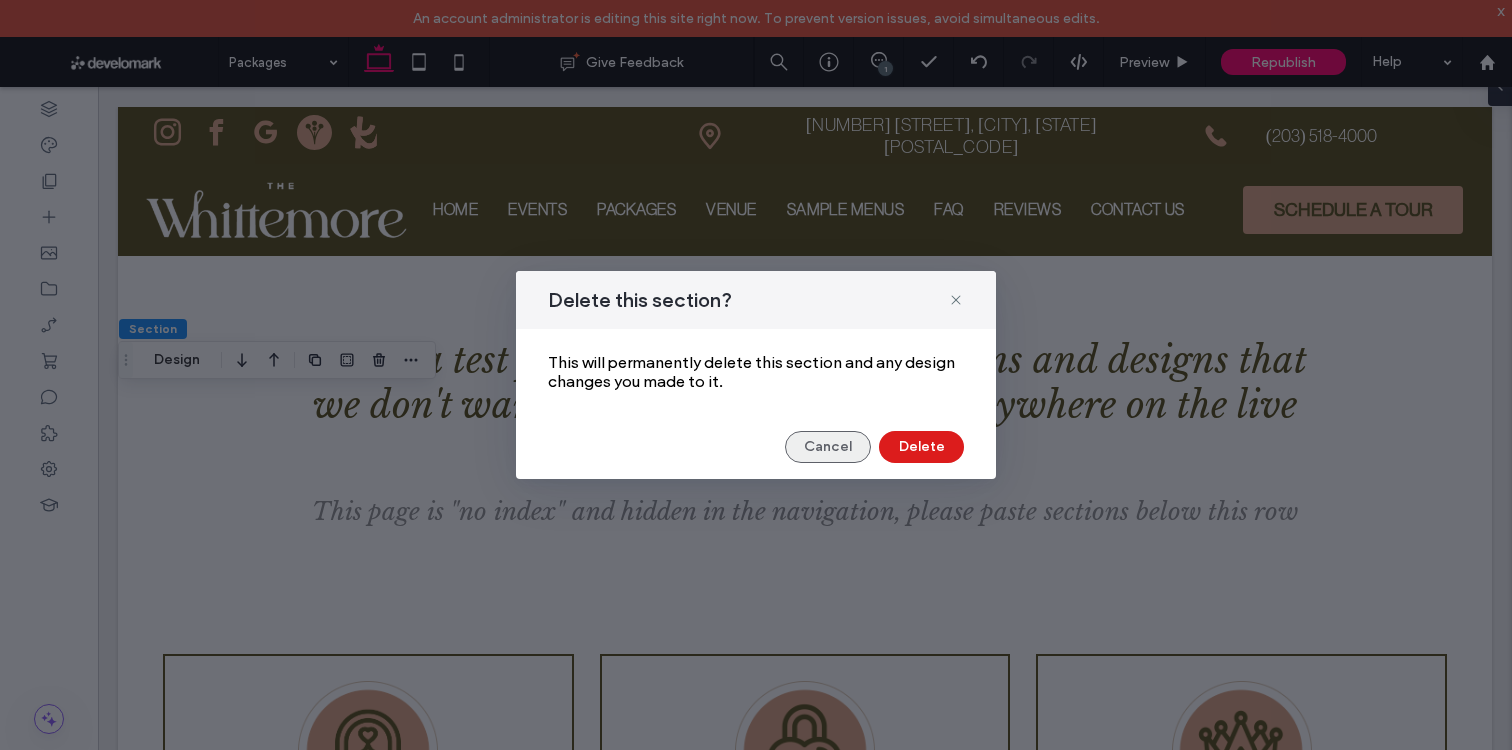 click on "Cancel" at bounding box center (828, 447) 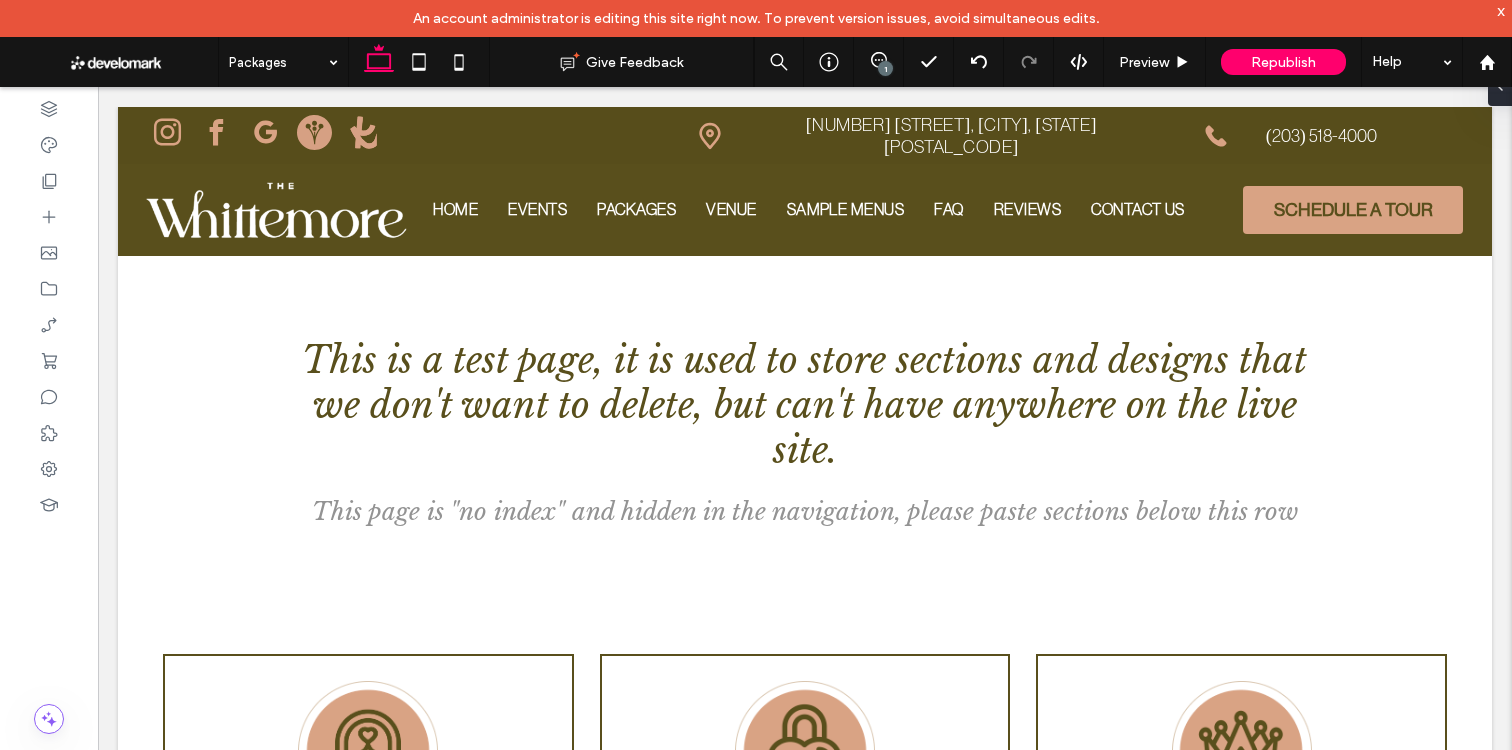 type on "***" 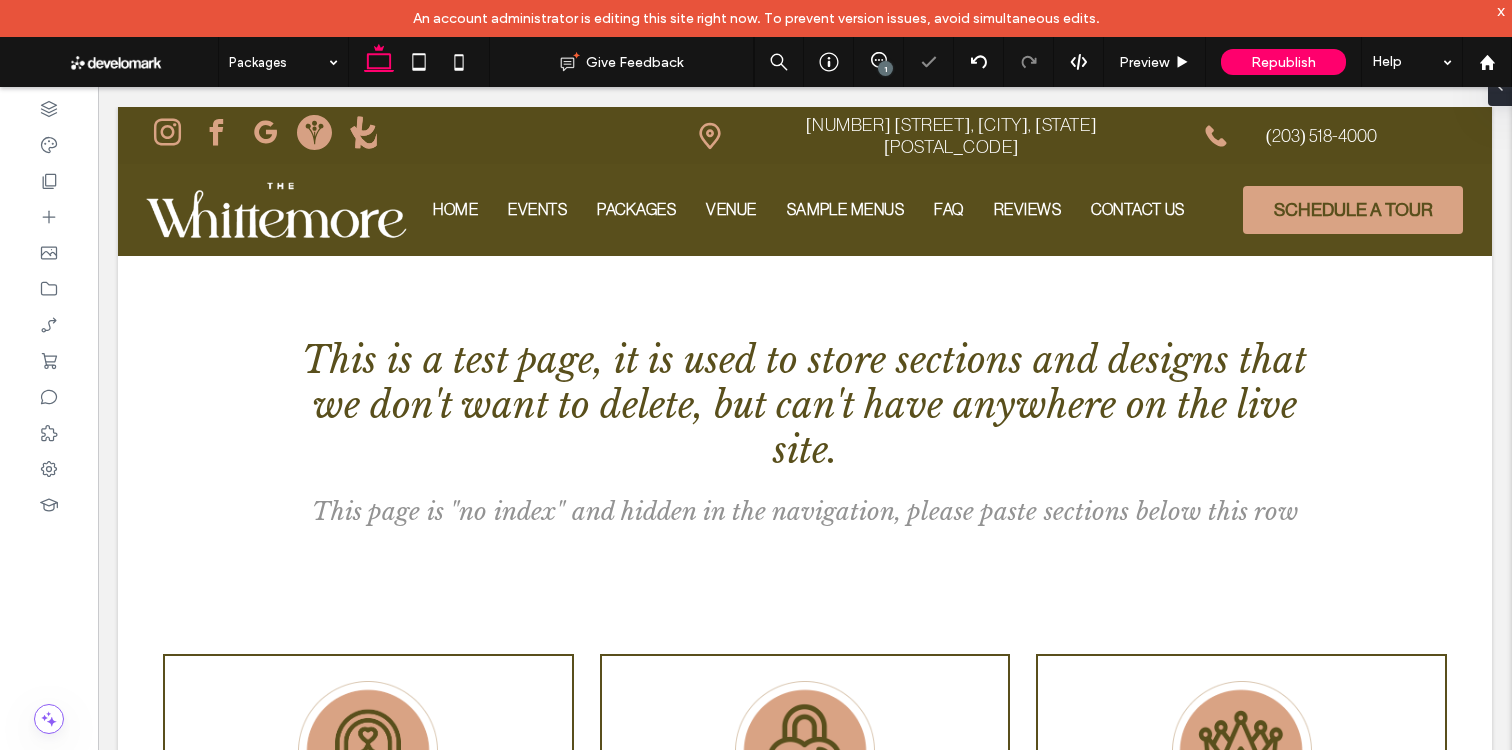 type on "***" 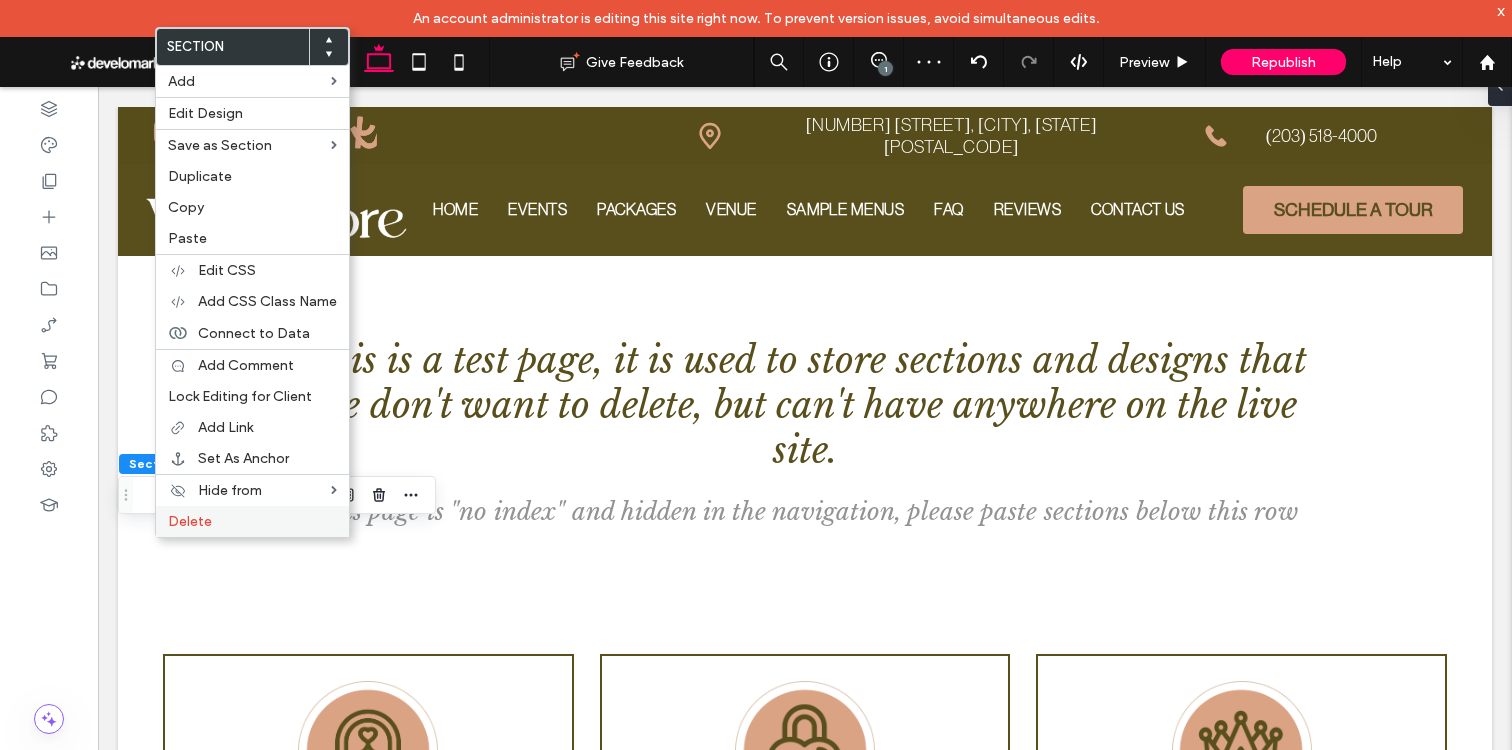 click on "Delete" at bounding box center (252, 521) 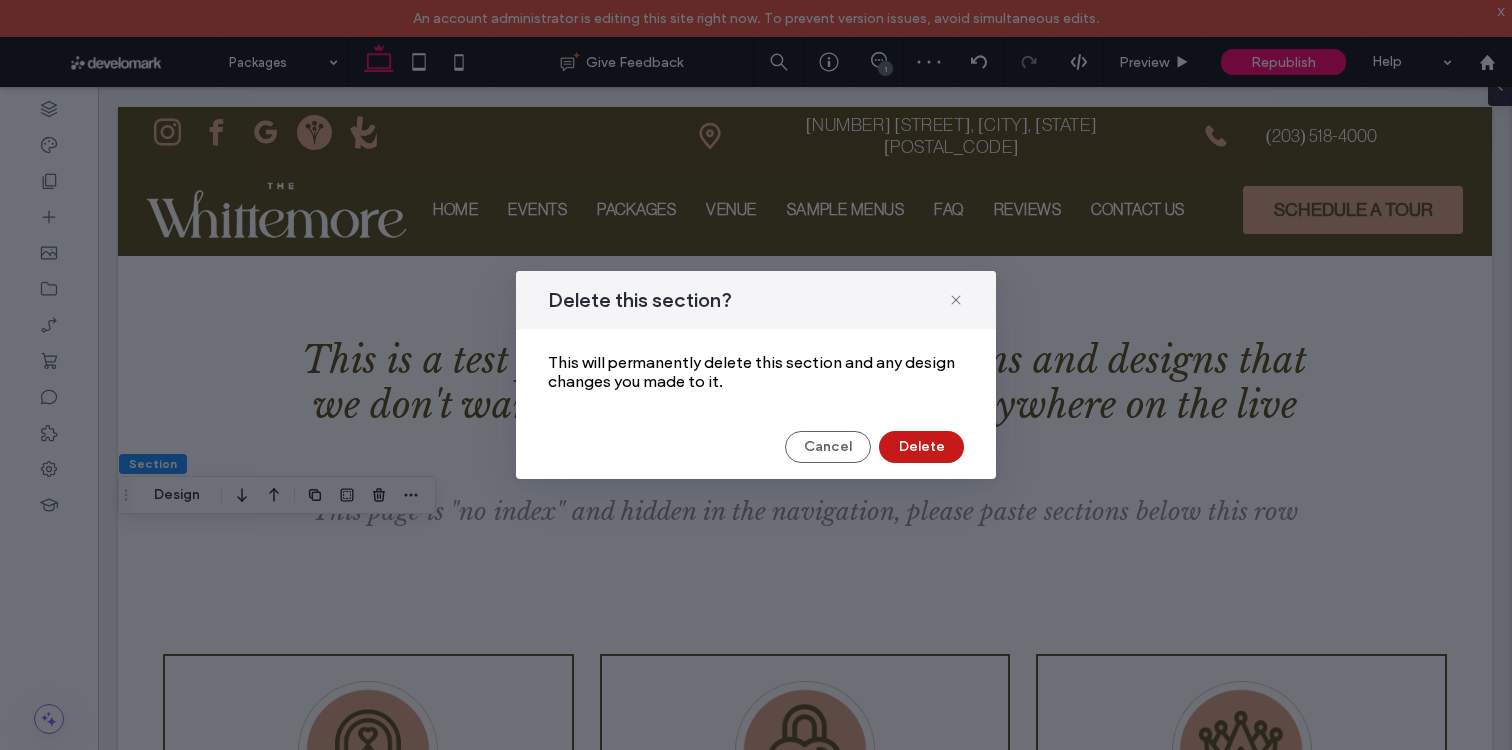 click on "Delete" at bounding box center [921, 447] 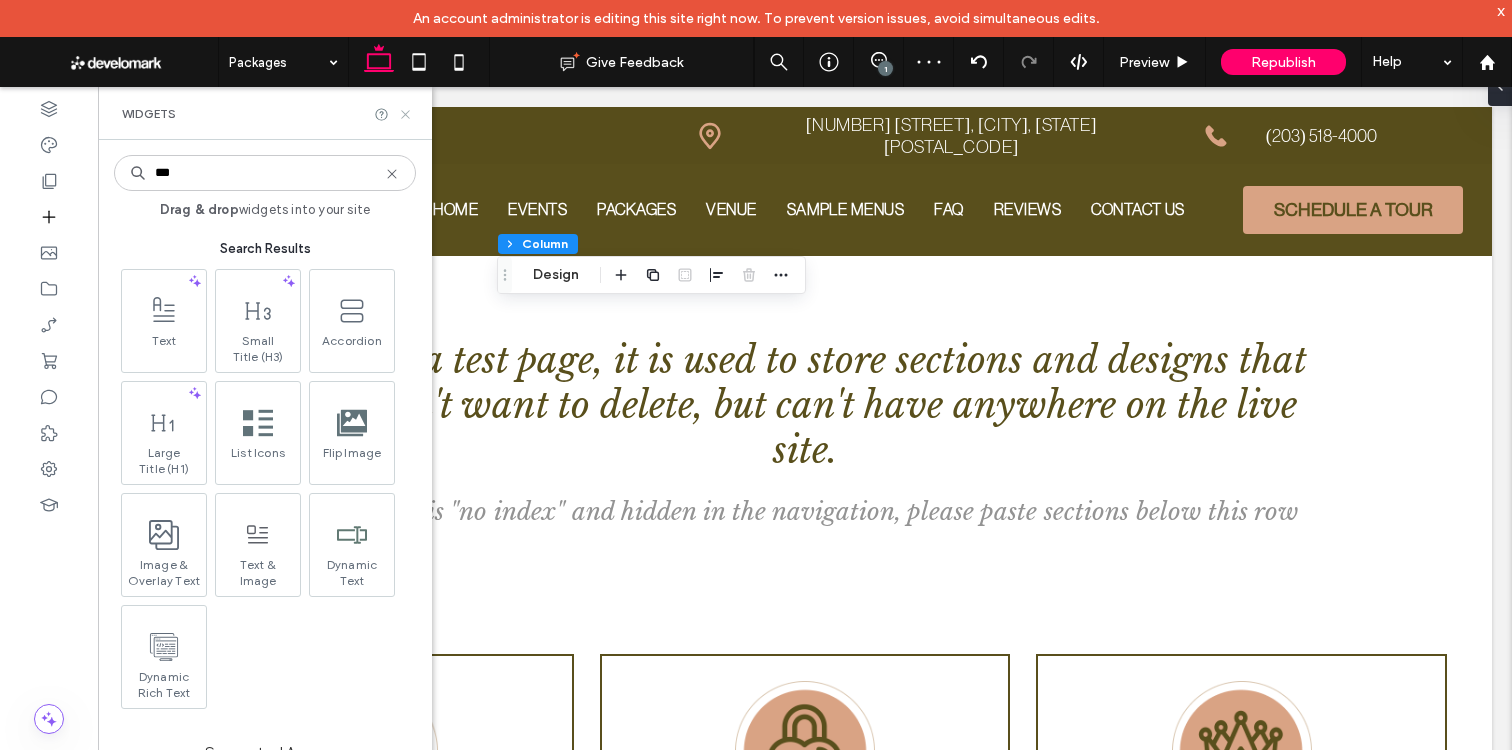 type on "***" 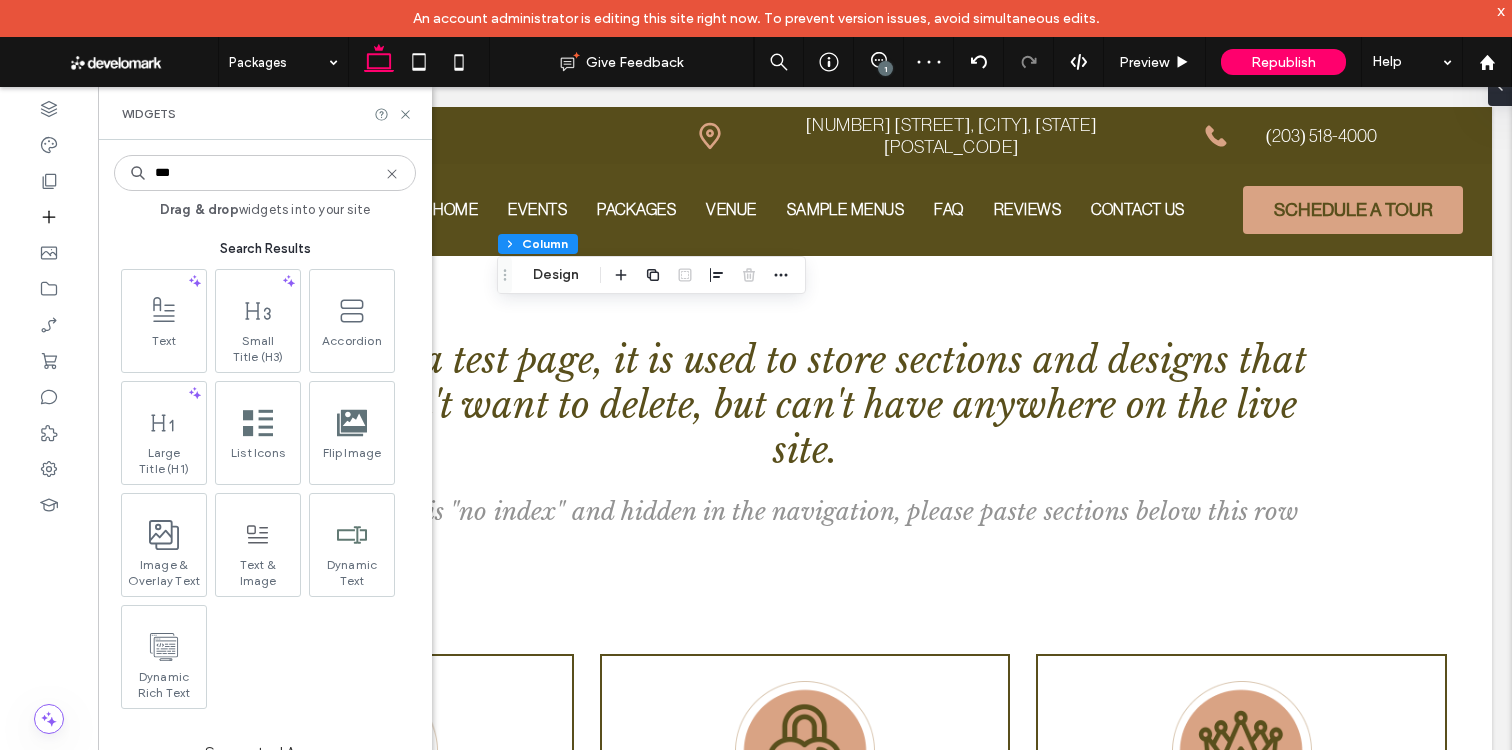 drag, startPoint x: 409, startPoint y: 110, endPoint x: 458, endPoint y: 287, distance: 183.65729 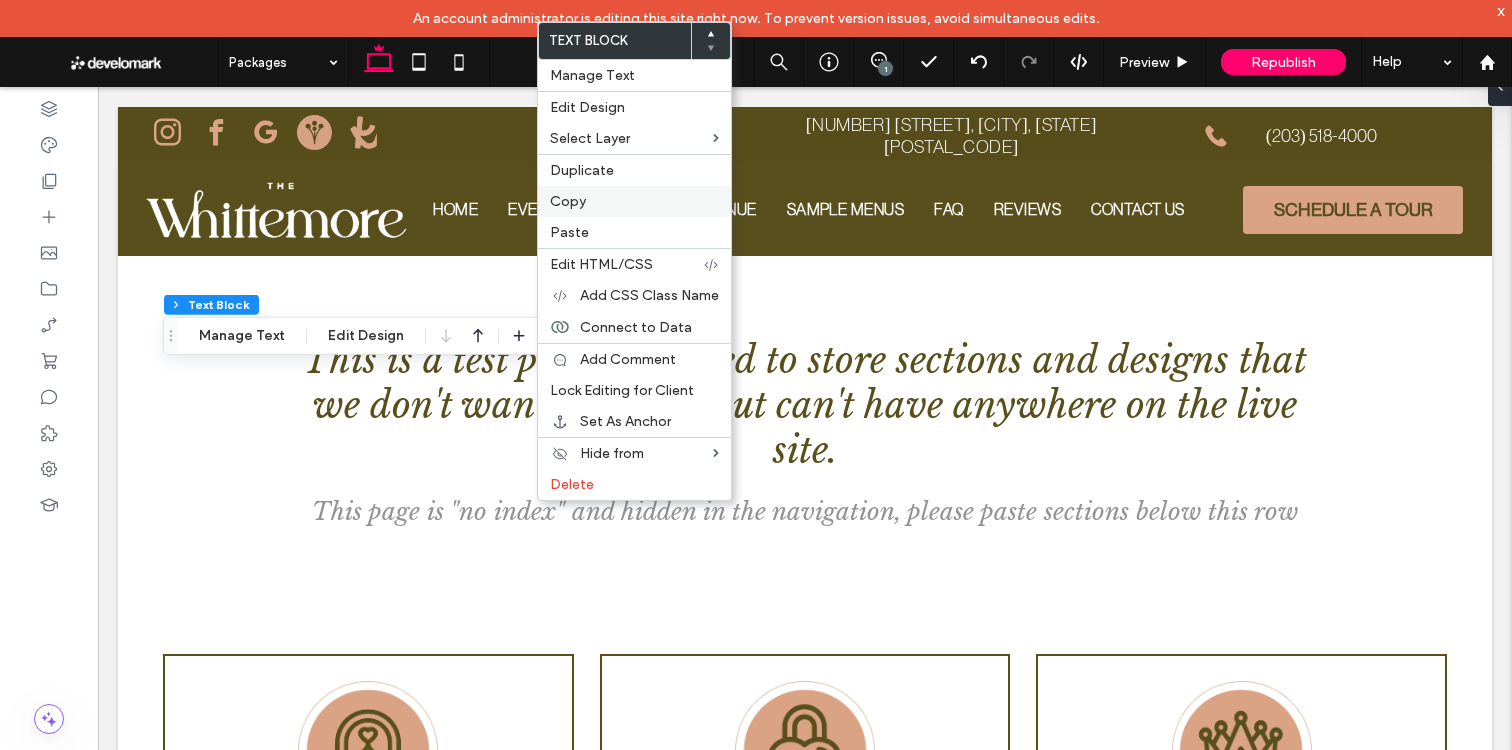 click on "Copy" at bounding box center [568, 201] 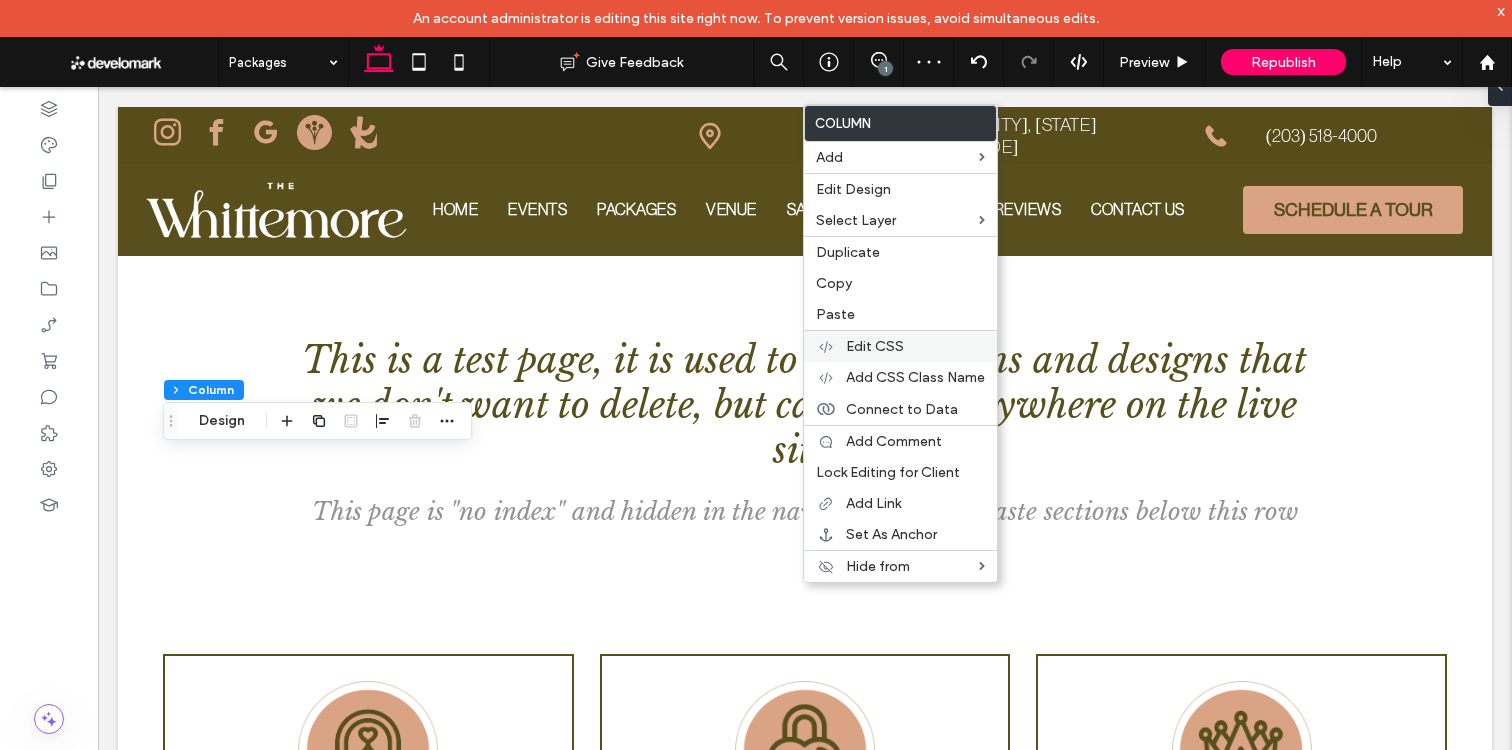 drag, startPoint x: 862, startPoint y: 311, endPoint x: 881, endPoint y: 337, distance: 32.202484 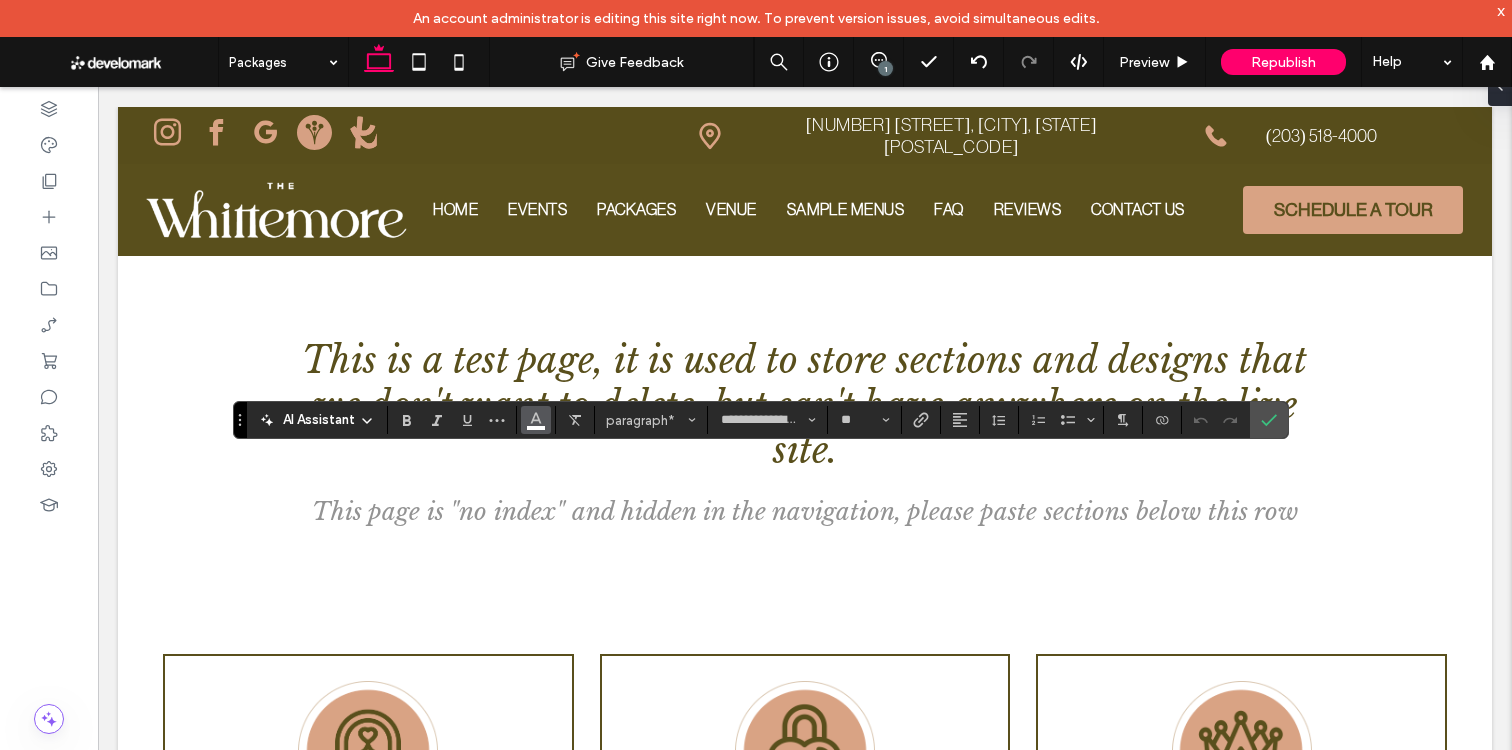 click at bounding box center (536, 420) 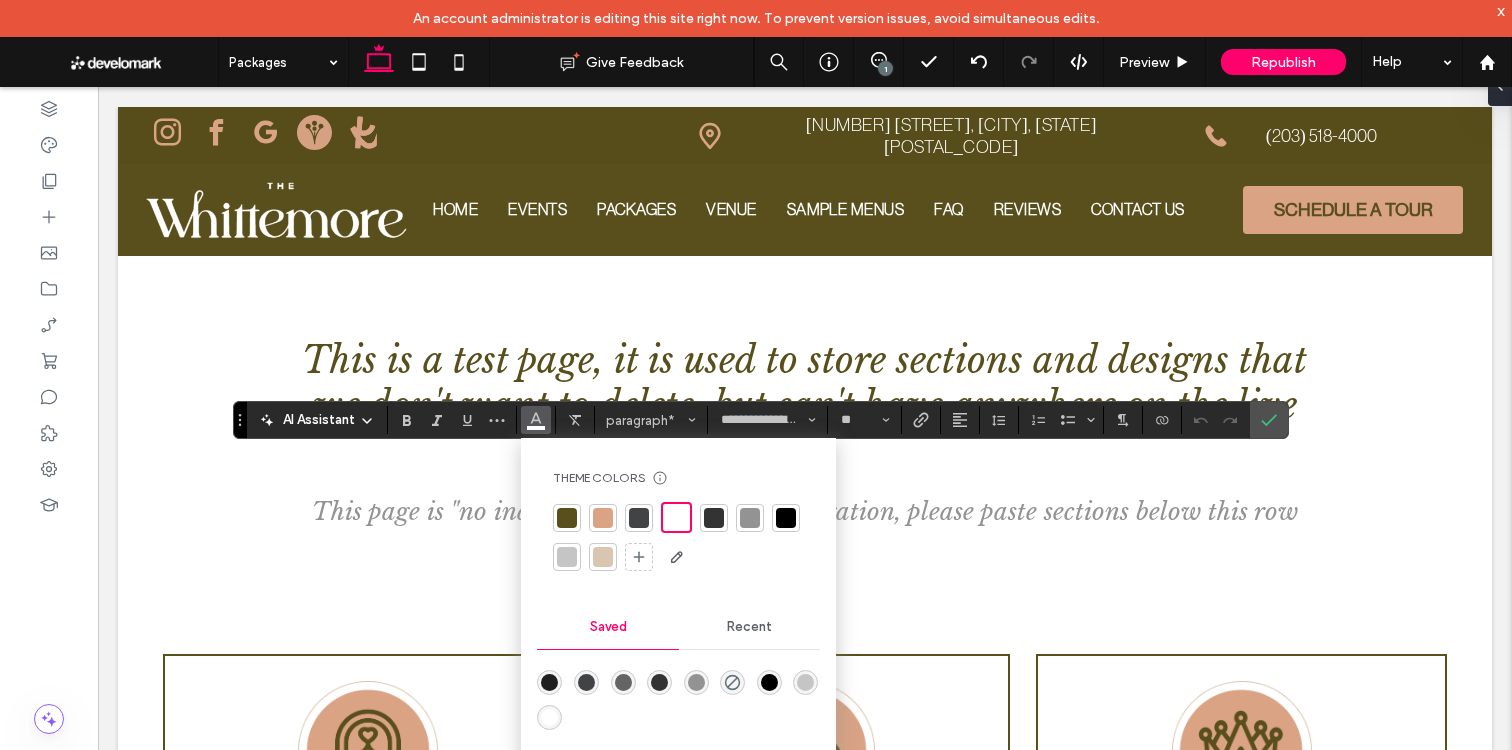 drag, startPoint x: 569, startPoint y: 520, endPoint x: 815, endPoint y: 517, distance: 246.0183 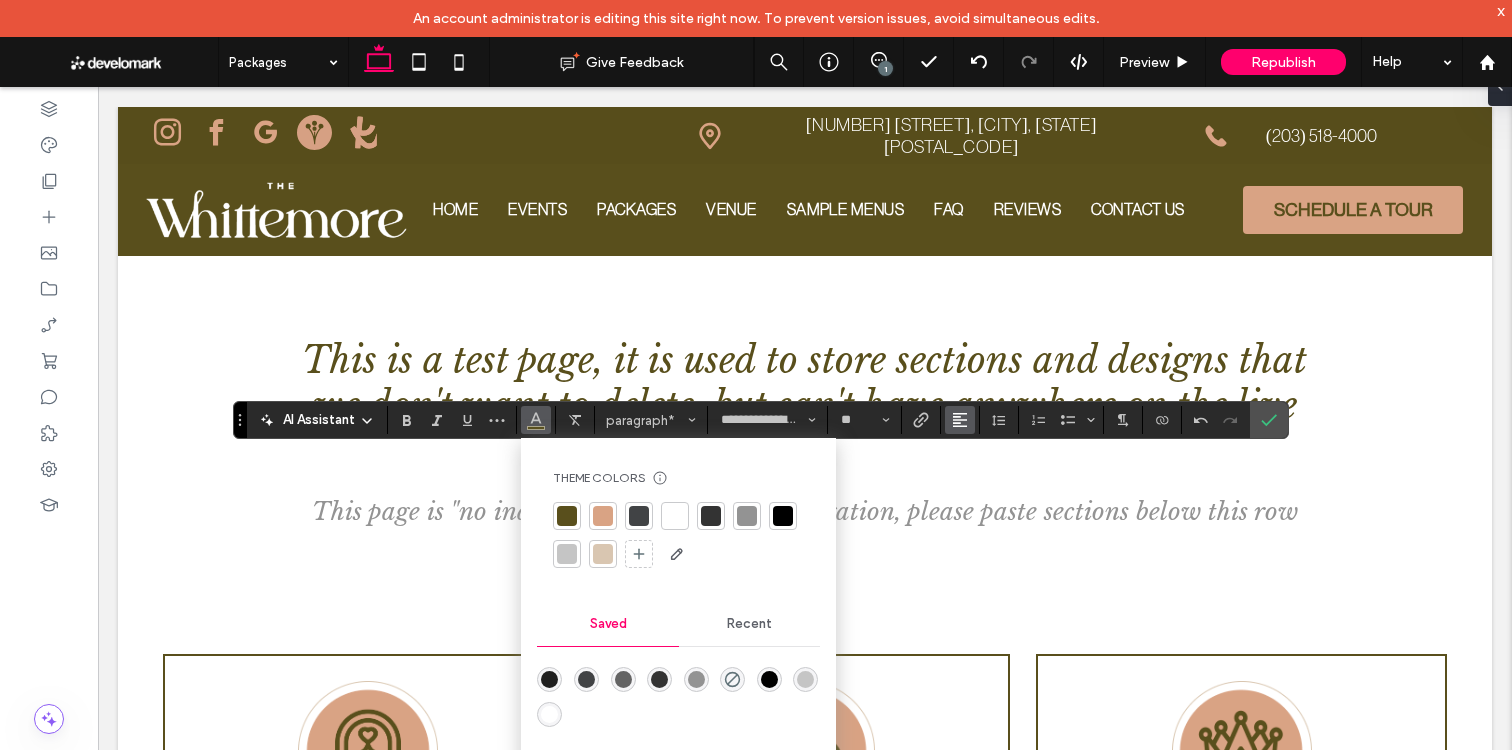 click at bounding box center [960, 420] 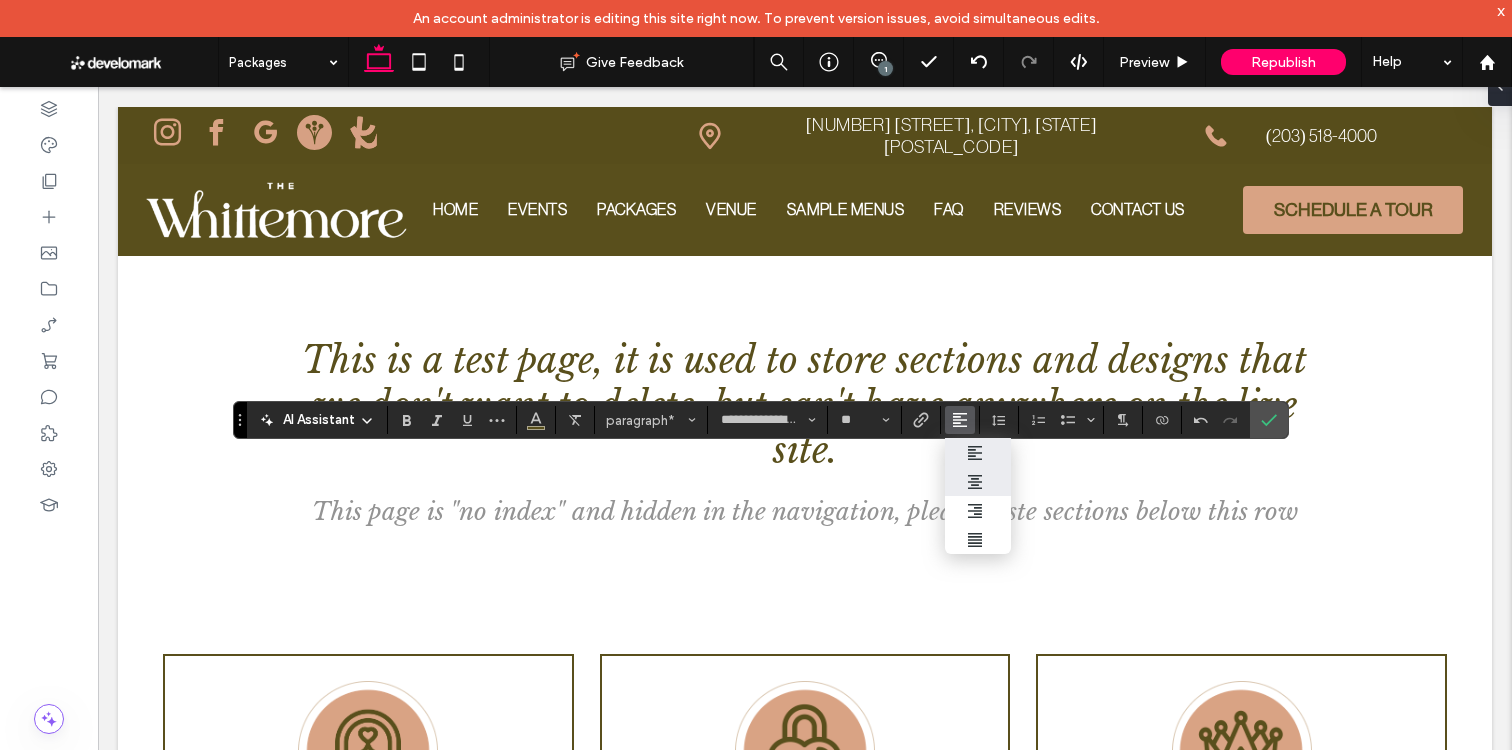 click at bounding box center [978, 482] 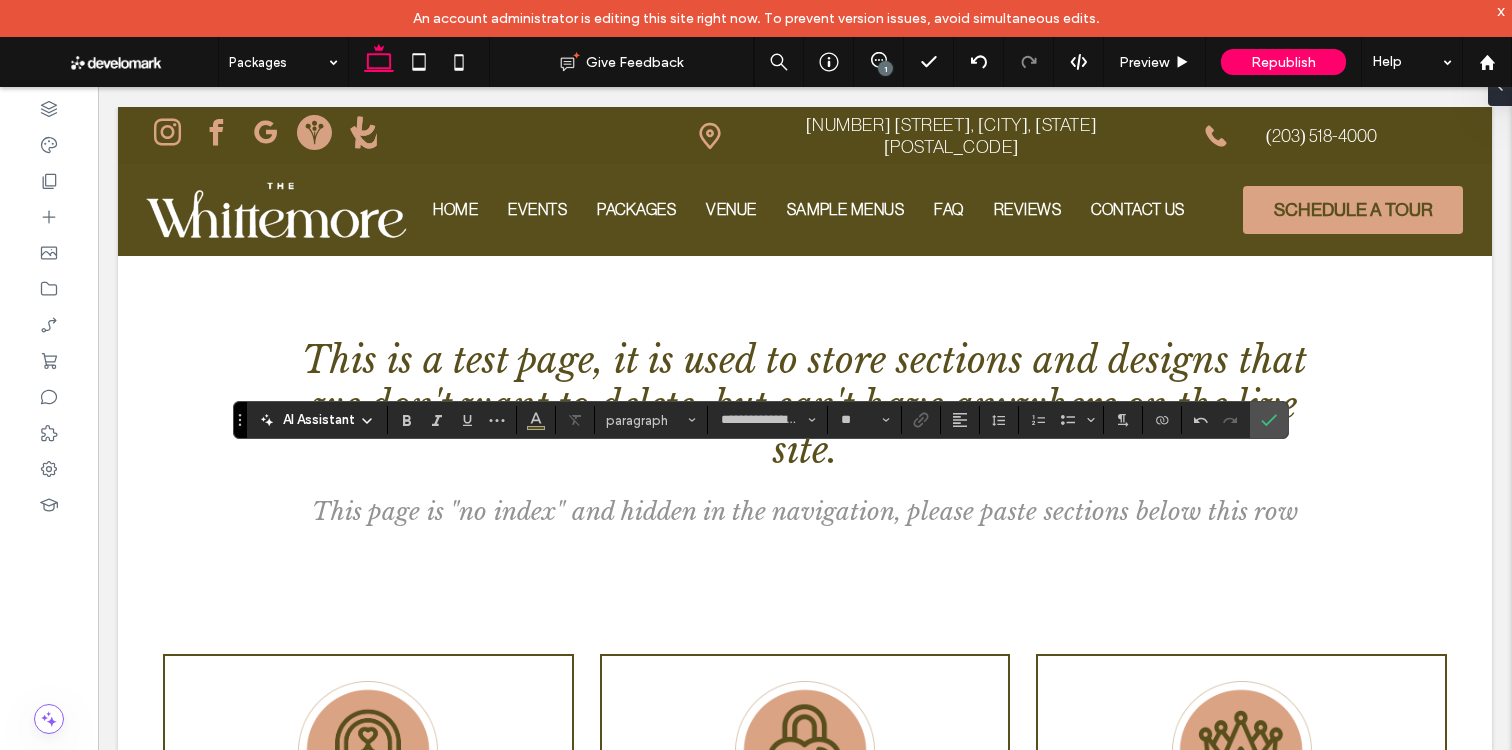type on "**" 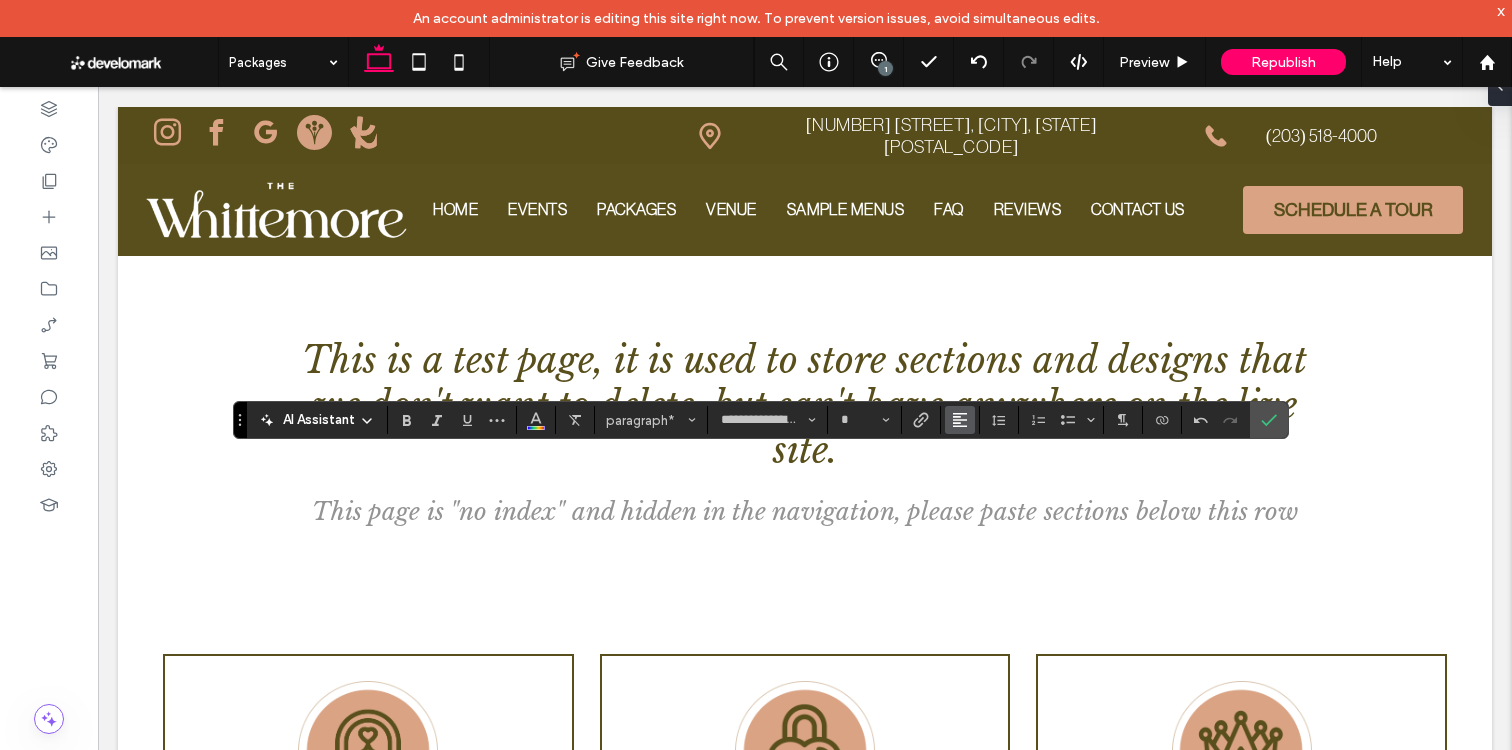 click at bounding box center (960, 420) 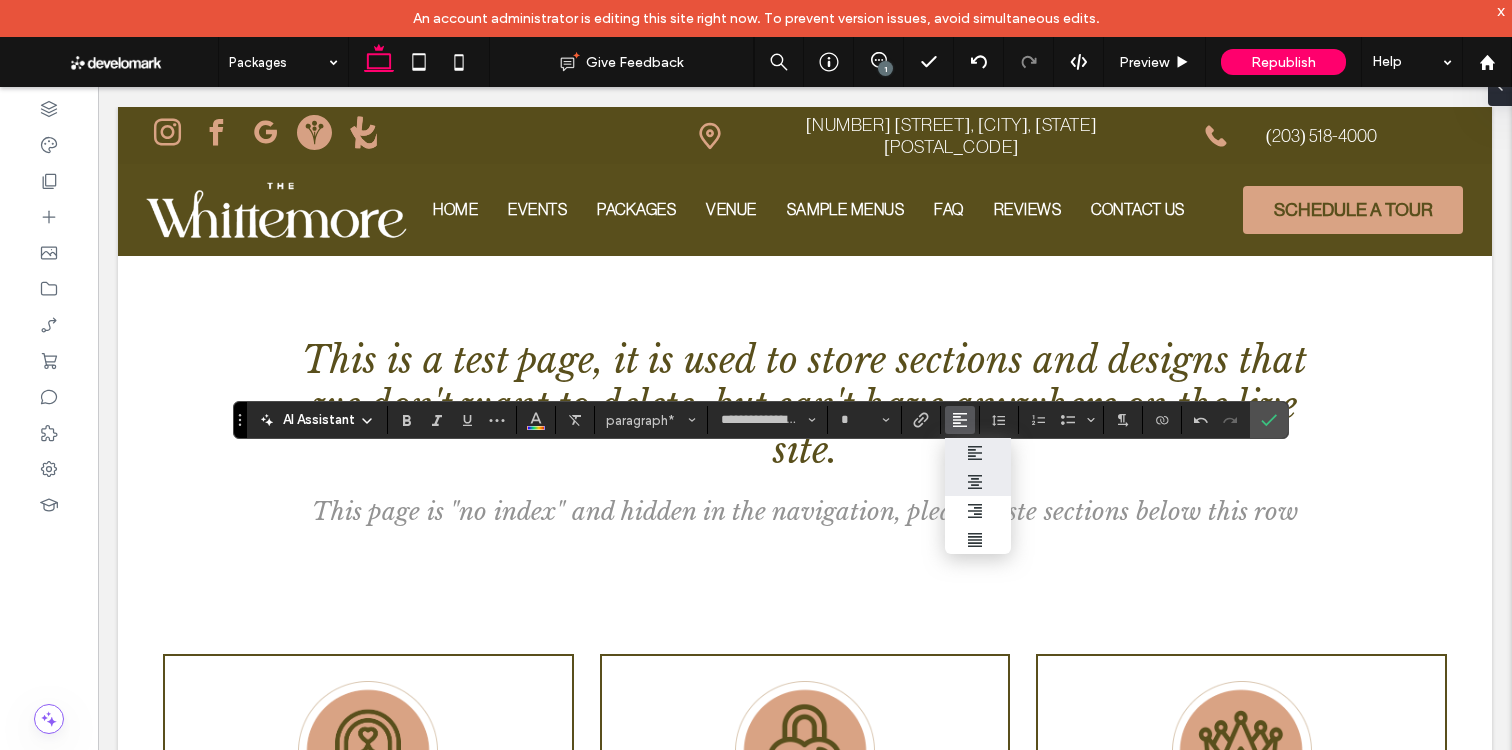 click 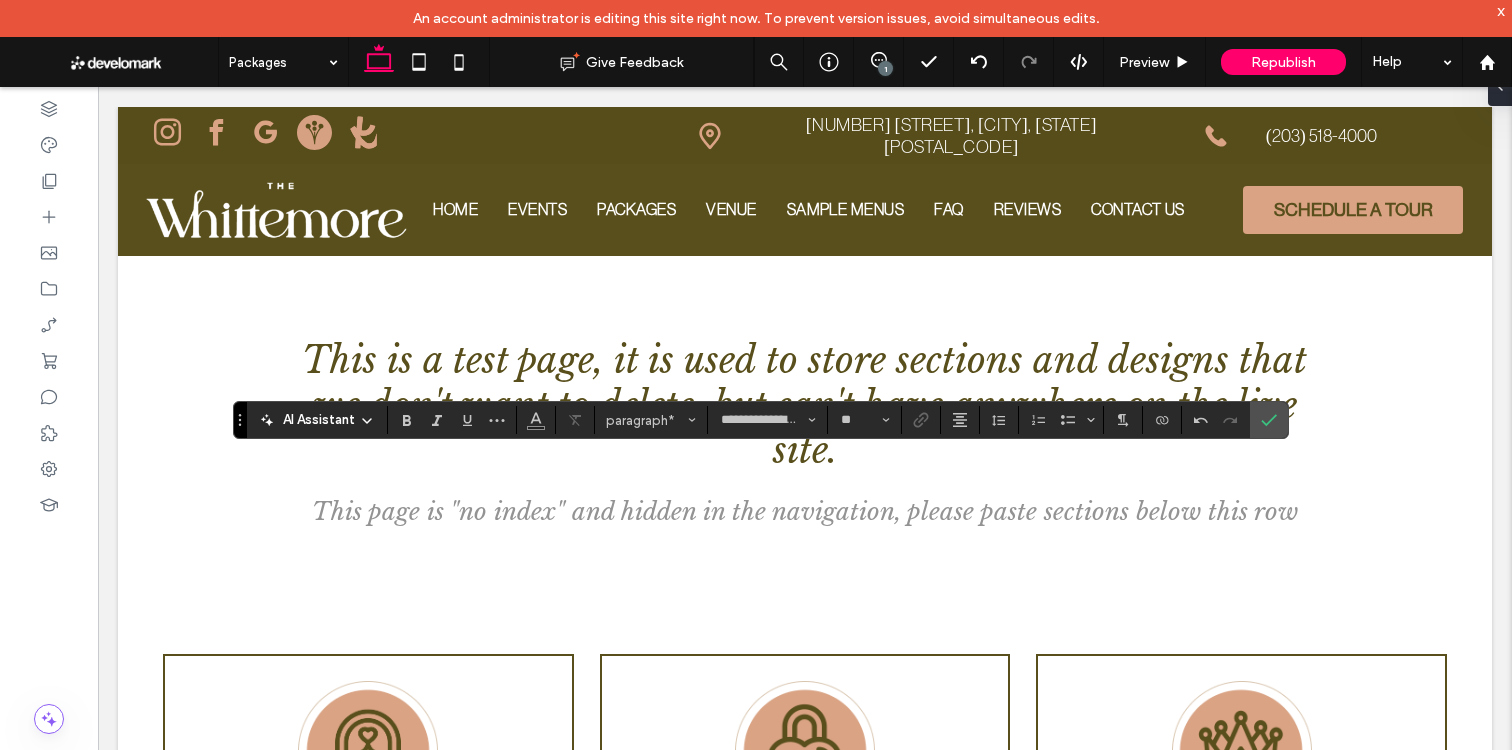 type on "**" 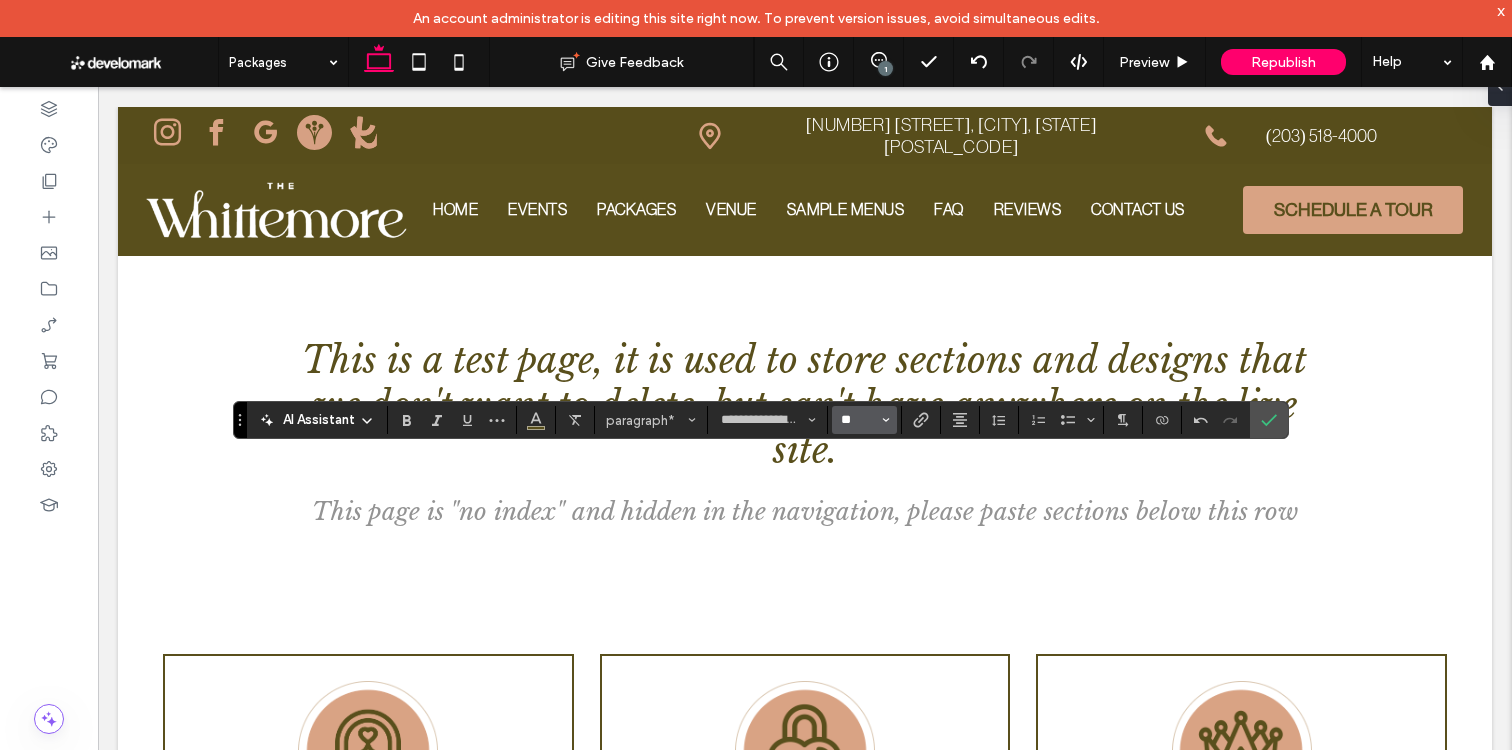 click on "**" at bounding box center (858, 420) 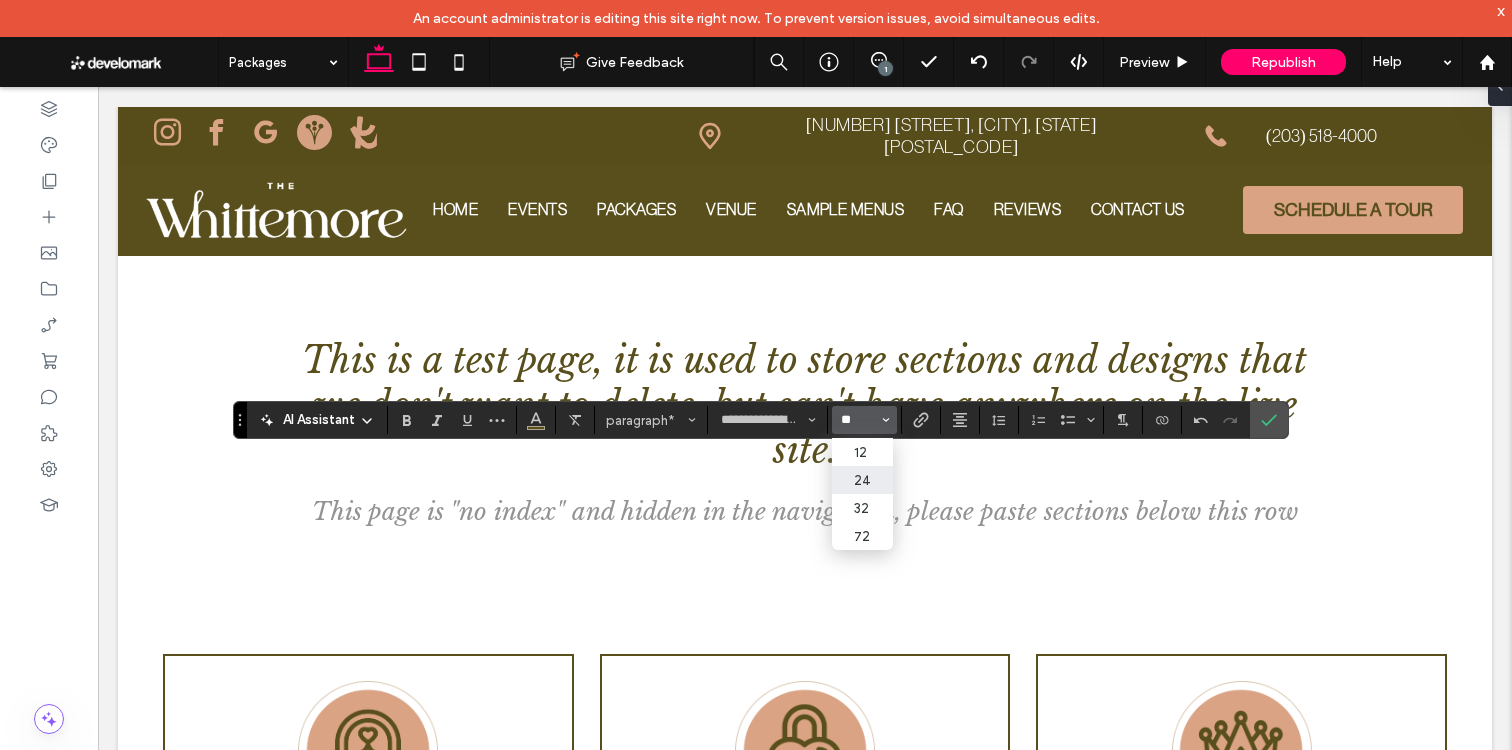 type on "**" 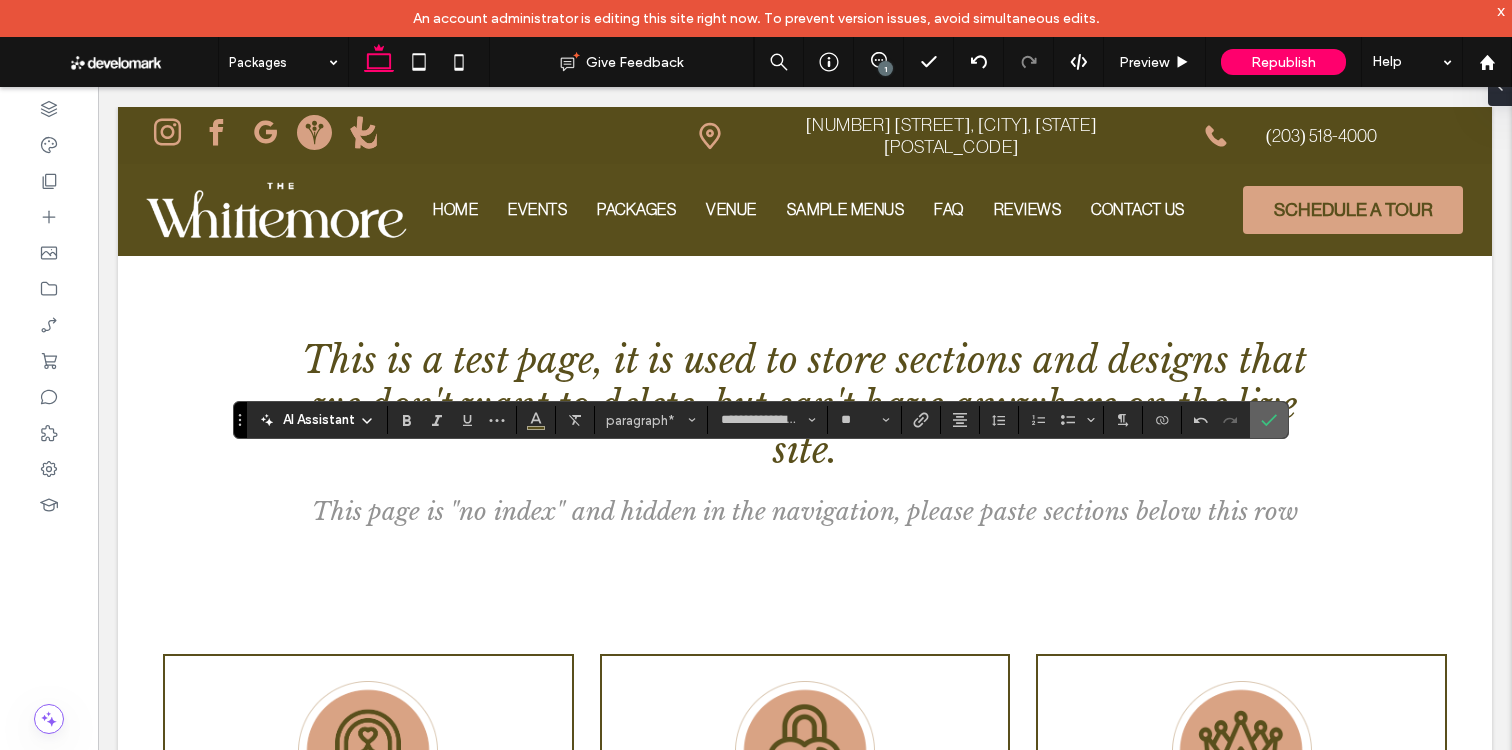 click 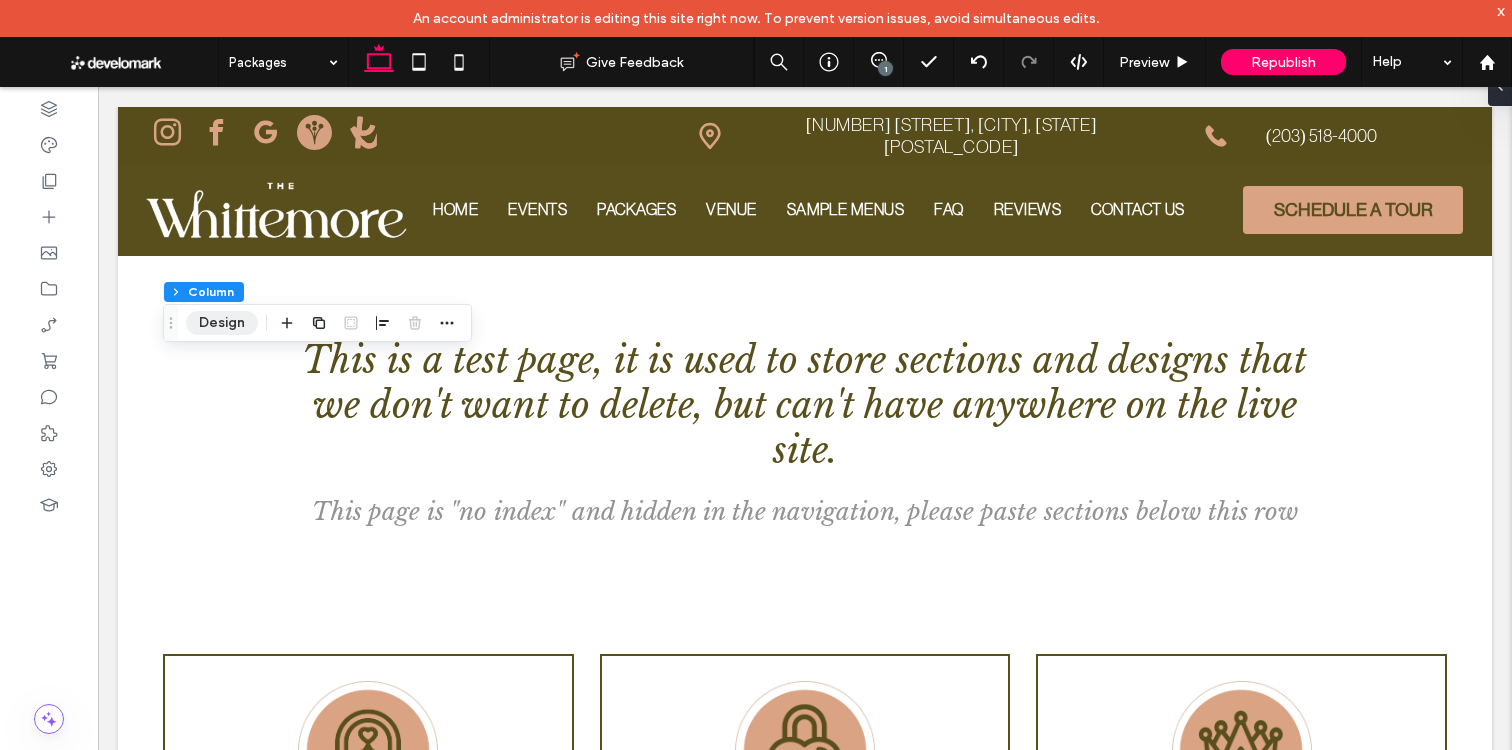click on "Design" at bounding box center (222, 323) 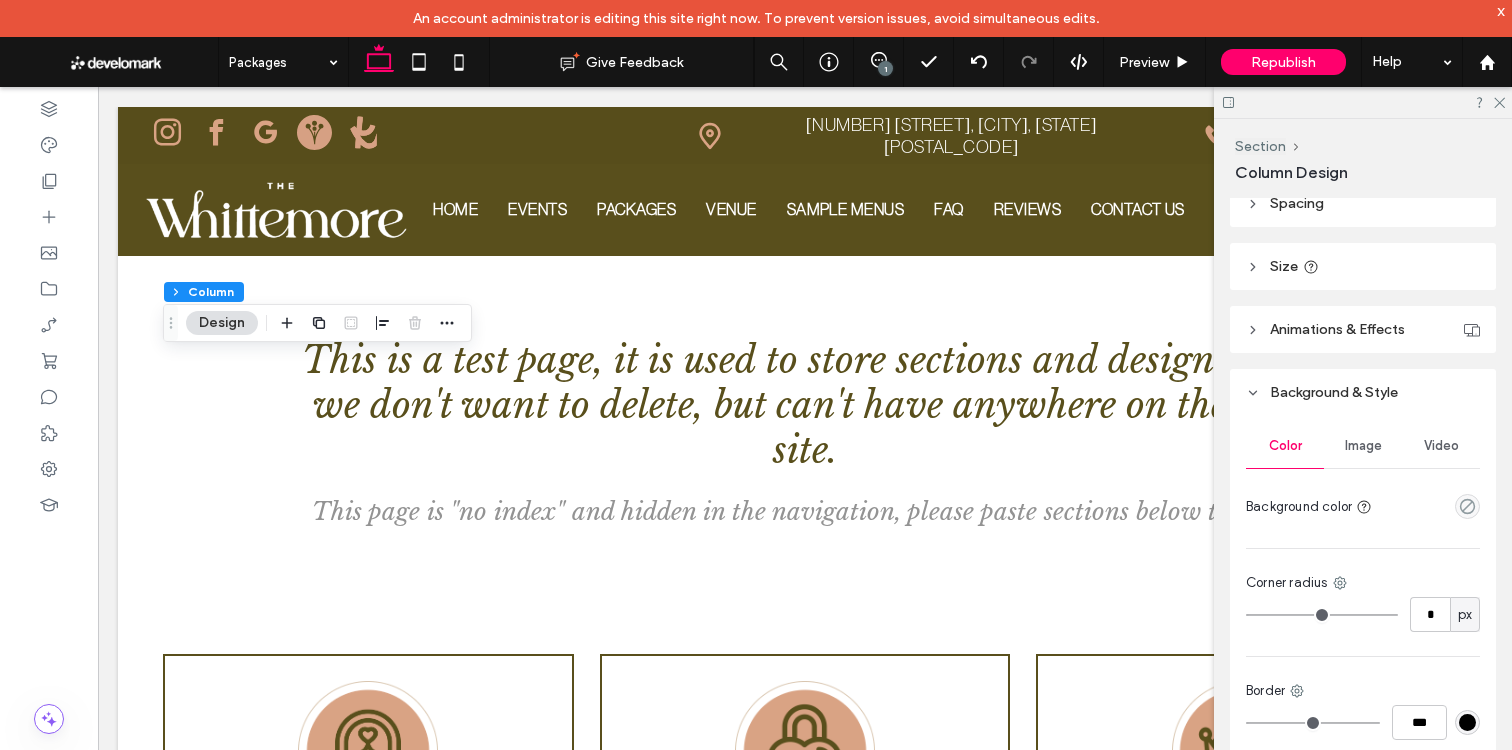 scroll, scrollTop: 349, scrollLeft: 0, axis: vertical 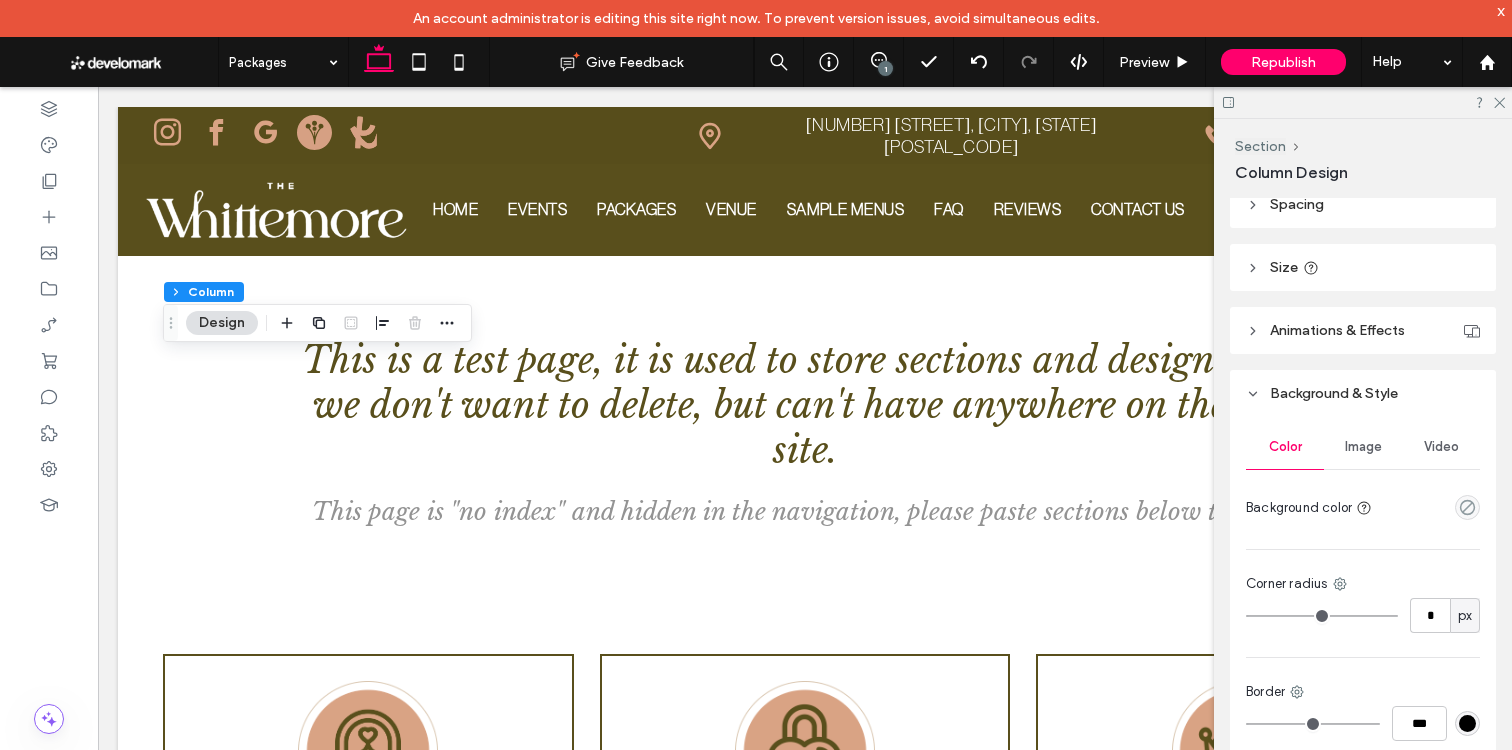 click on "Spacing" at bounding box center (1363, 204) 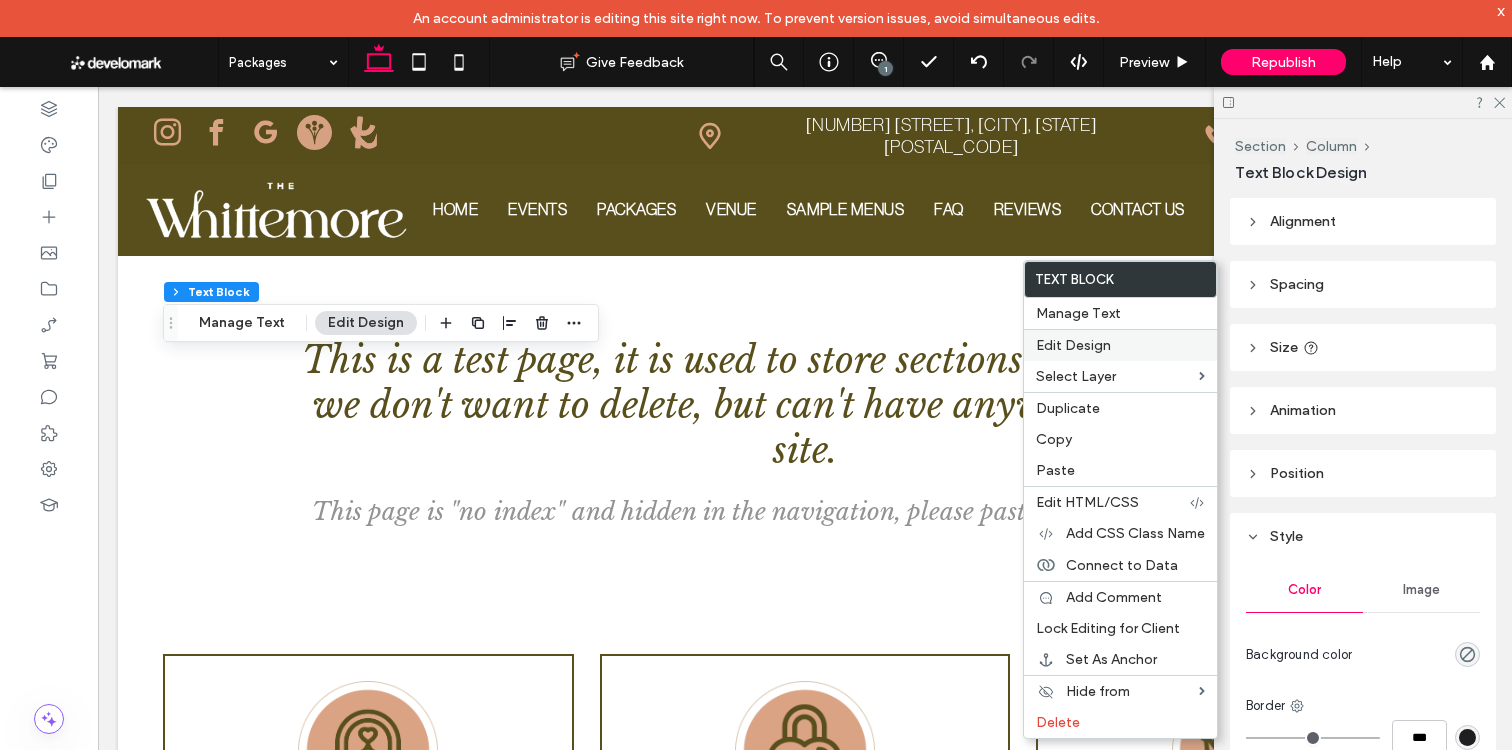 click on "Edit Design" at bounding box center (1073, 345) 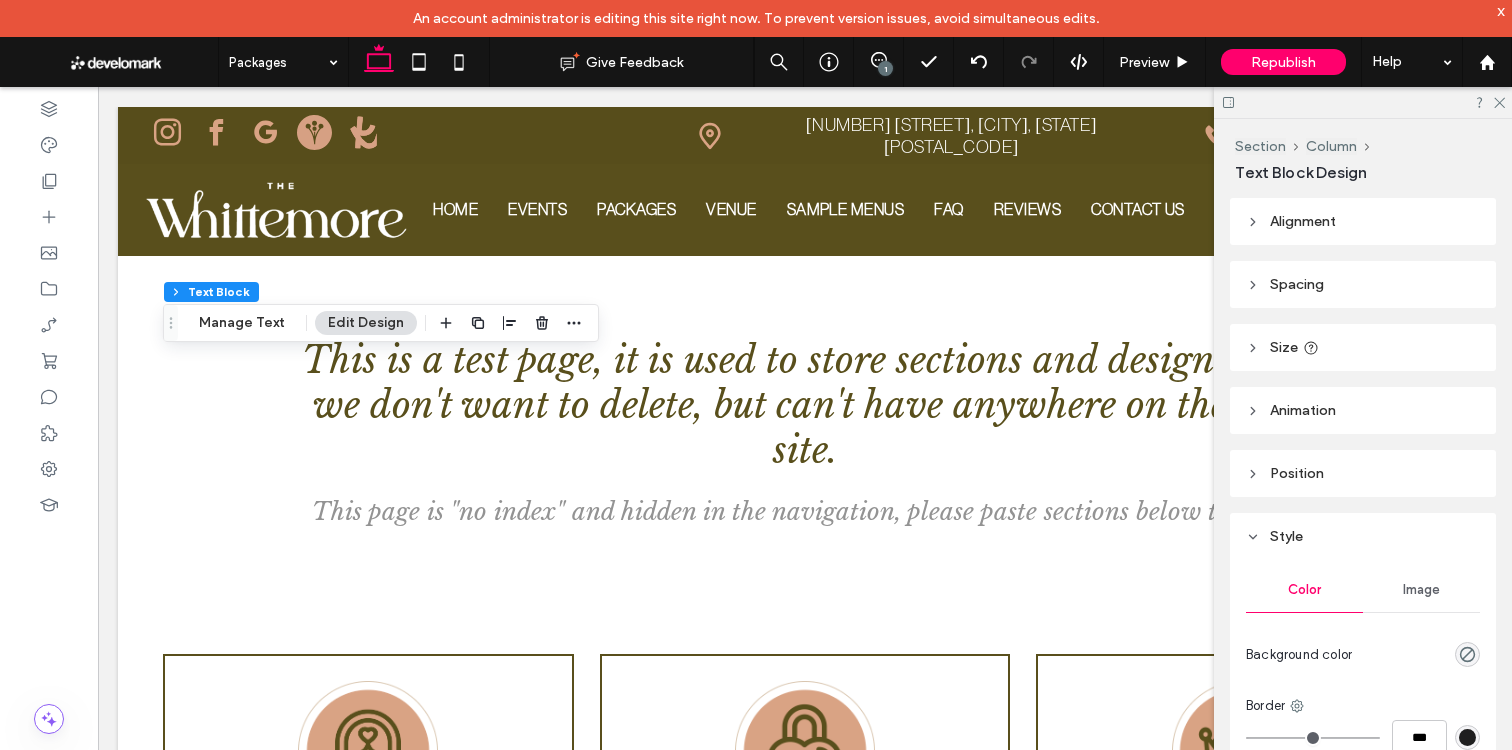 drag, startPoint x: 1297, startPoint y: 222, endPoint x: 1377, endPoint y: 232, distance: 80.622574 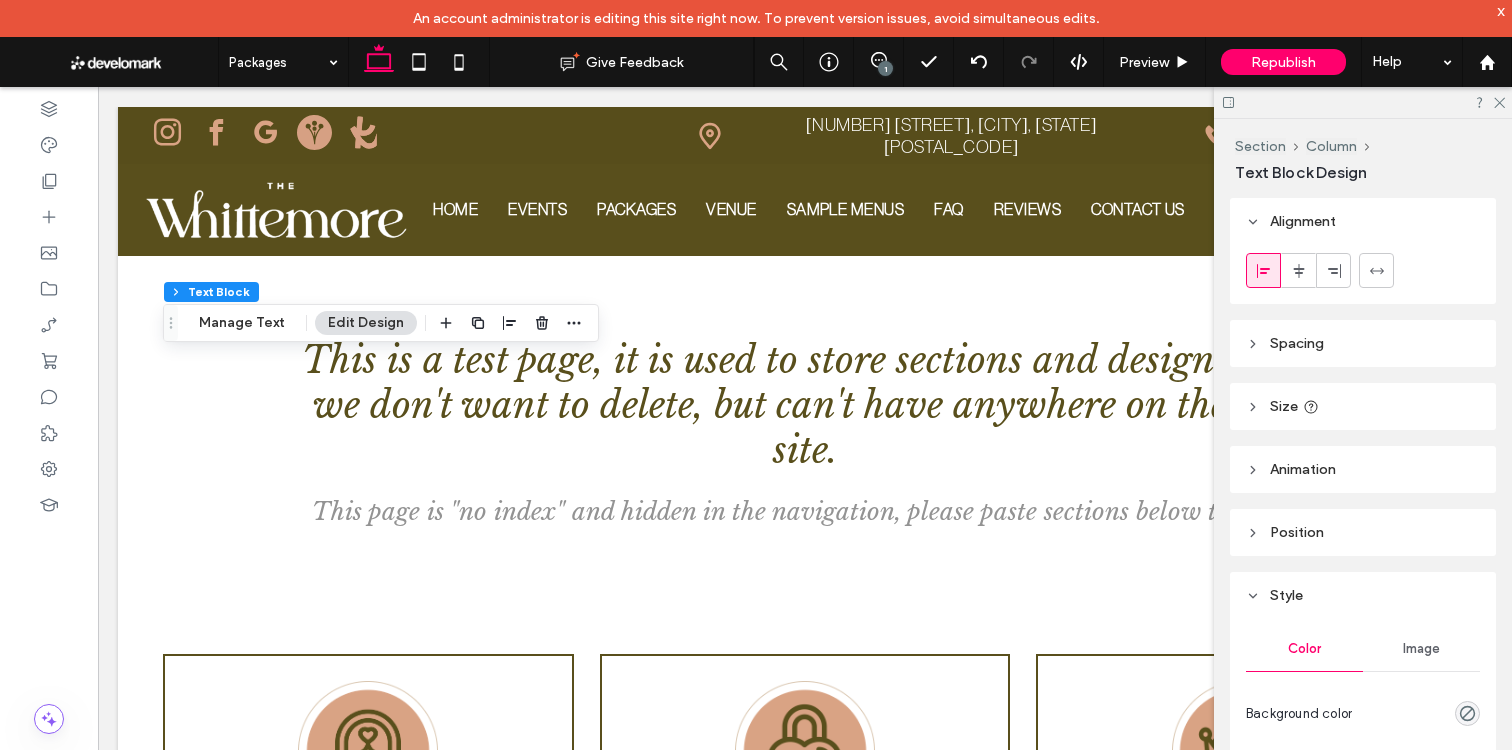 drag, startPoint x: 1334, startPoint y: 356, endPoint x: 1351, endPoint y: 369, distance: 21.400934 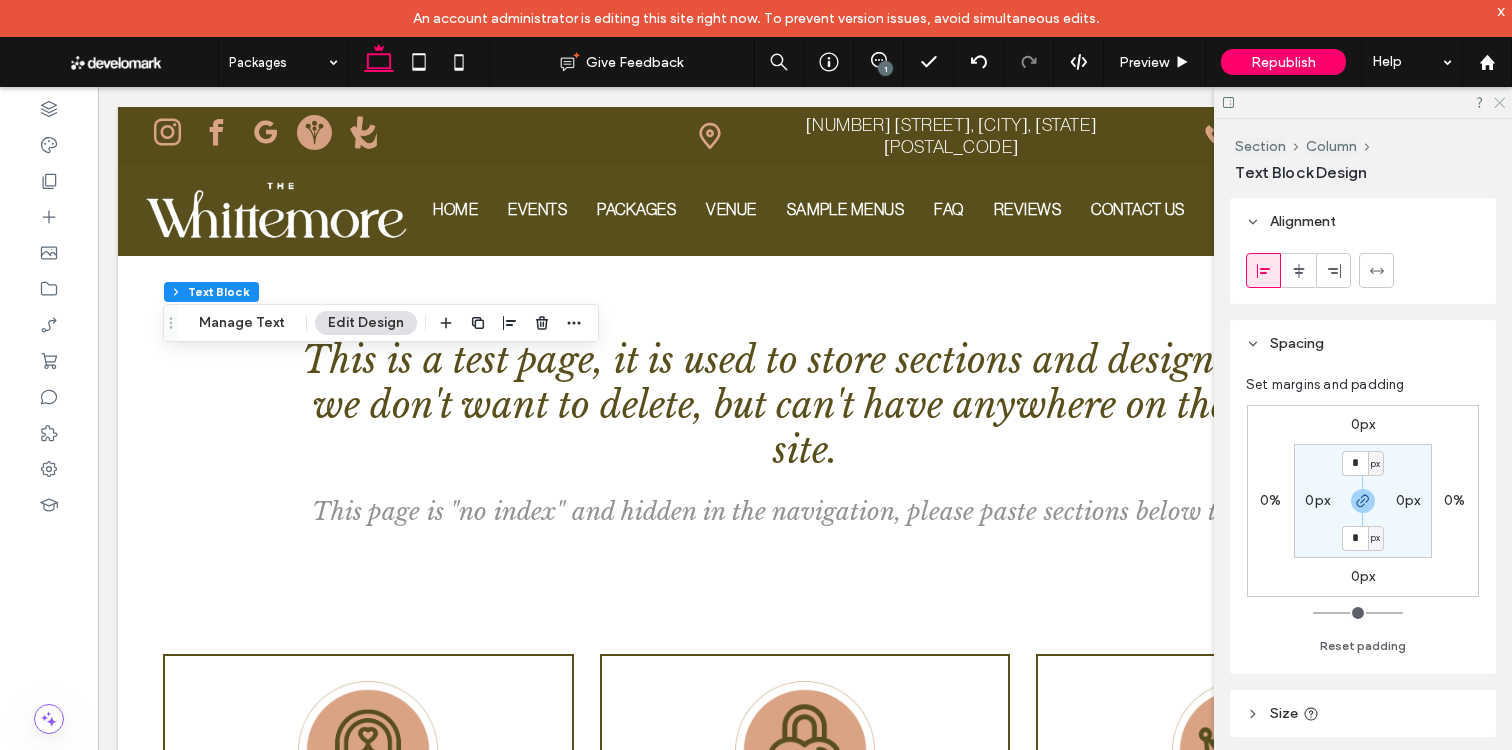click 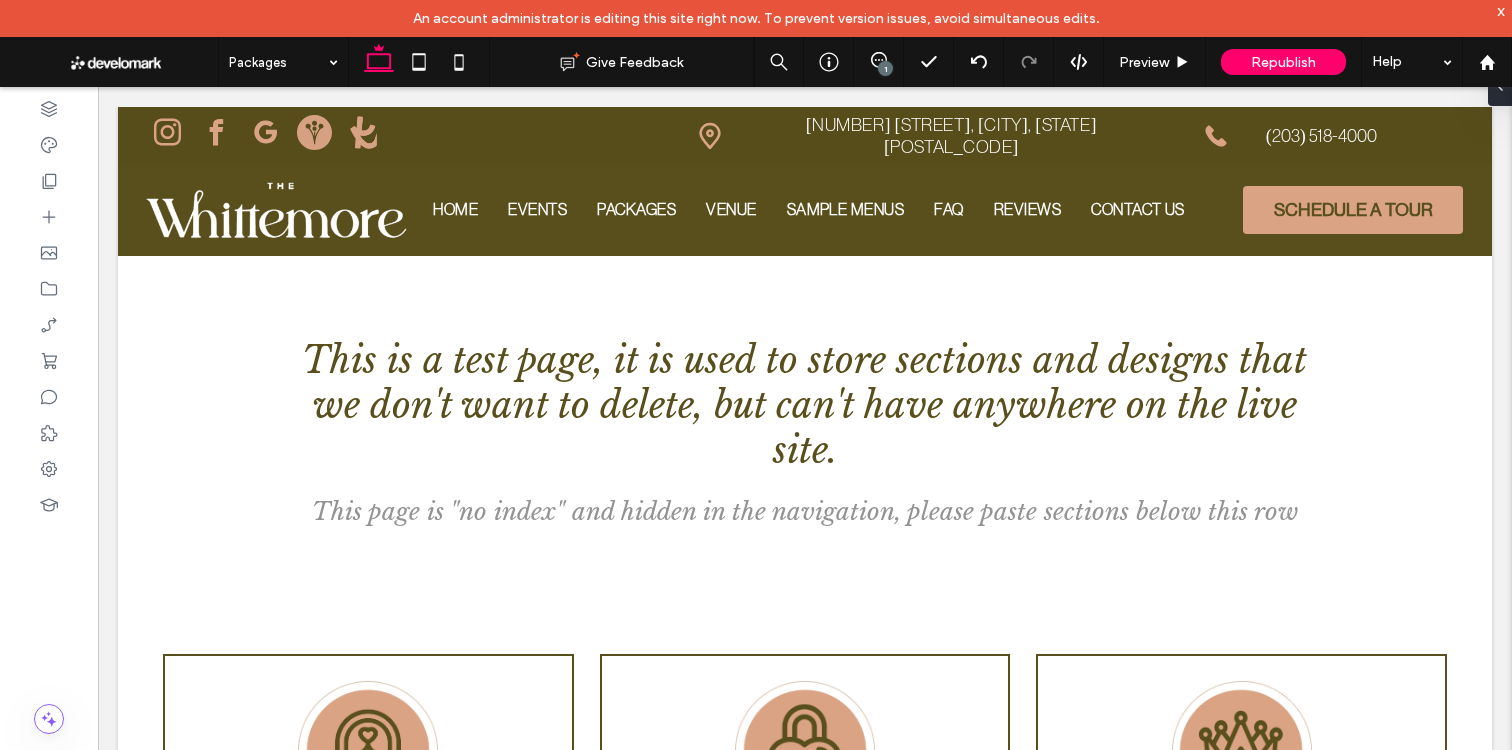 type on "***" 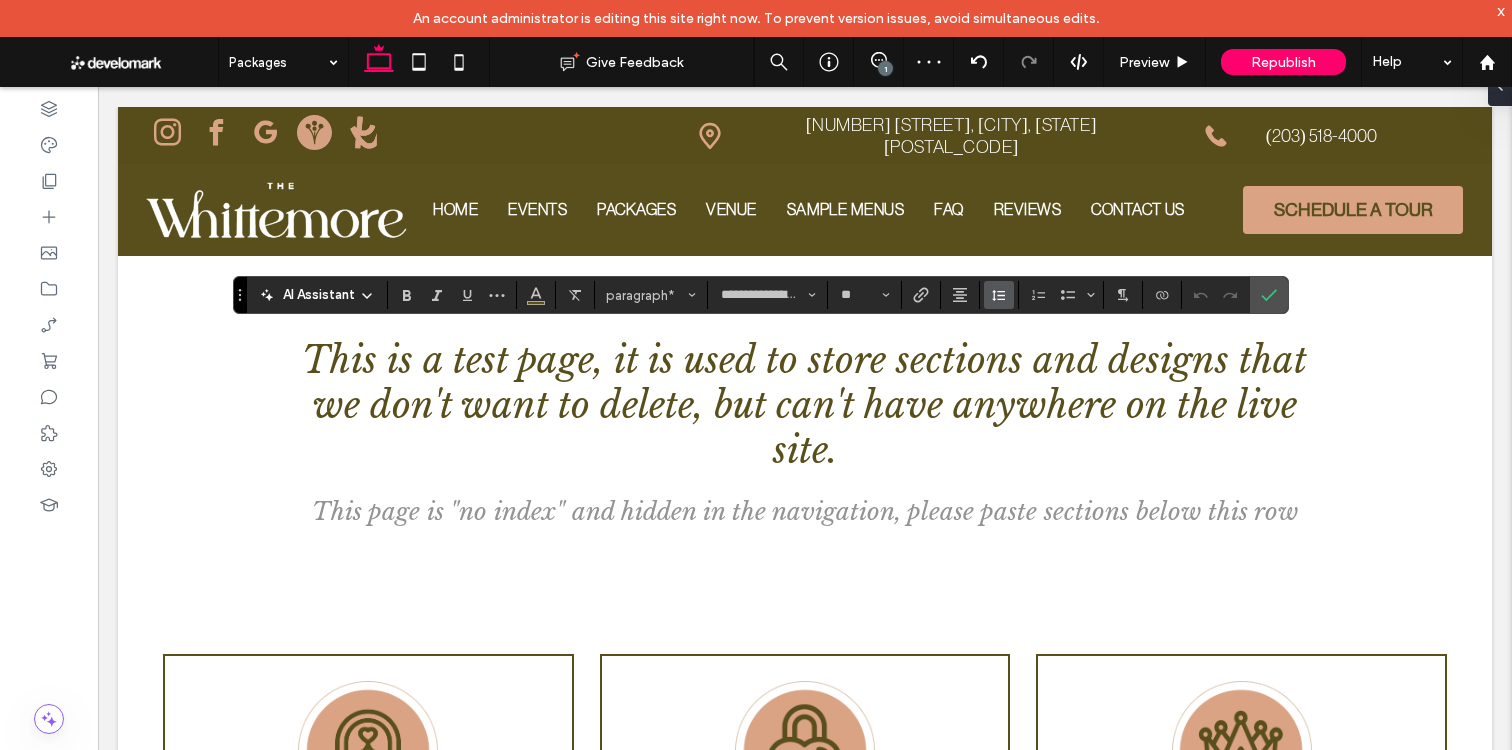 click at bounding box center [999, 295] 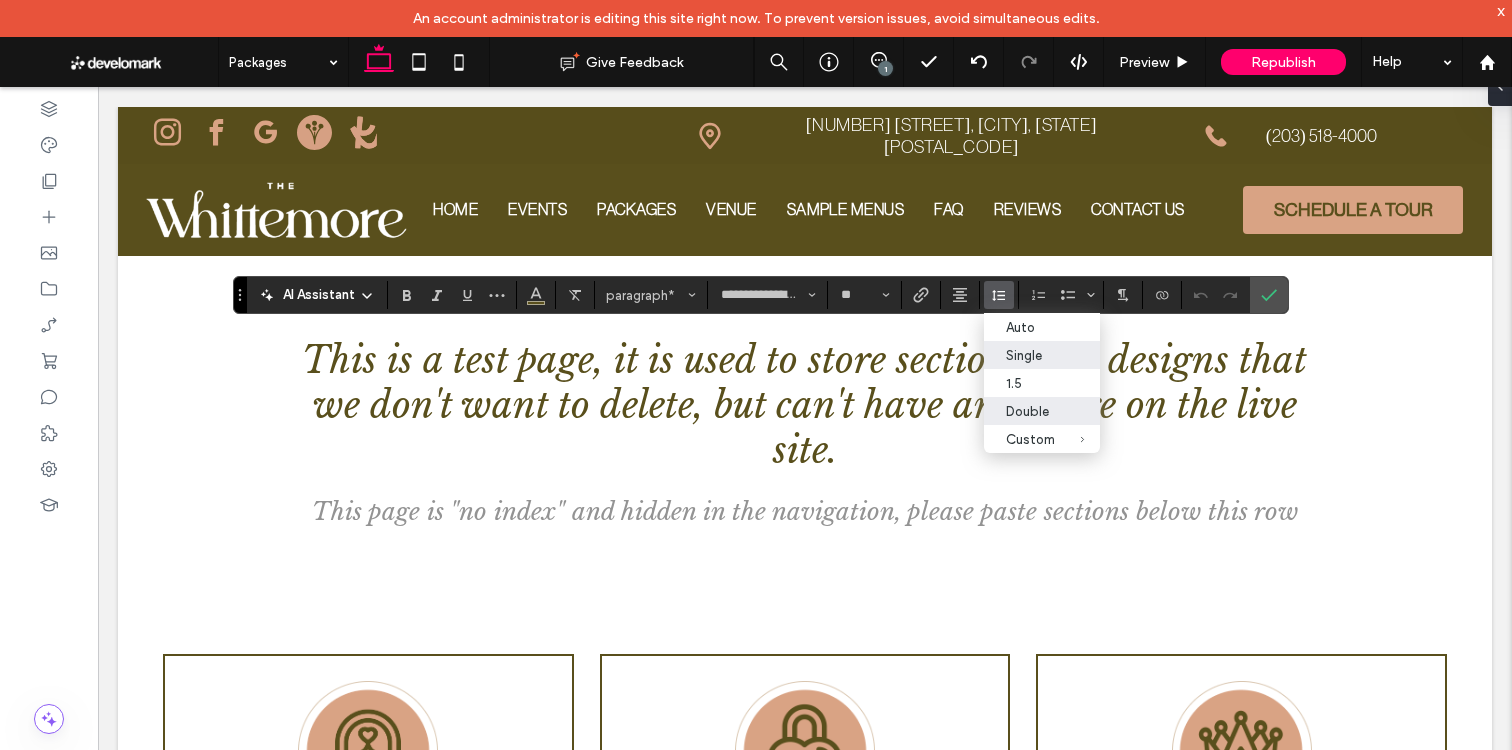 click on "Double" at bounding box center [1042, 411] 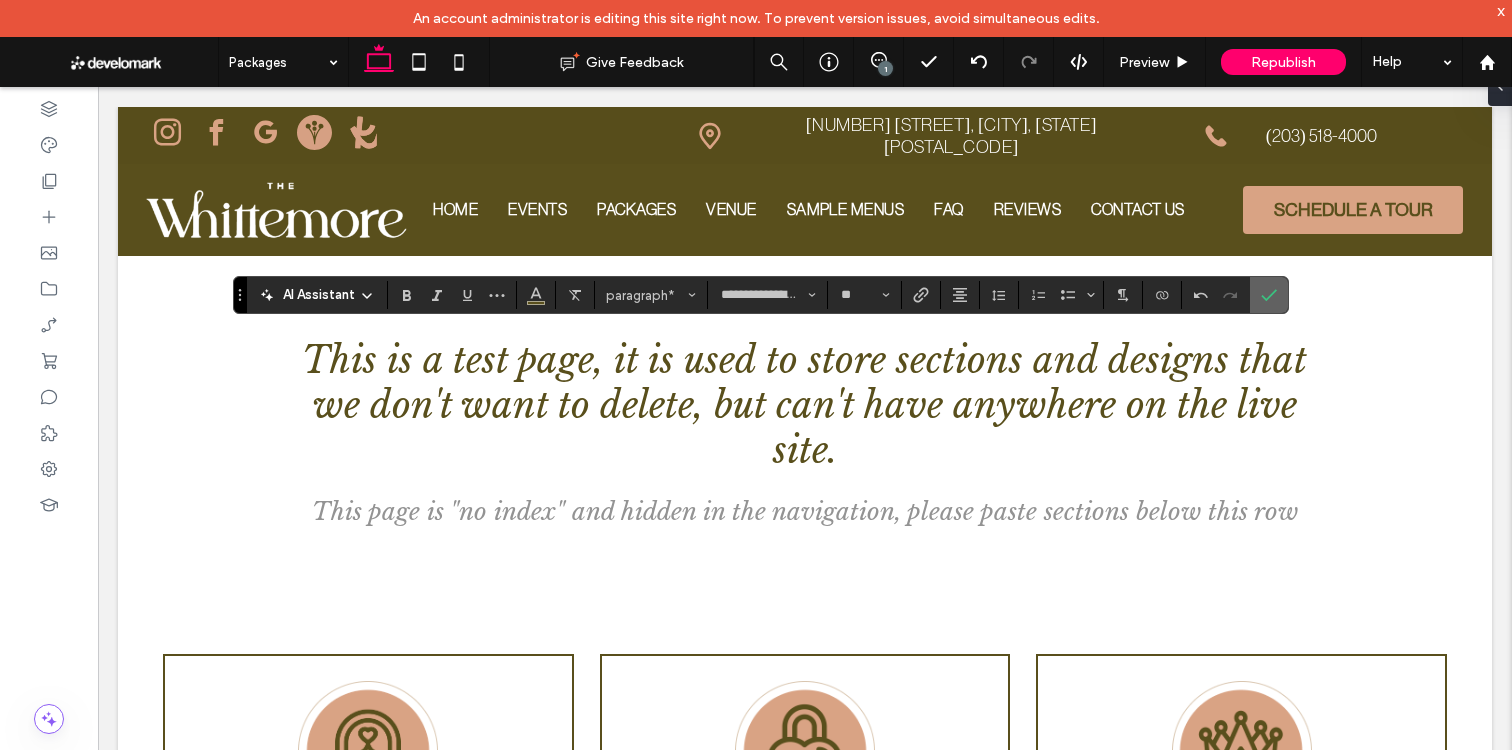 click 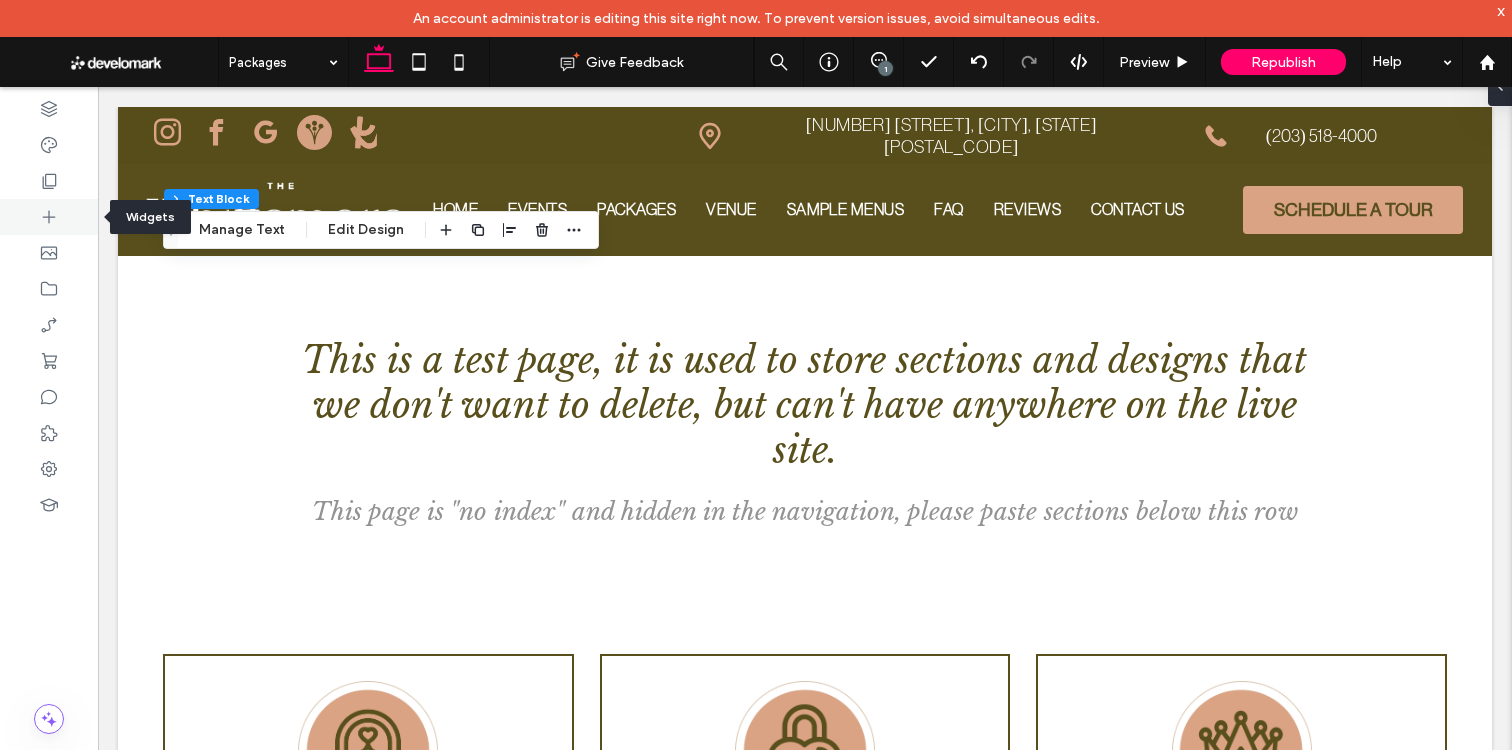 click at bounding box center [49, 217] 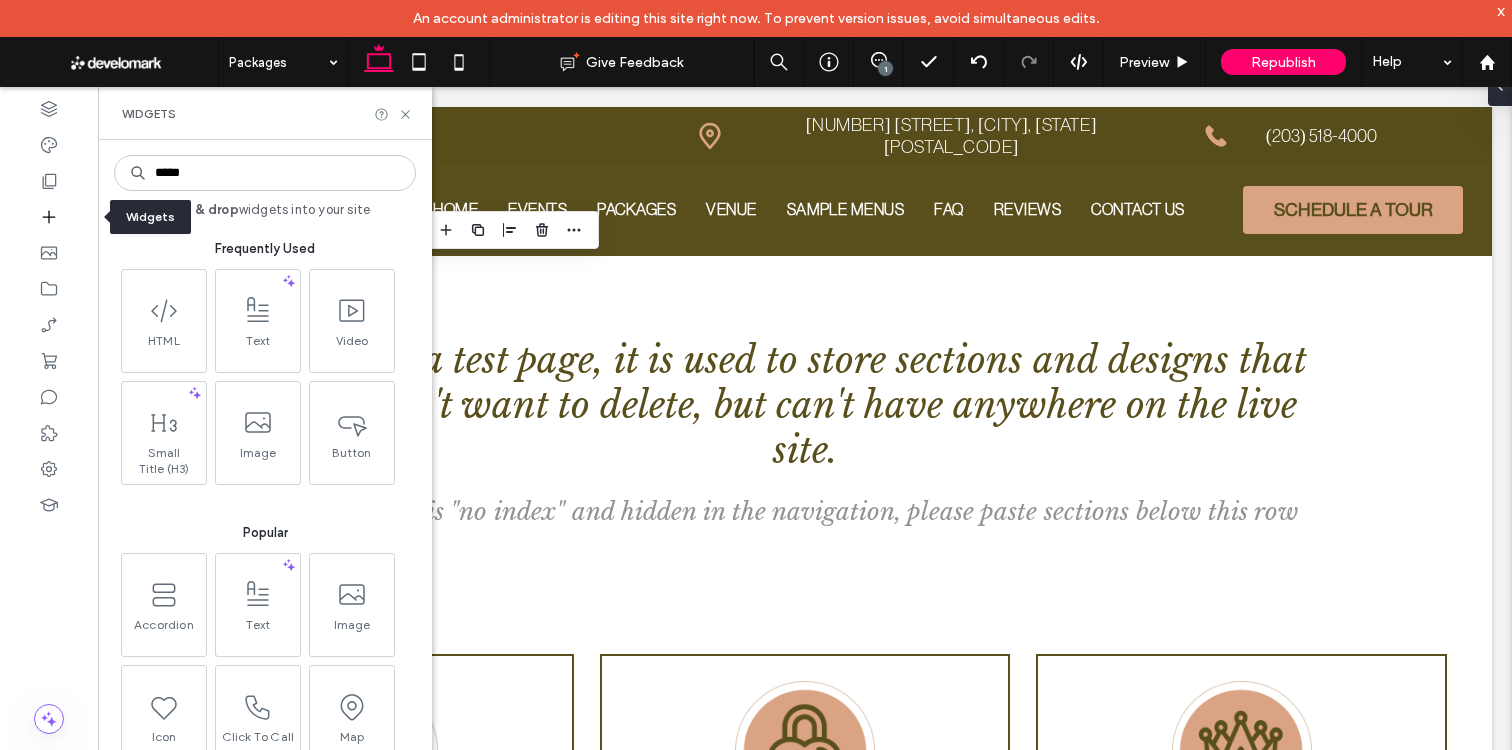 type on "******" 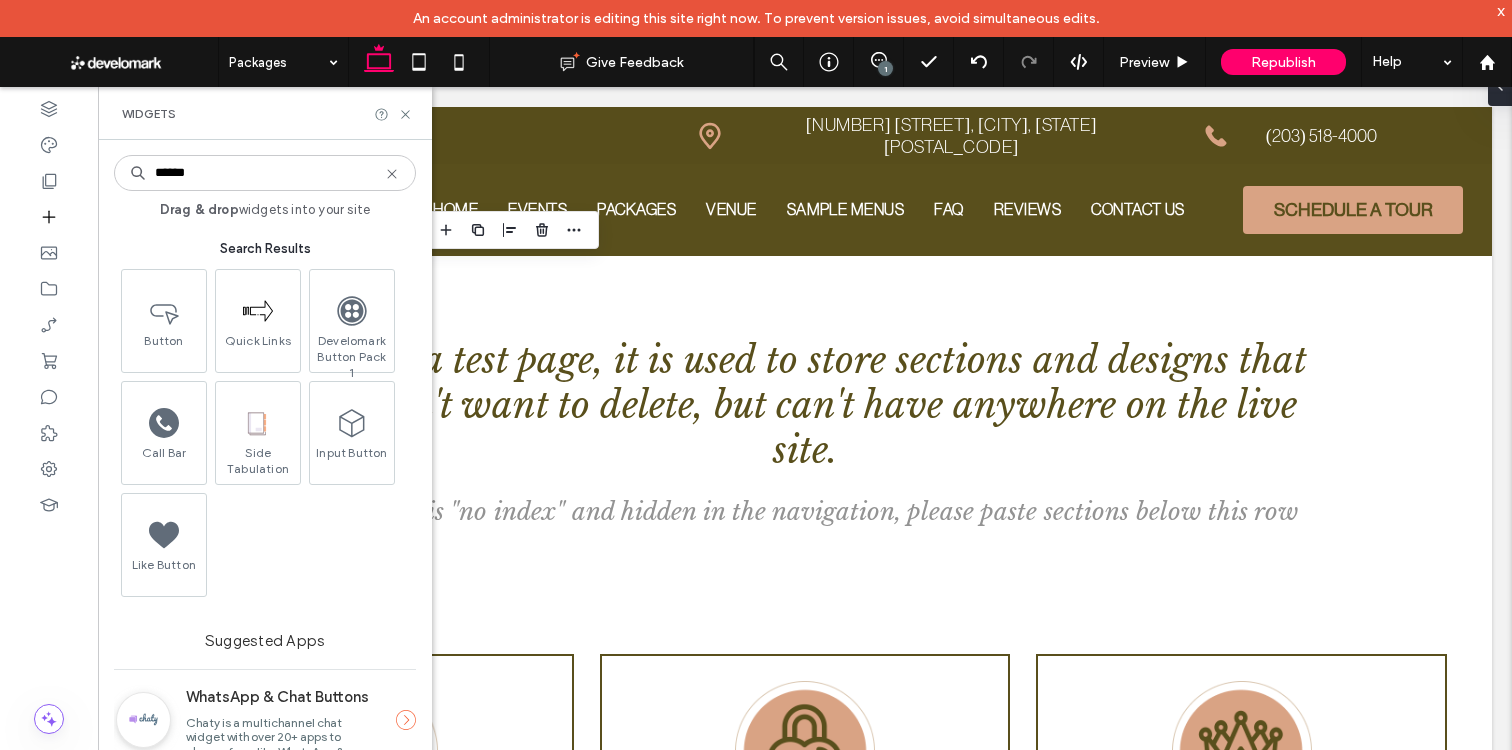 type 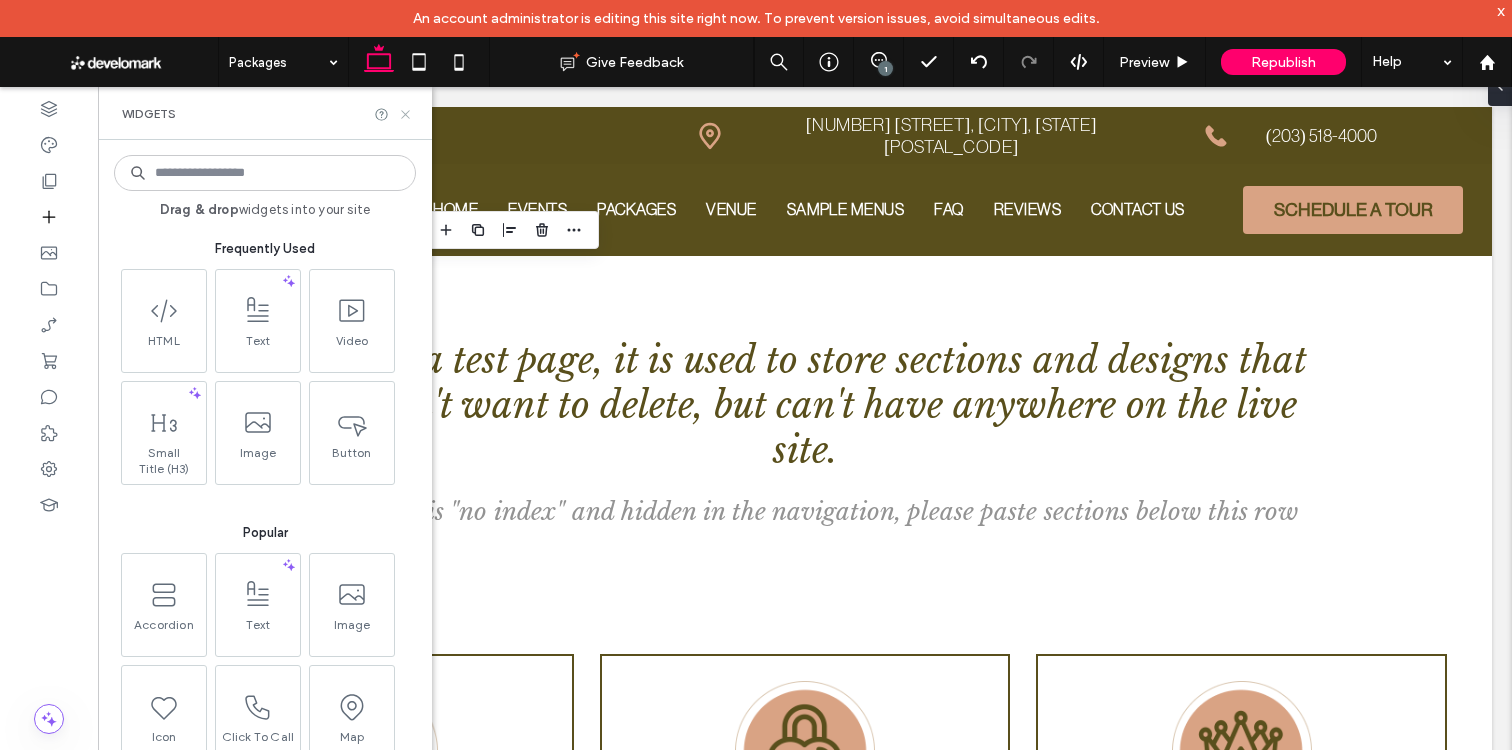 click 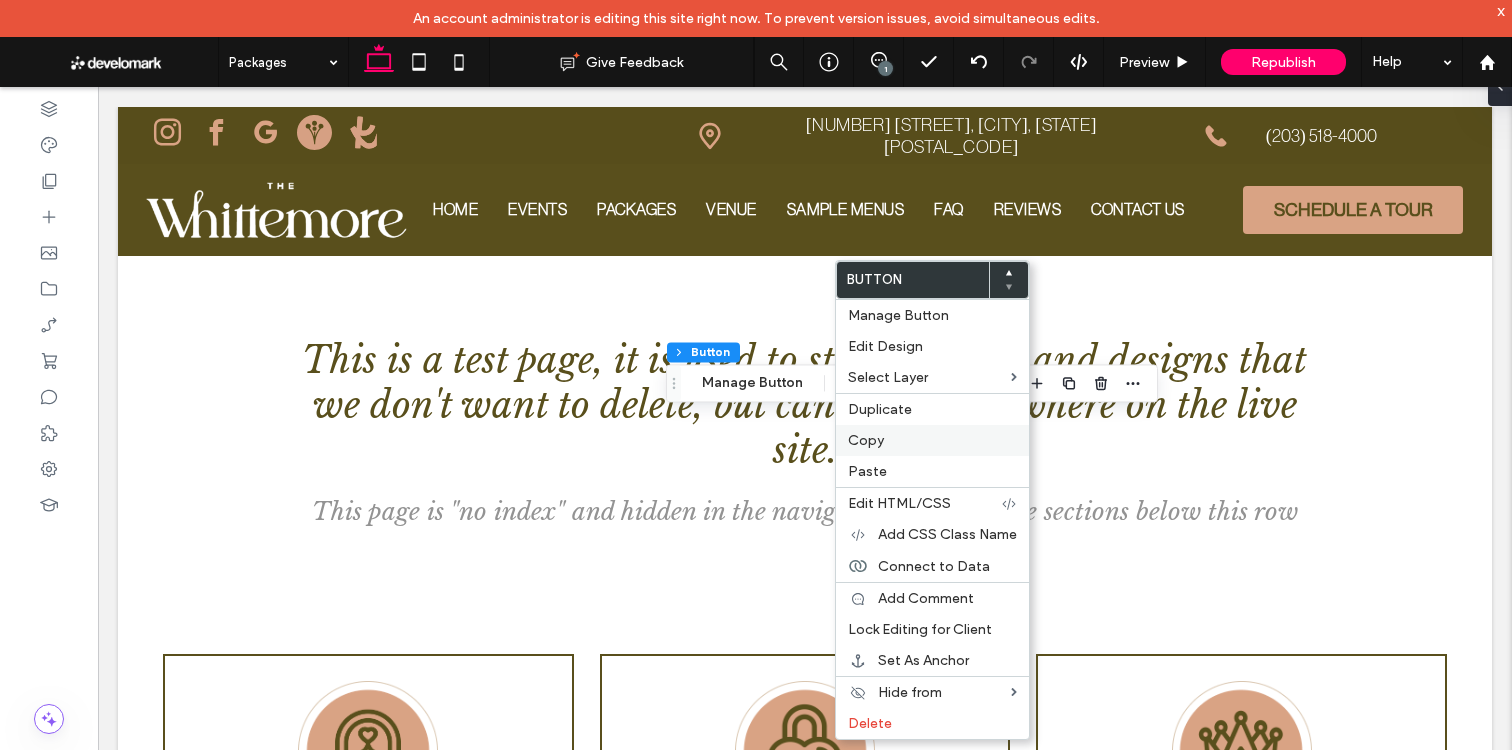 click on "Copy" at bounding box center (866, 440) 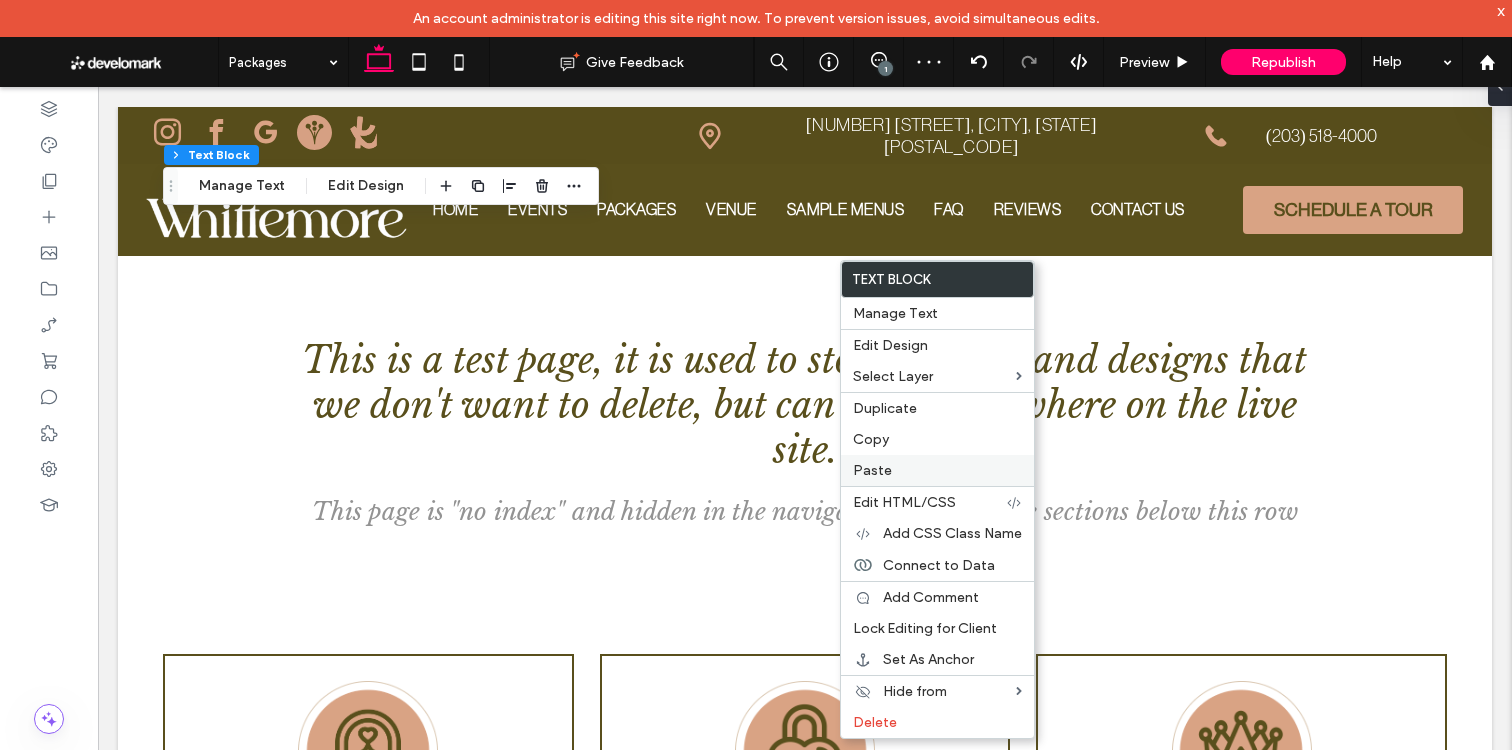click on "Paste" at bounding box center (937, 470) 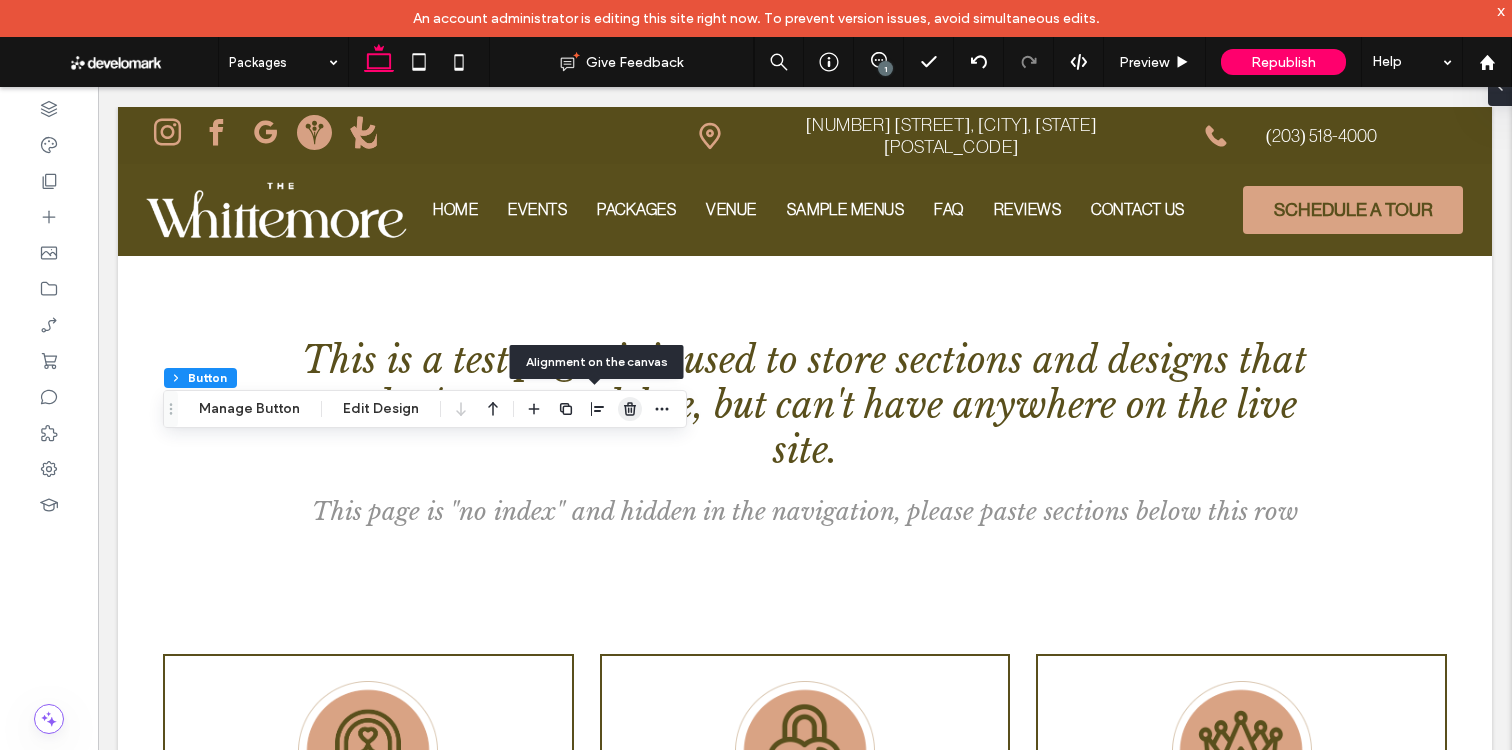 drag, startPoint x: 597, startPoint y: 415, endPoint x: 629, endPoint y: 417, distance: 32.06244 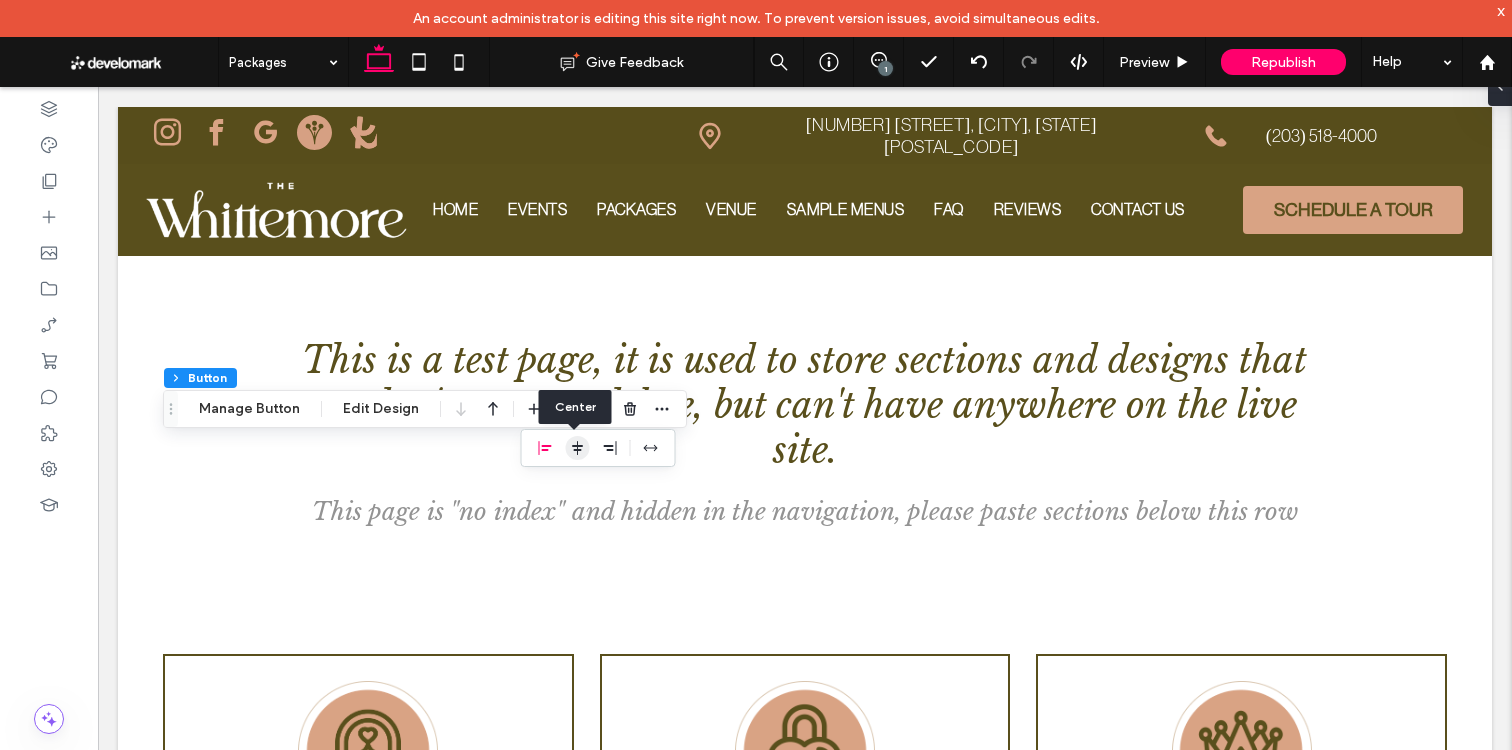 click 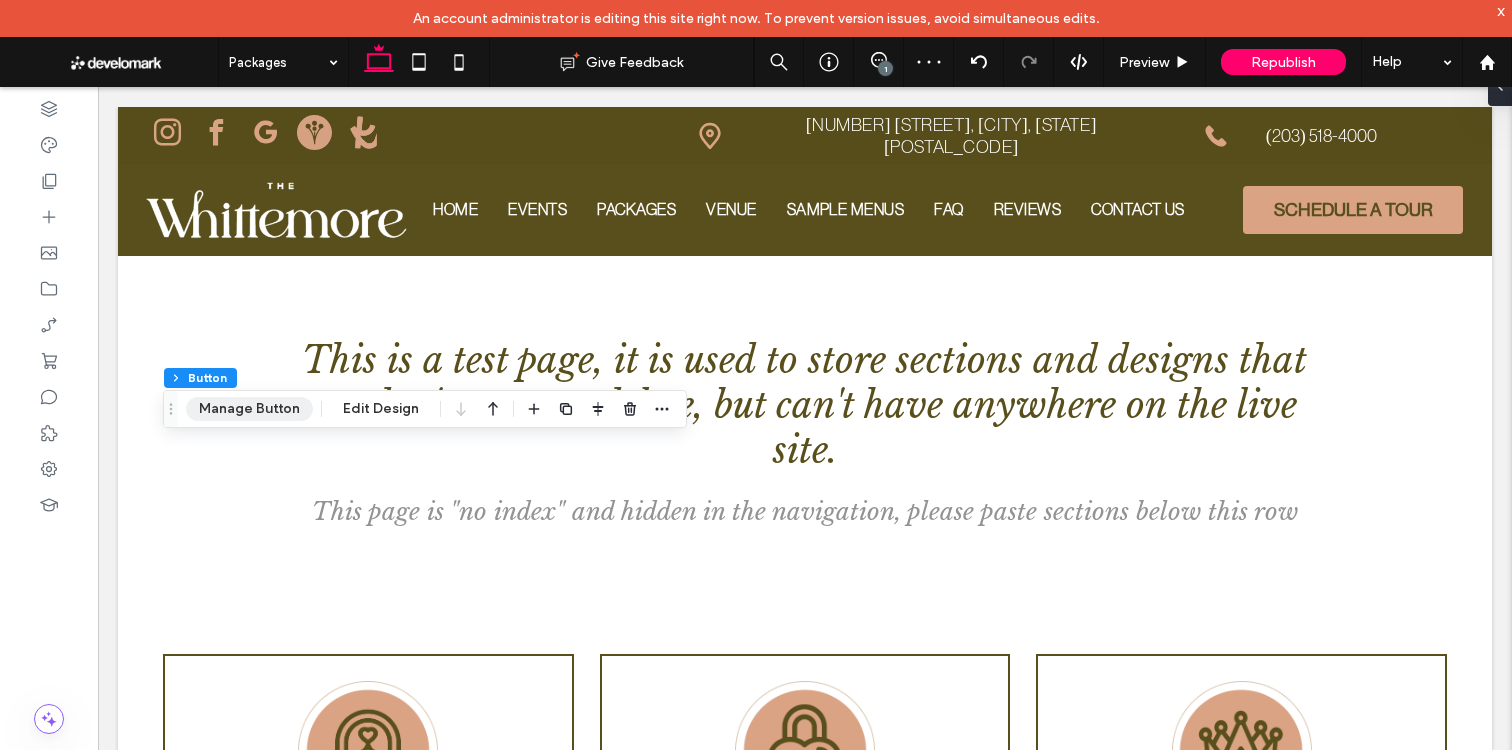 click on "Manage Button" at bounding box center [249, 409] 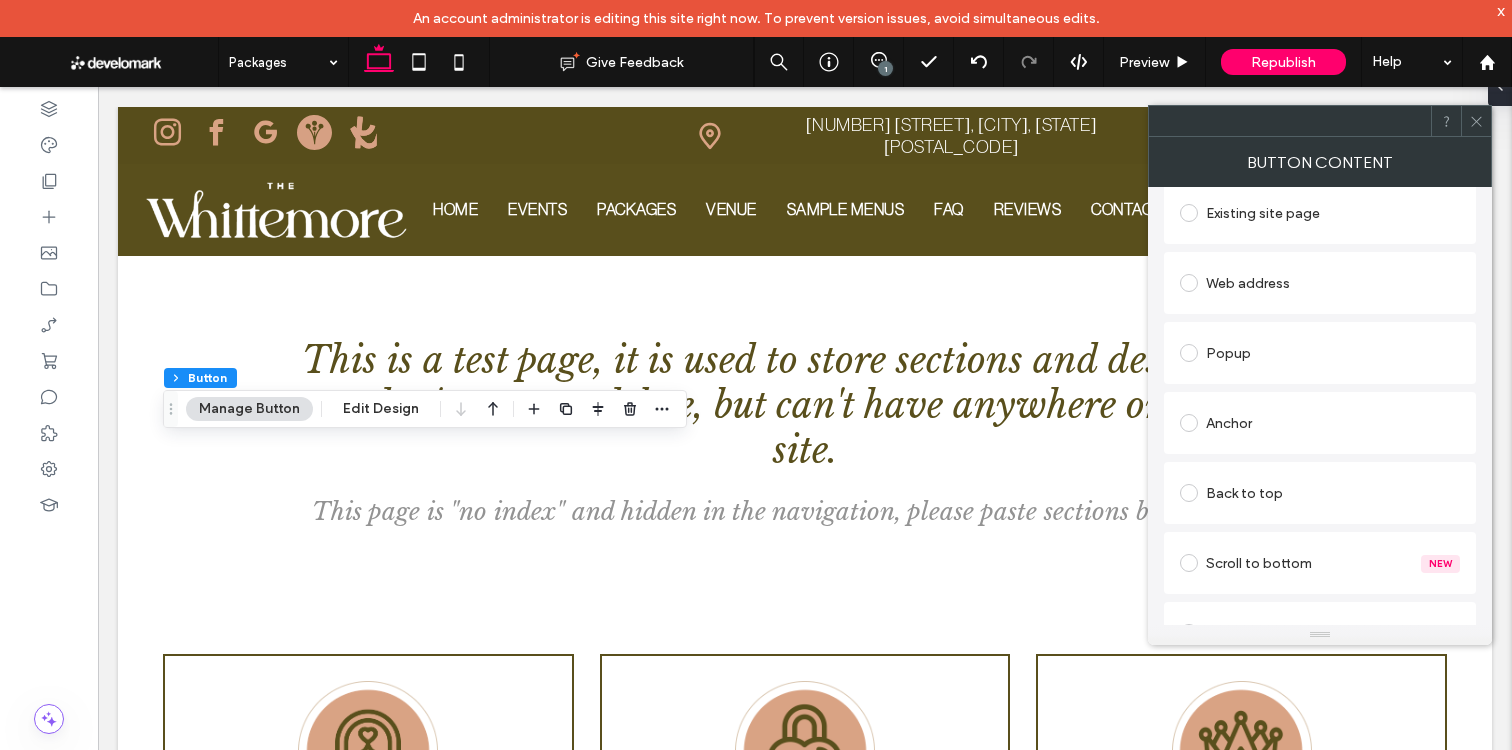 scroll, scrollTop: 459, scrollLeft: 0, axis: vertical 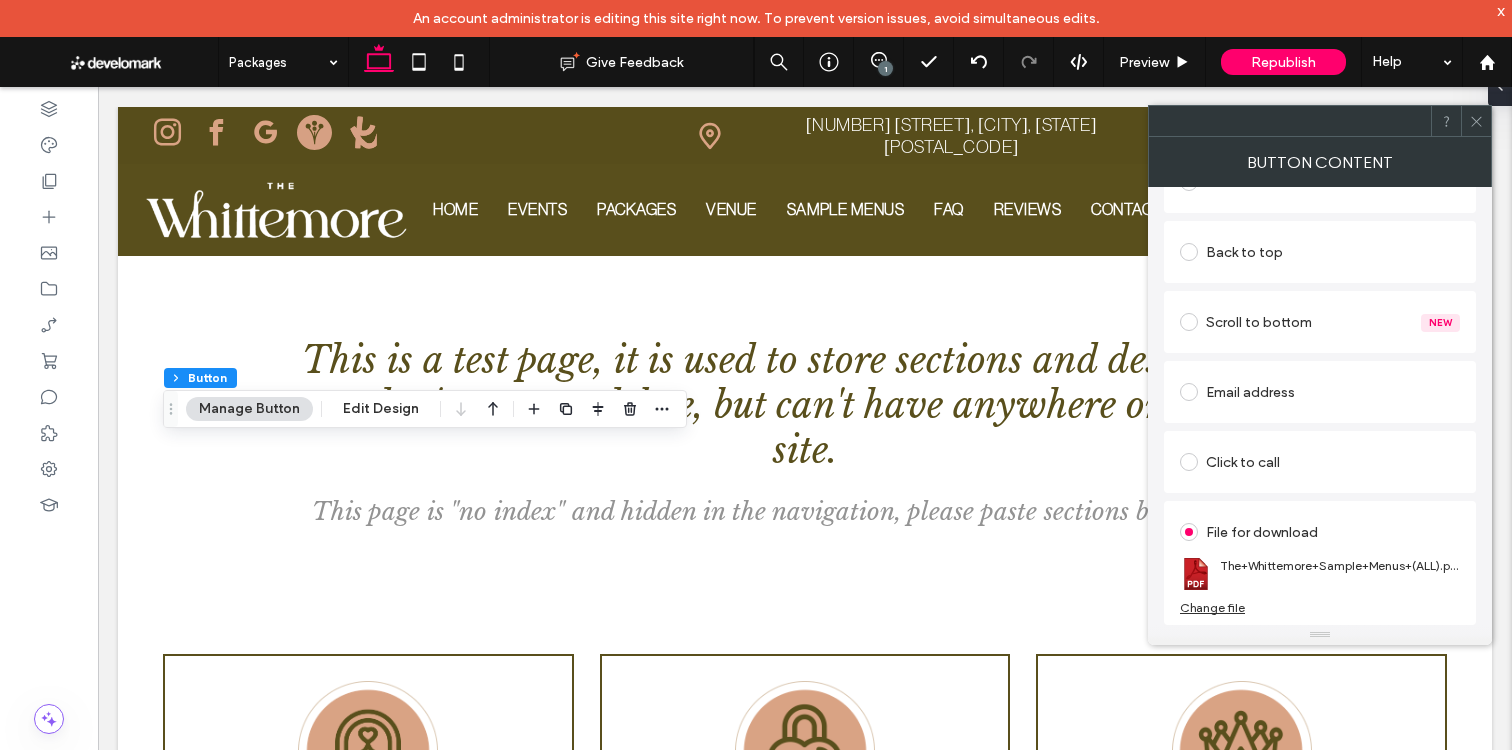 click on "Change file" at bounding box center (1212, 607) 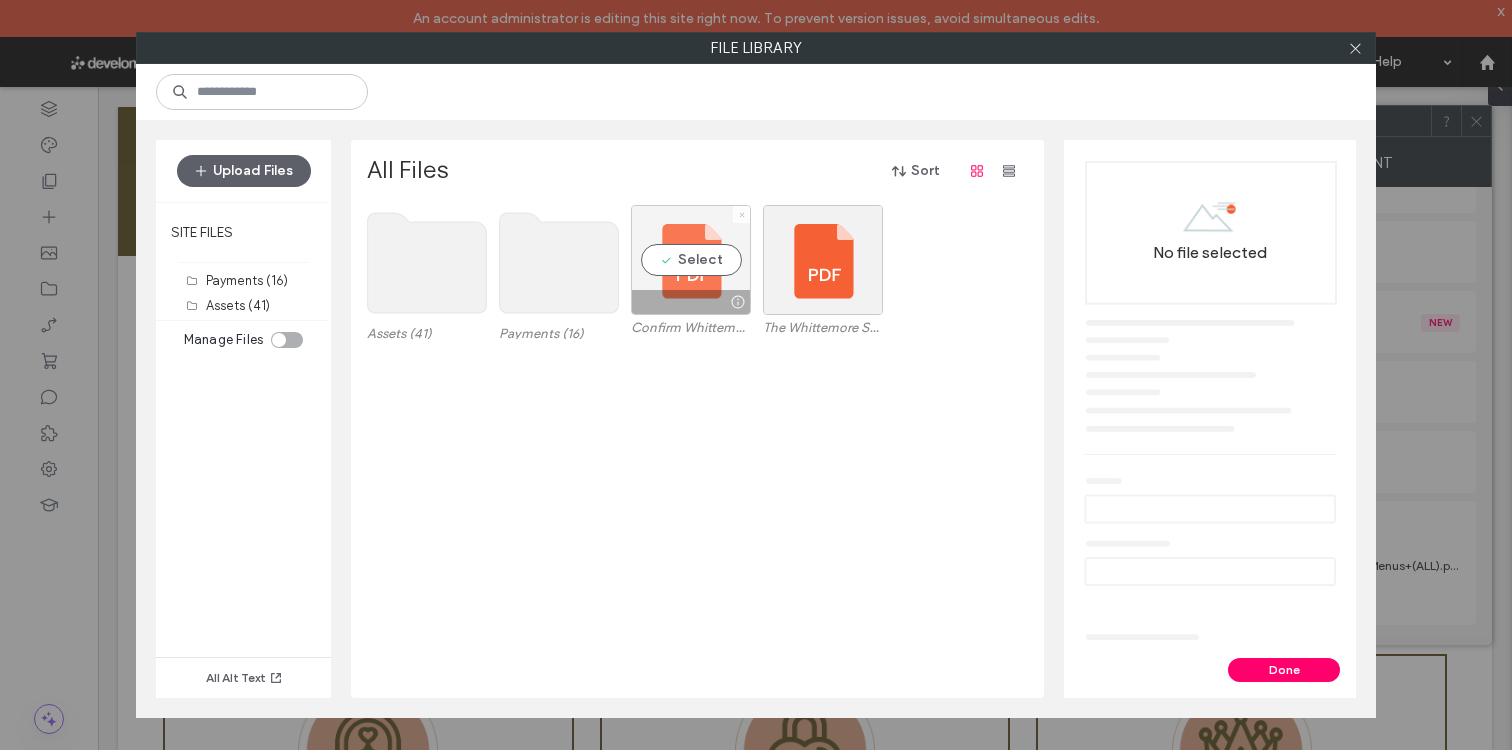 click 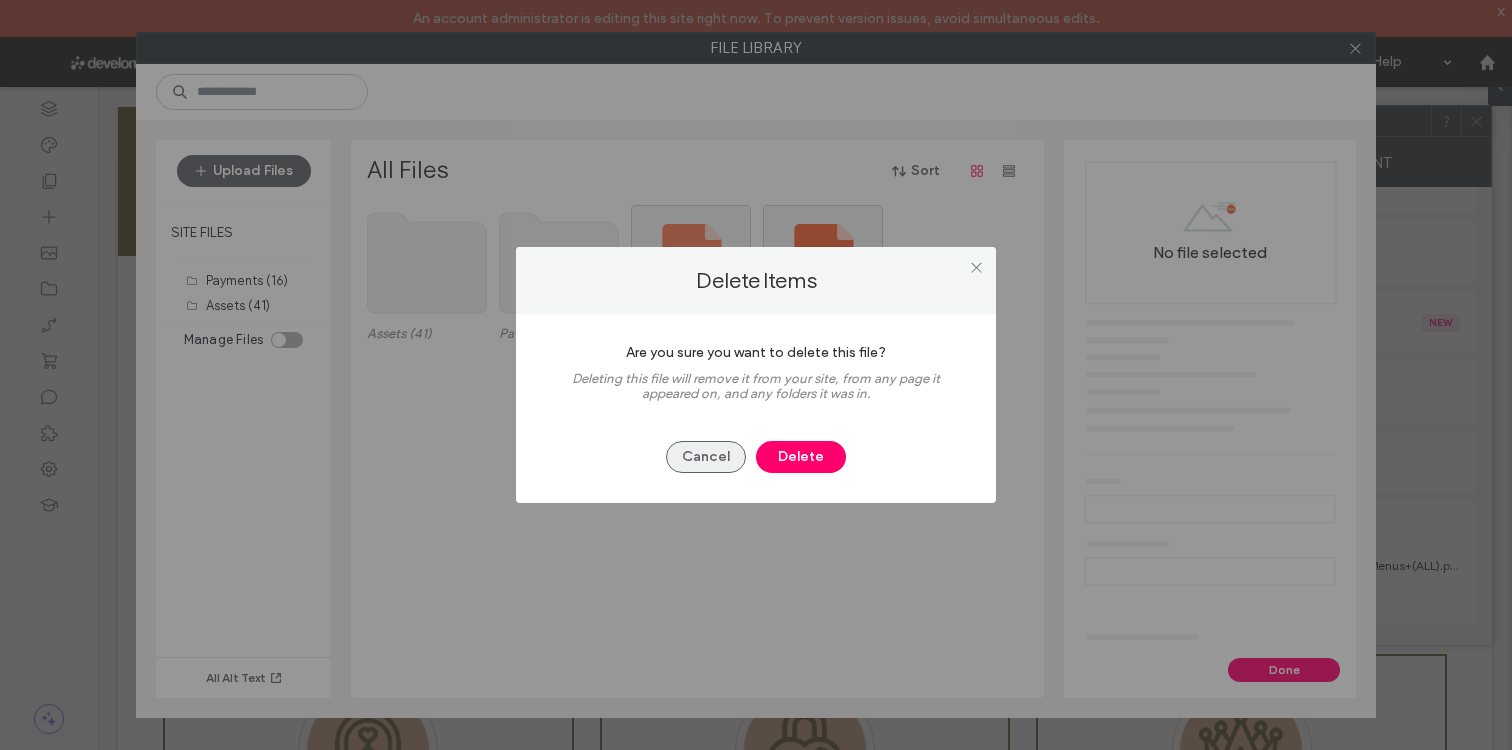 click on "Cancel" at bounding box center [706, 457] 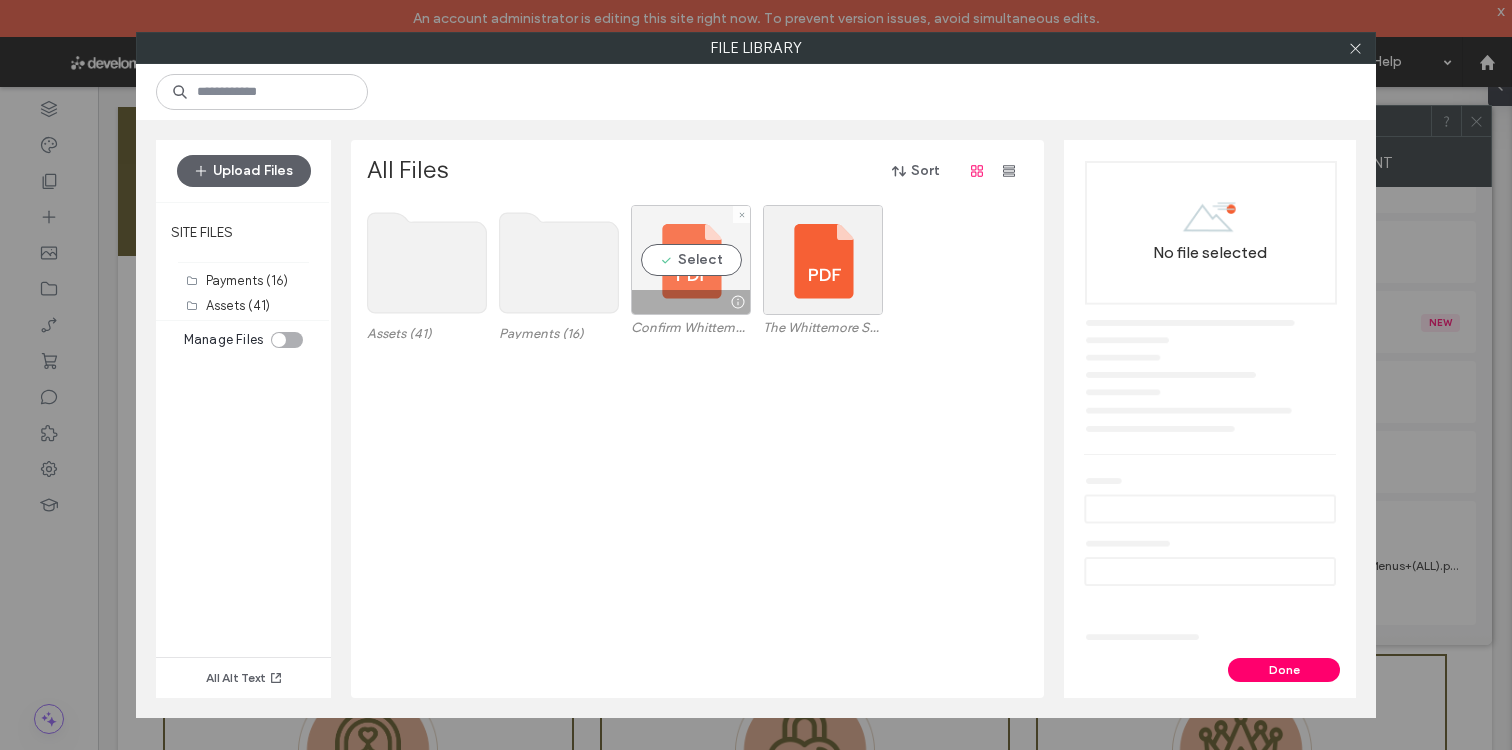 click at bounding box center (691, 302) 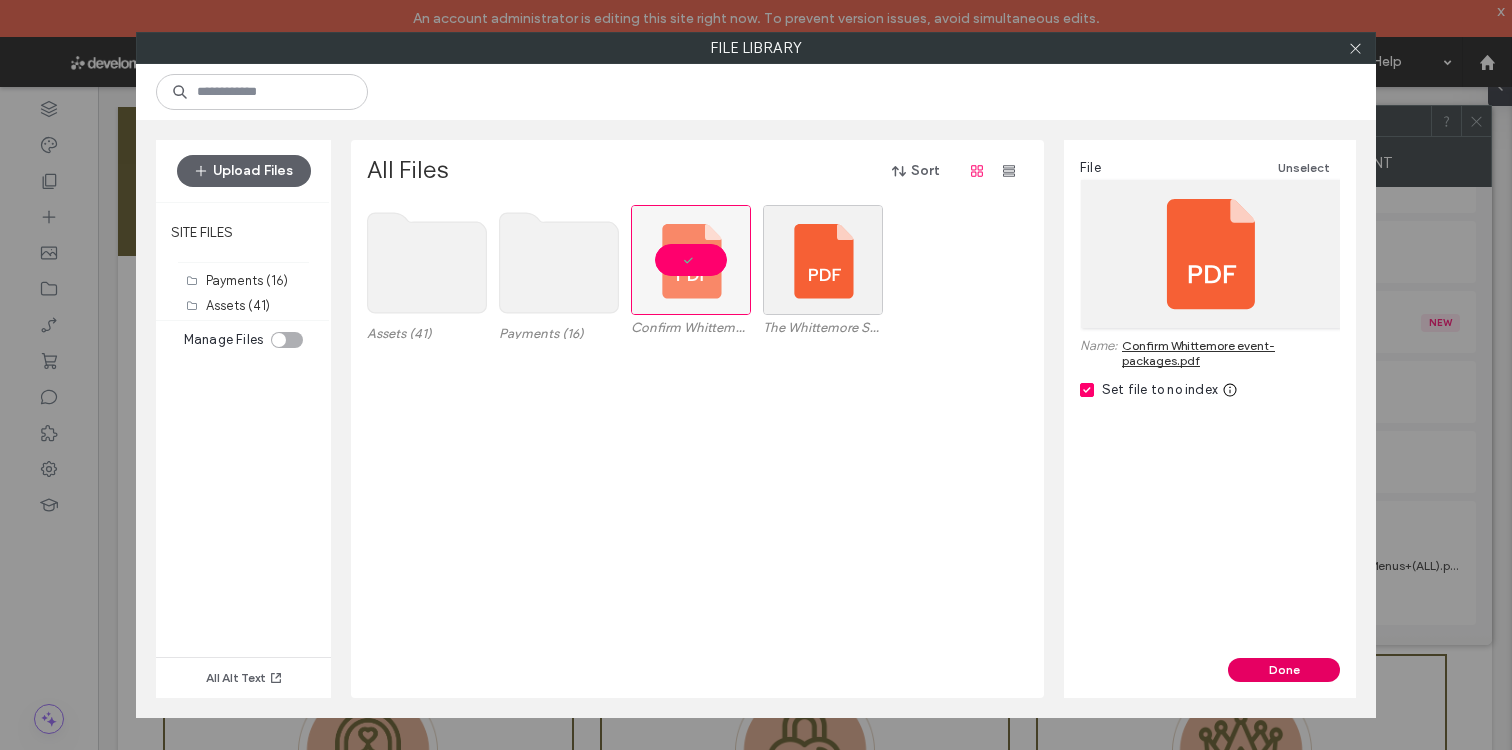 click on "Done" at bounding box center [1284, 670] 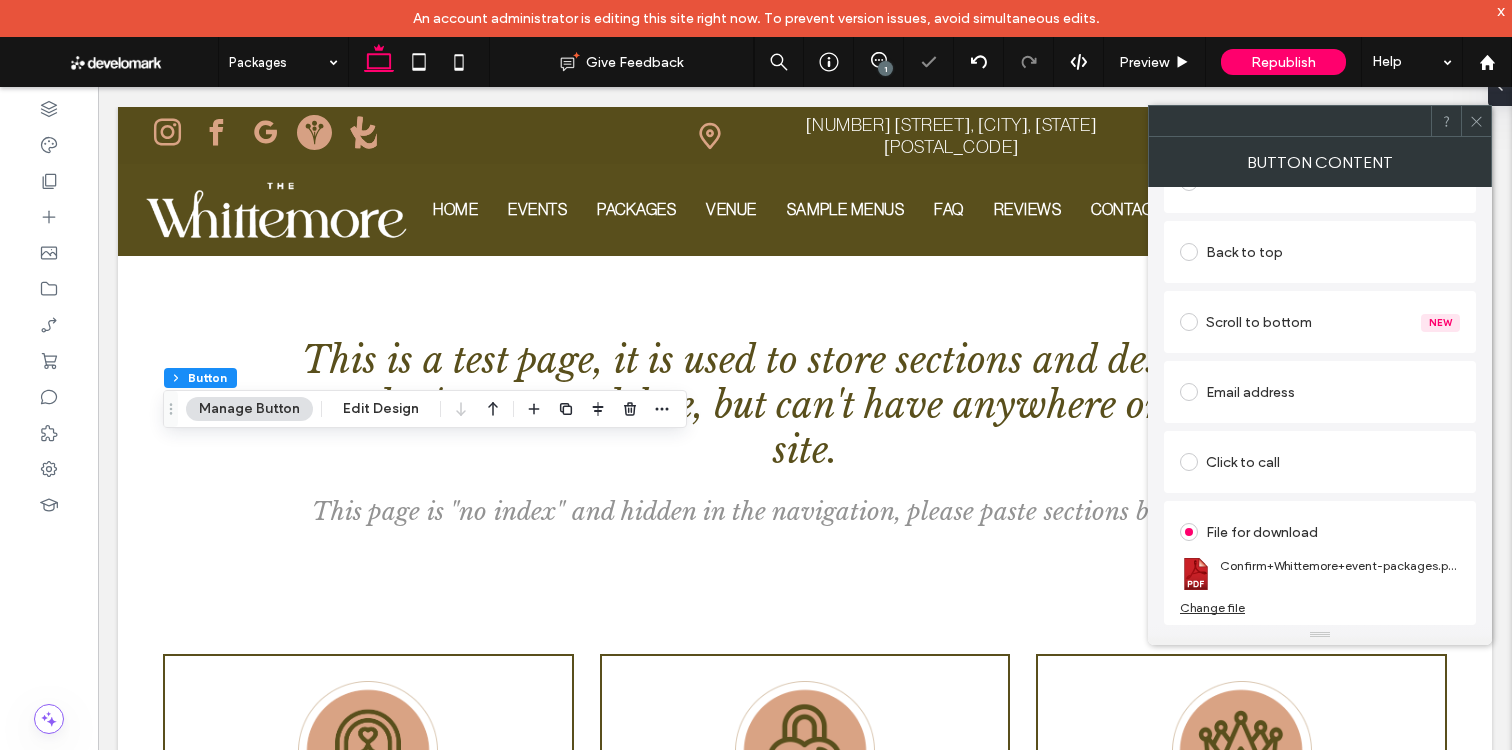 scroll, scrollTop: 0, scrollLeft: 0, axis: both 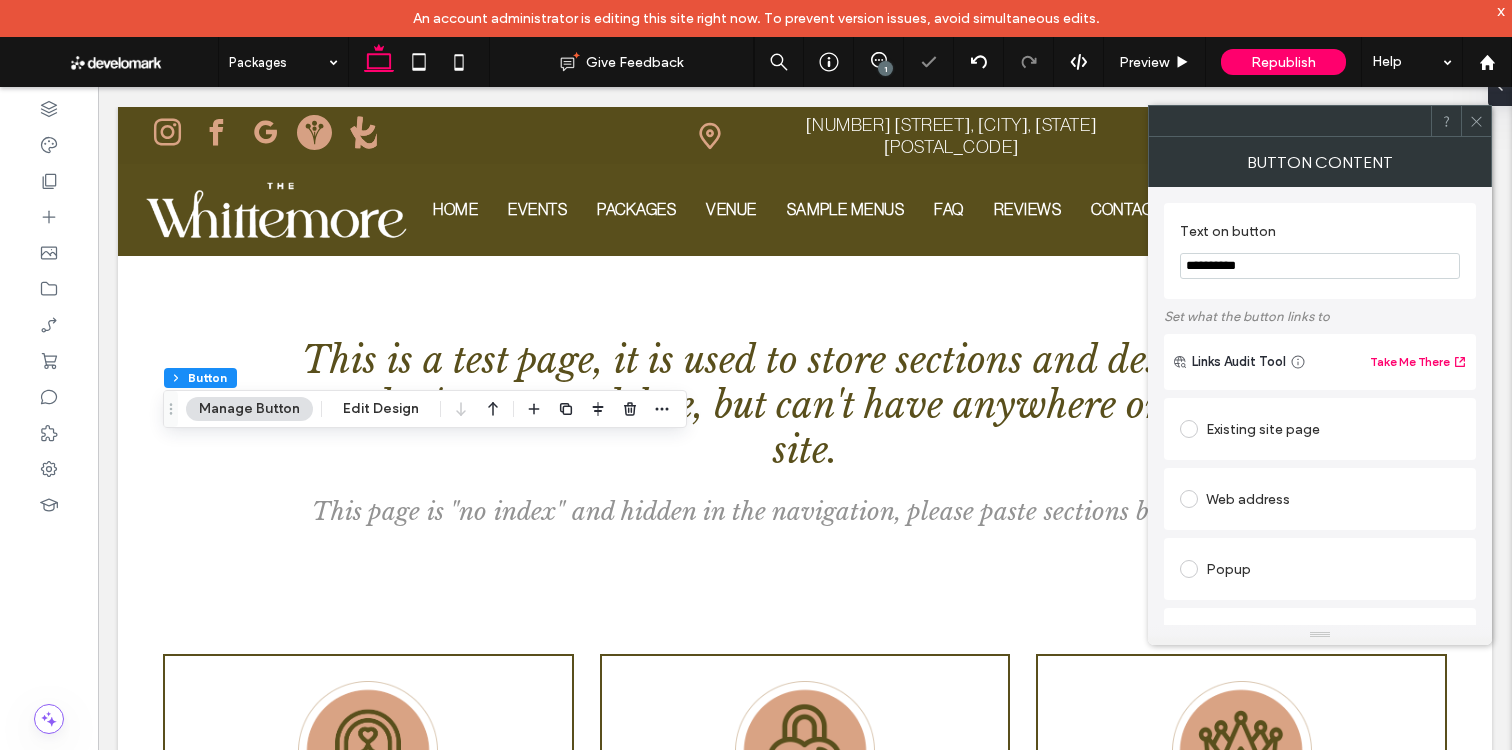 click on "**********" at bounding box center [1320, 266] 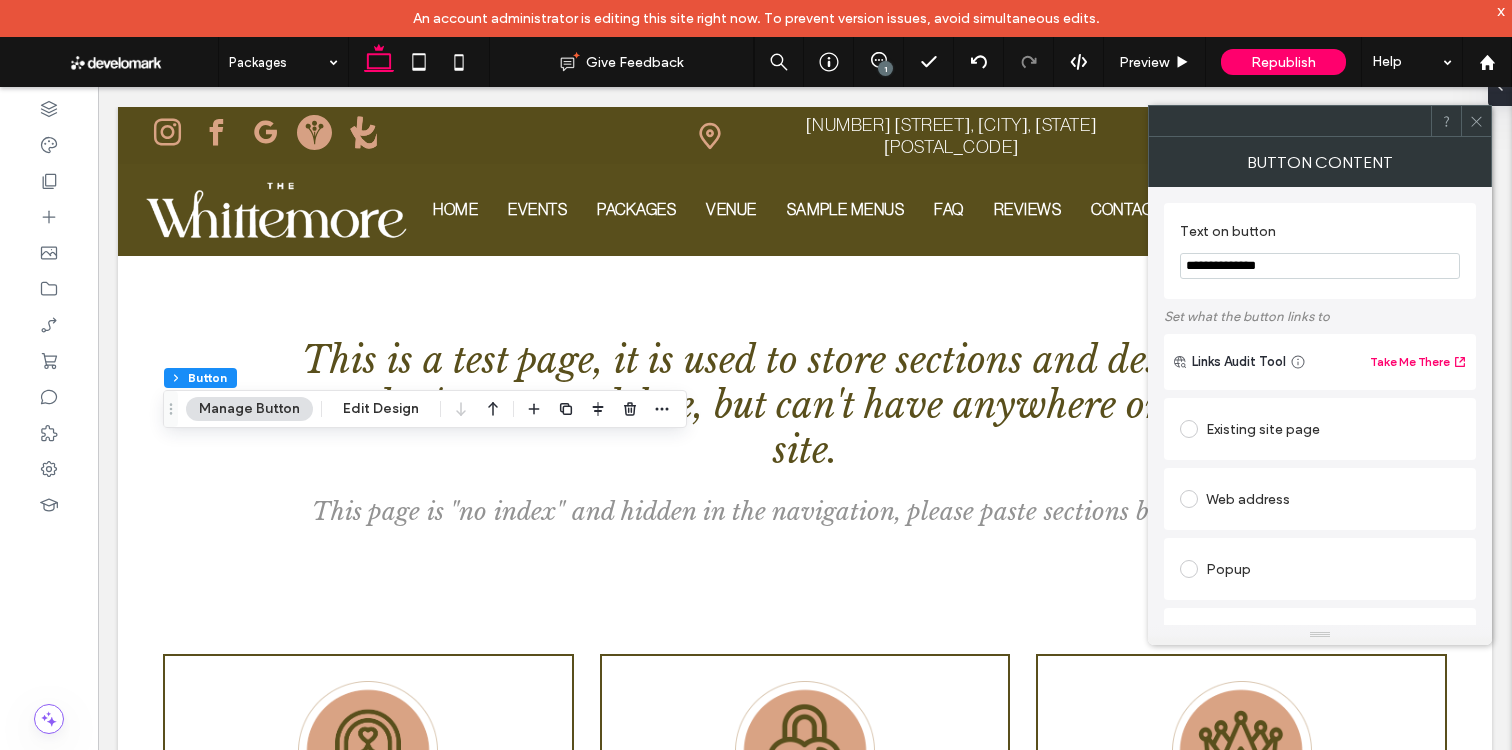 scroll, scrollTop: 0, scrollLeft: 0, axis: both 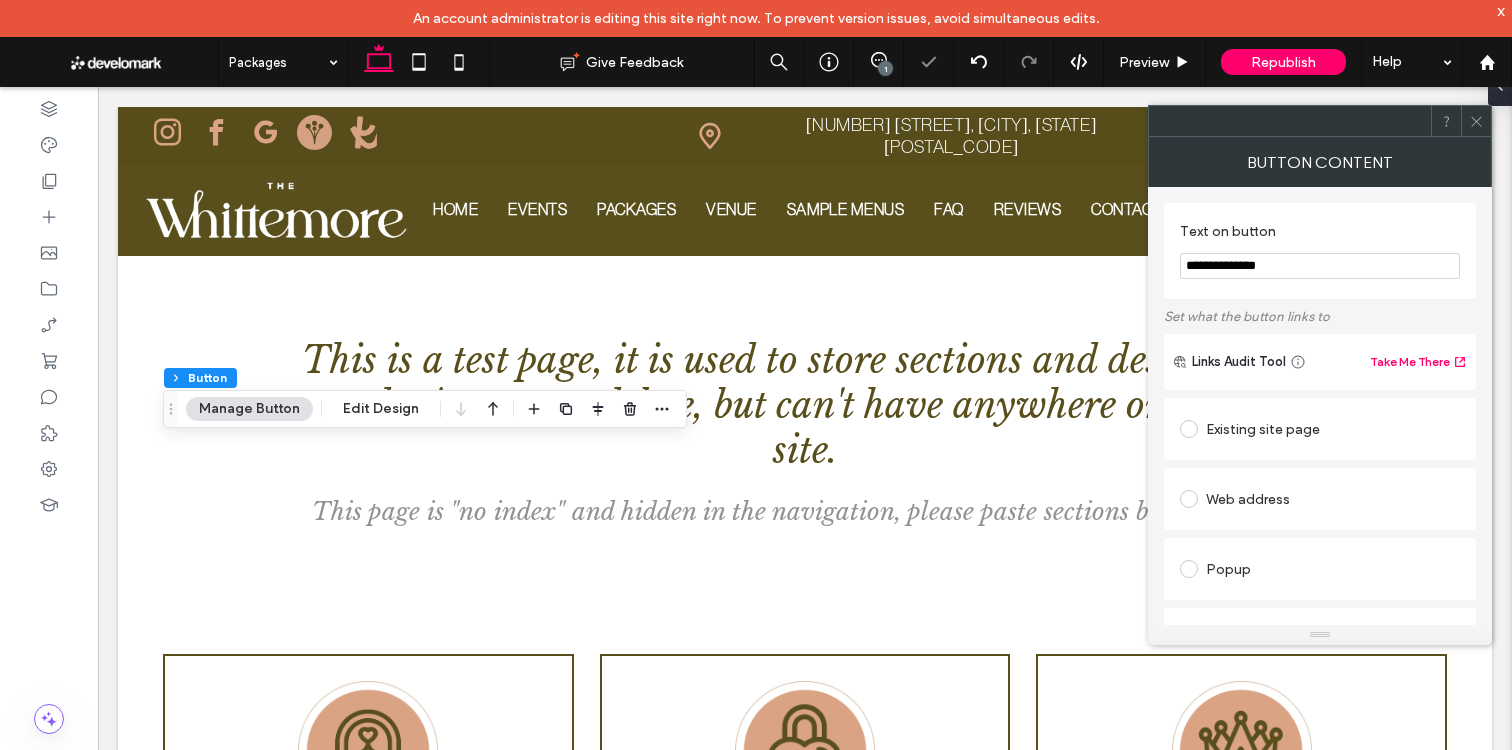 drag, startPoint x: 1272, startPoint y: 299, endPoint x: 1294, endPoint y: 329, distance: 37.202152 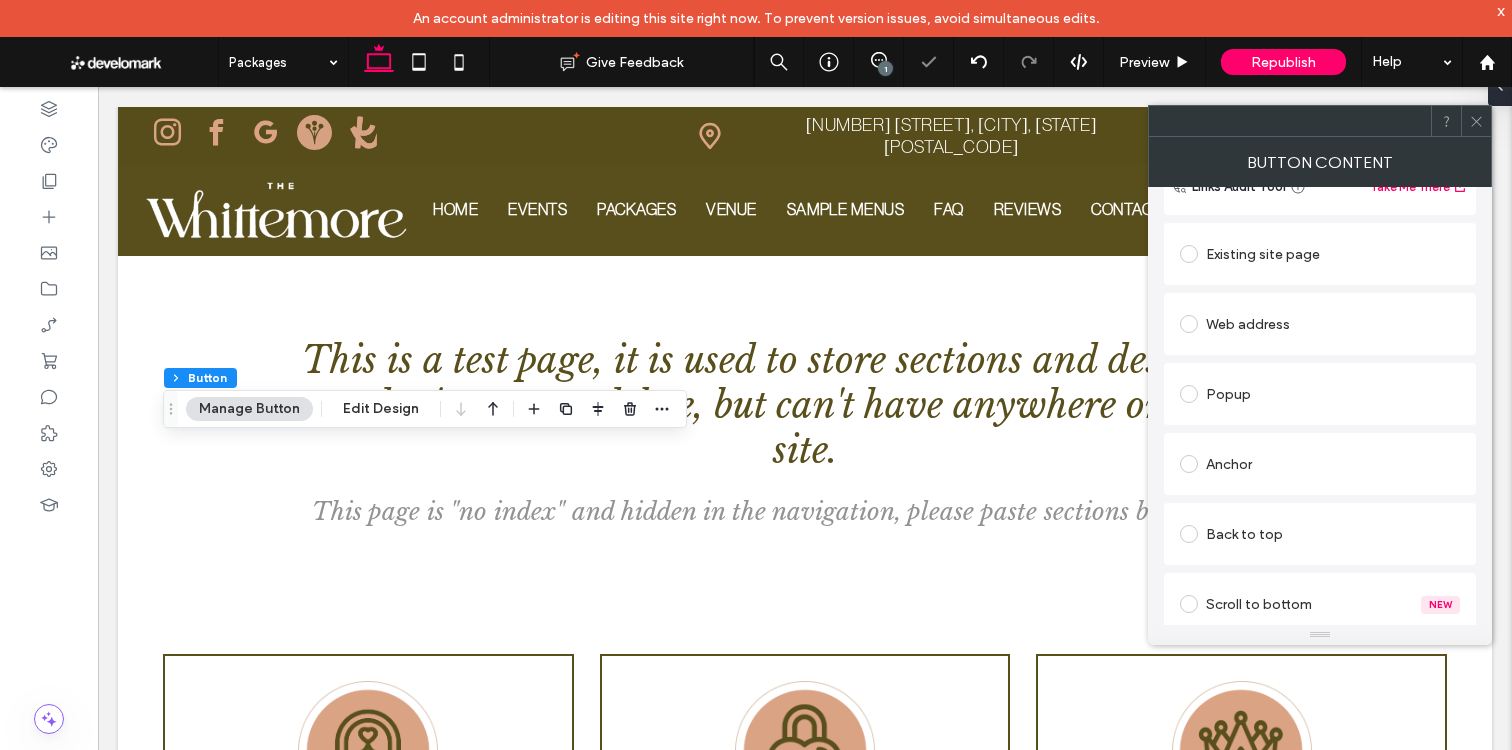 scroll, scrollTop: 459, scrollLeft: 0, axis: vertical 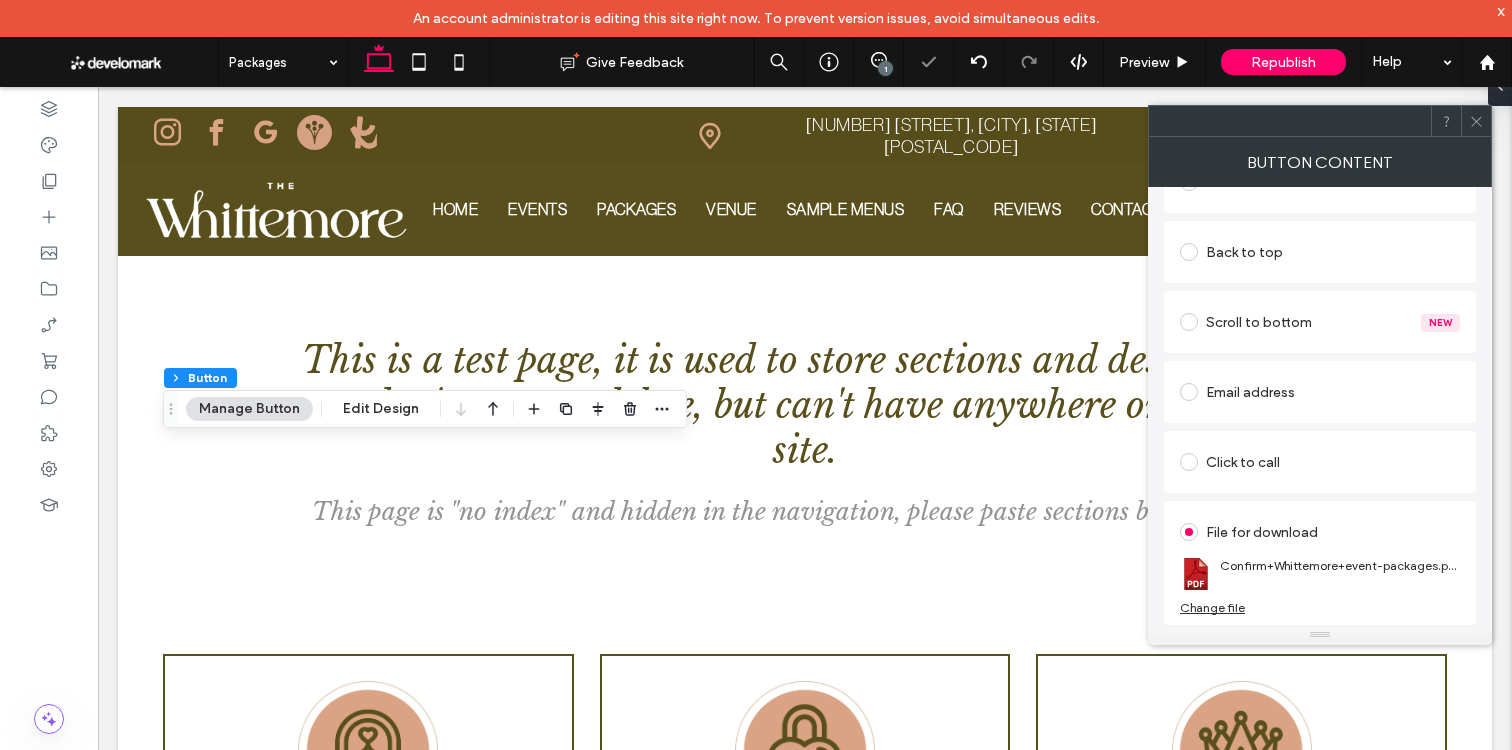 drag, startPoint x: 1467, startPoint y: 132, endPoint x: 1454, endPoint y: 134, distance: 13.152946 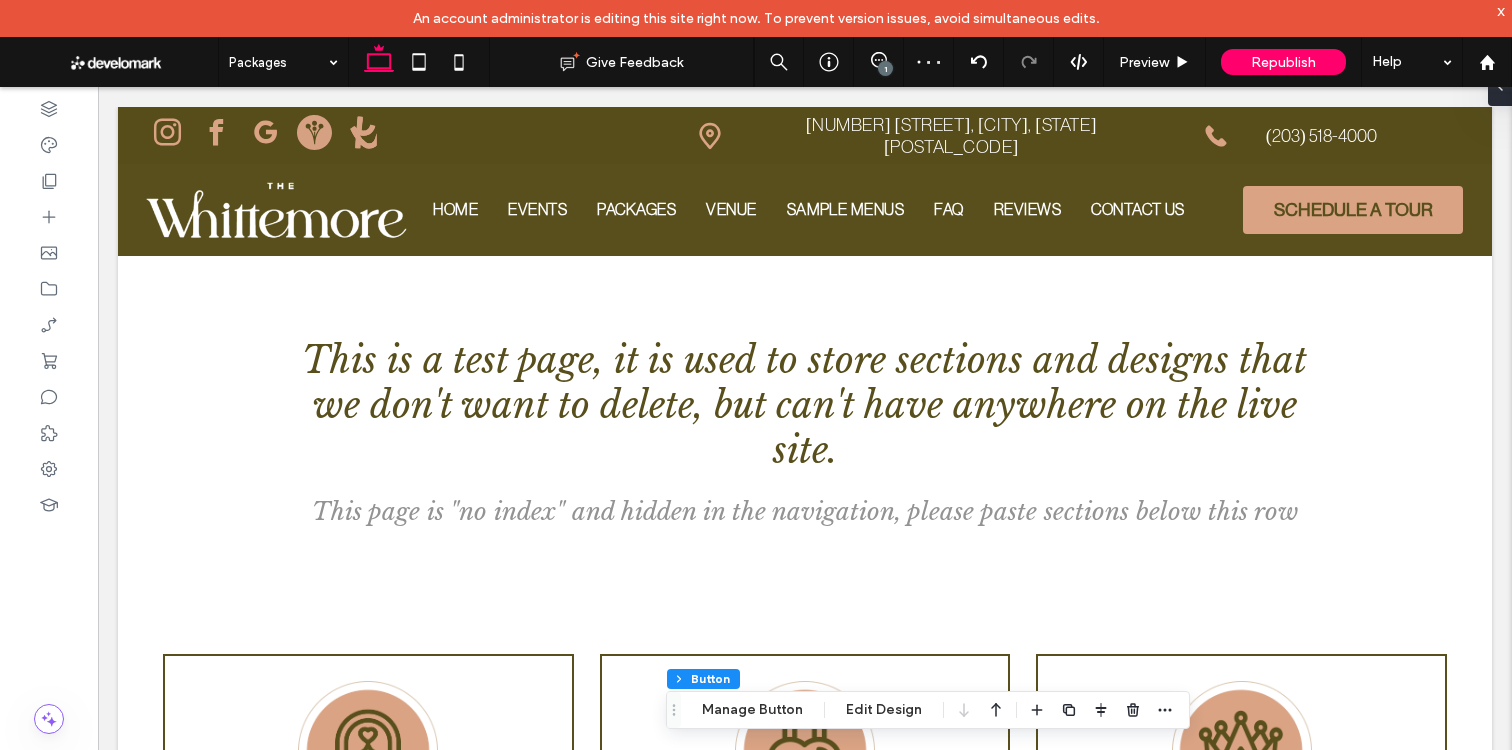 drag, startPoint x: 466, startPoint y: 57, endPoint x: 580, endPoint y: 317, distance: 283.89435 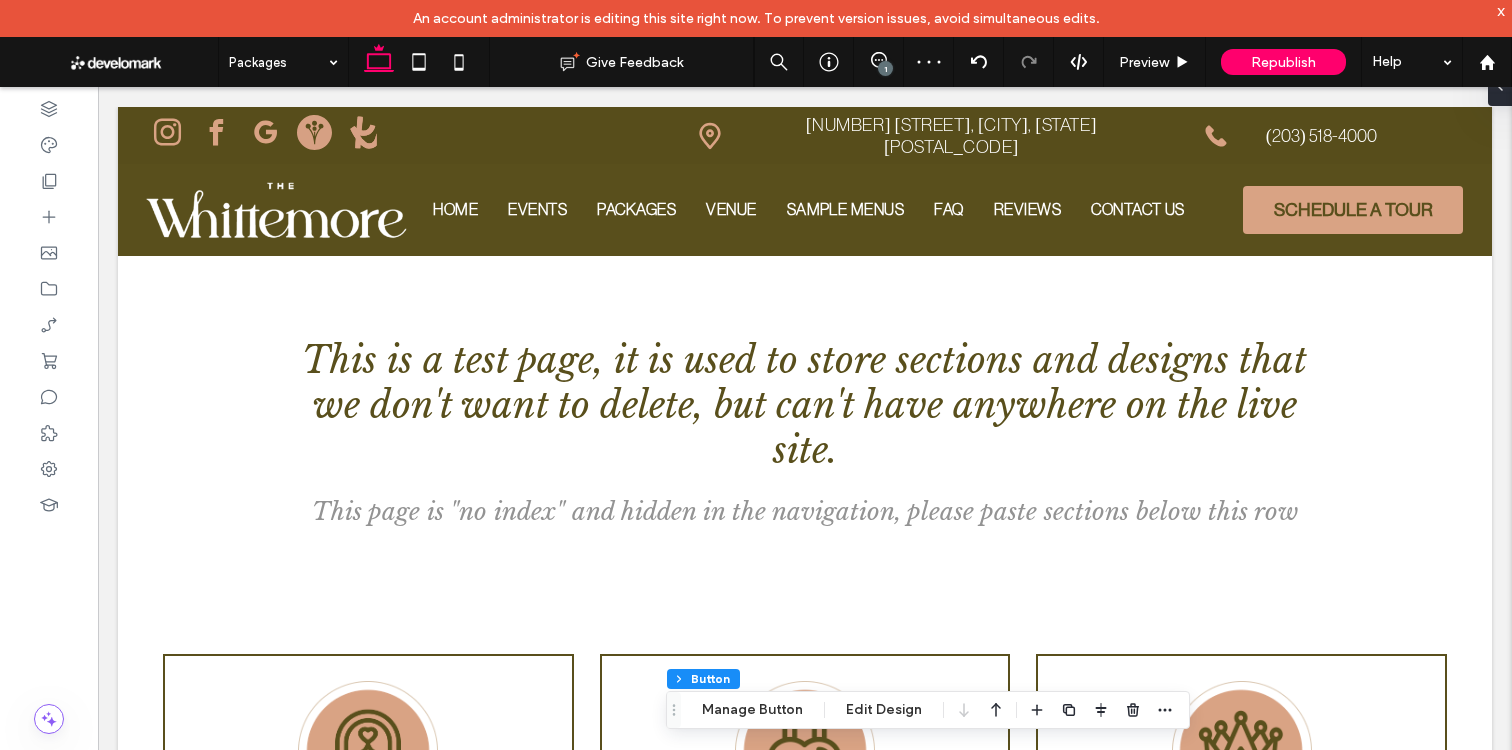 click 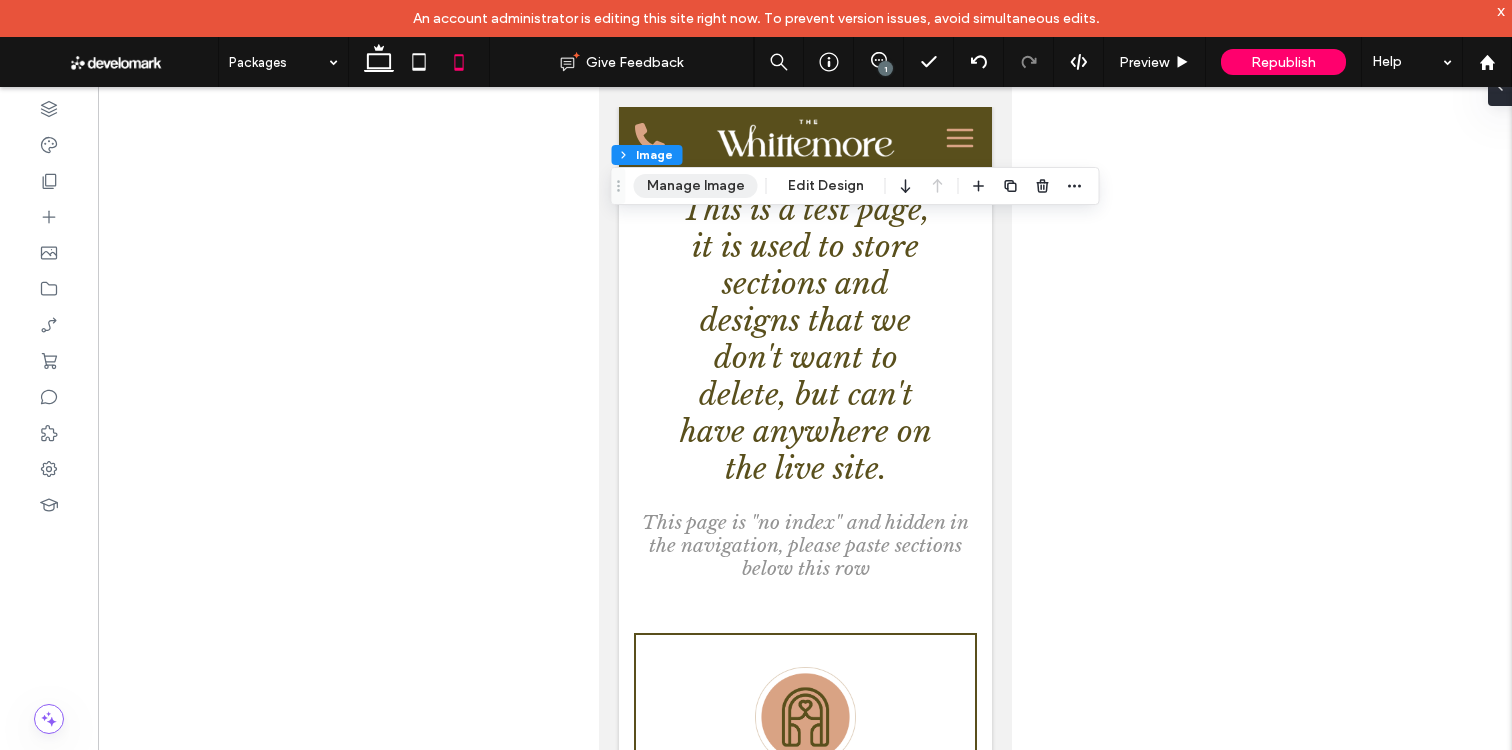 click on "Manage Image" at bounding box center (696, 186) 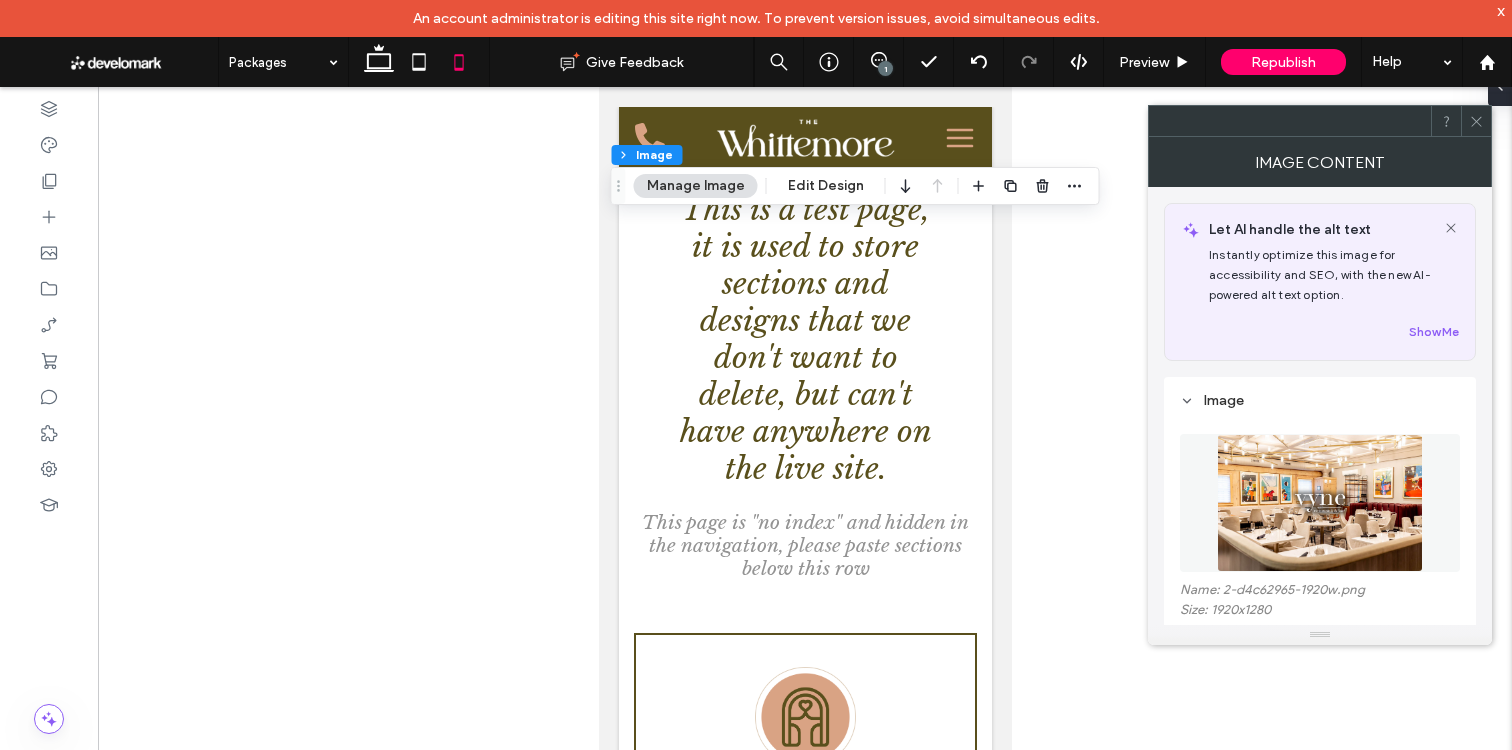 scroll, scrollTop: 312, scrollLeft: 0, axis: vertical 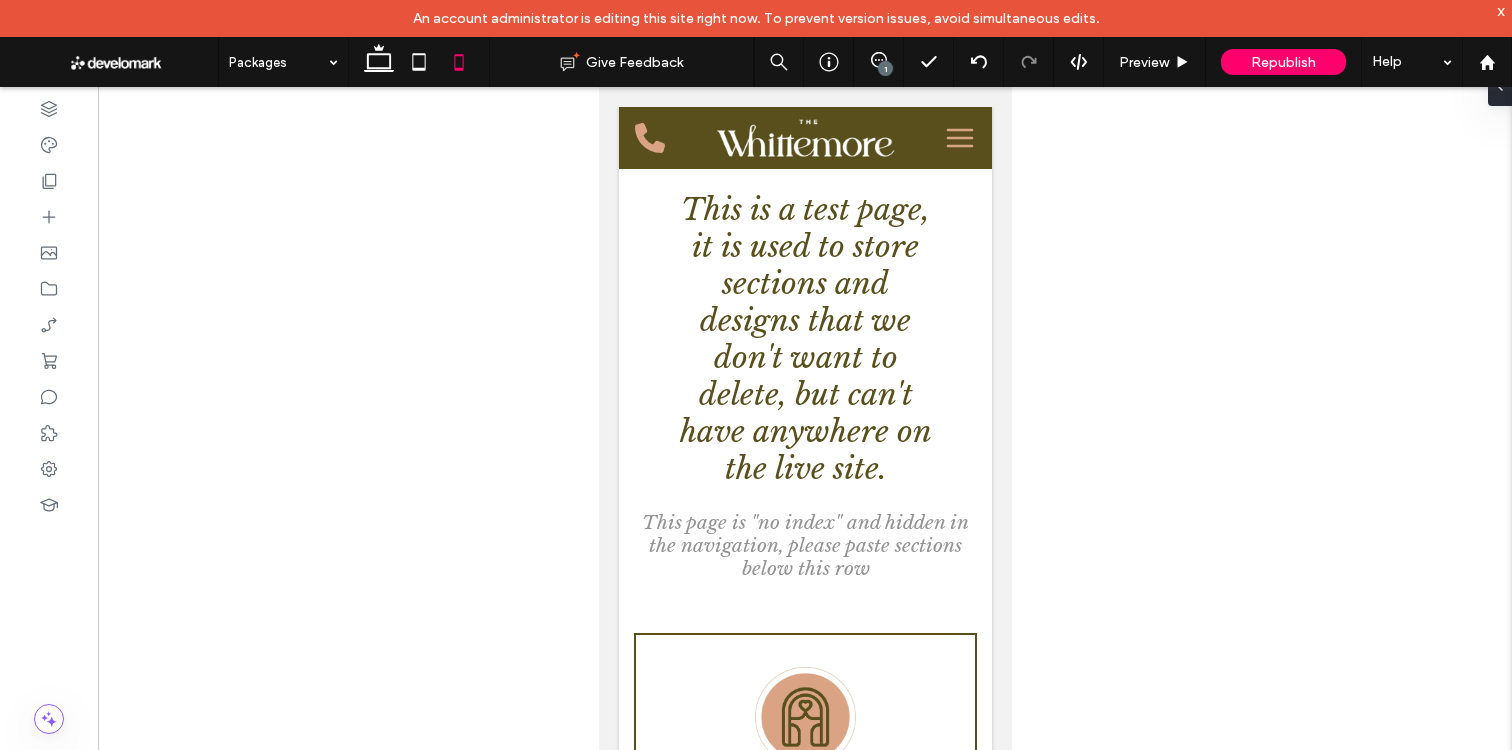 type on "***" 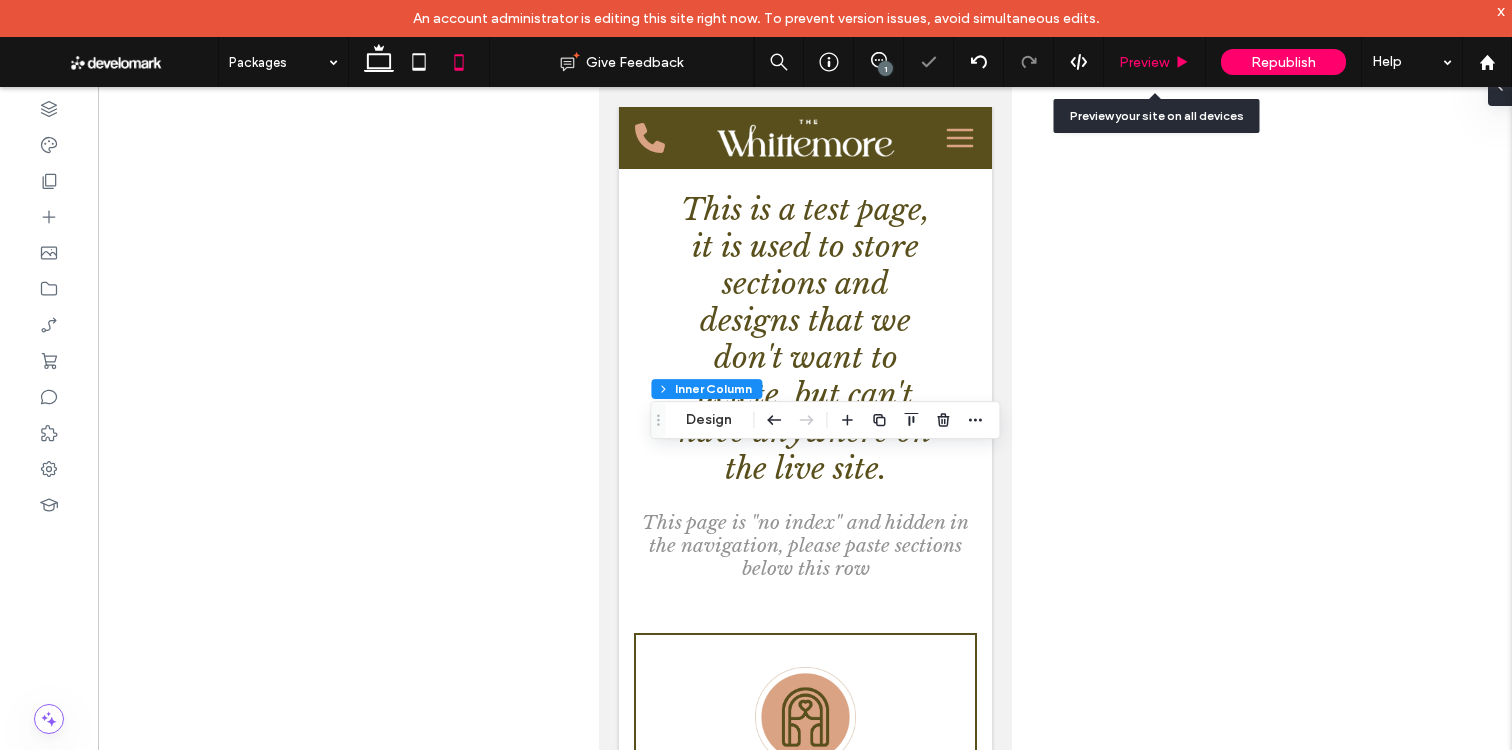 click on "Preview" at bounding box center [1144, 62] 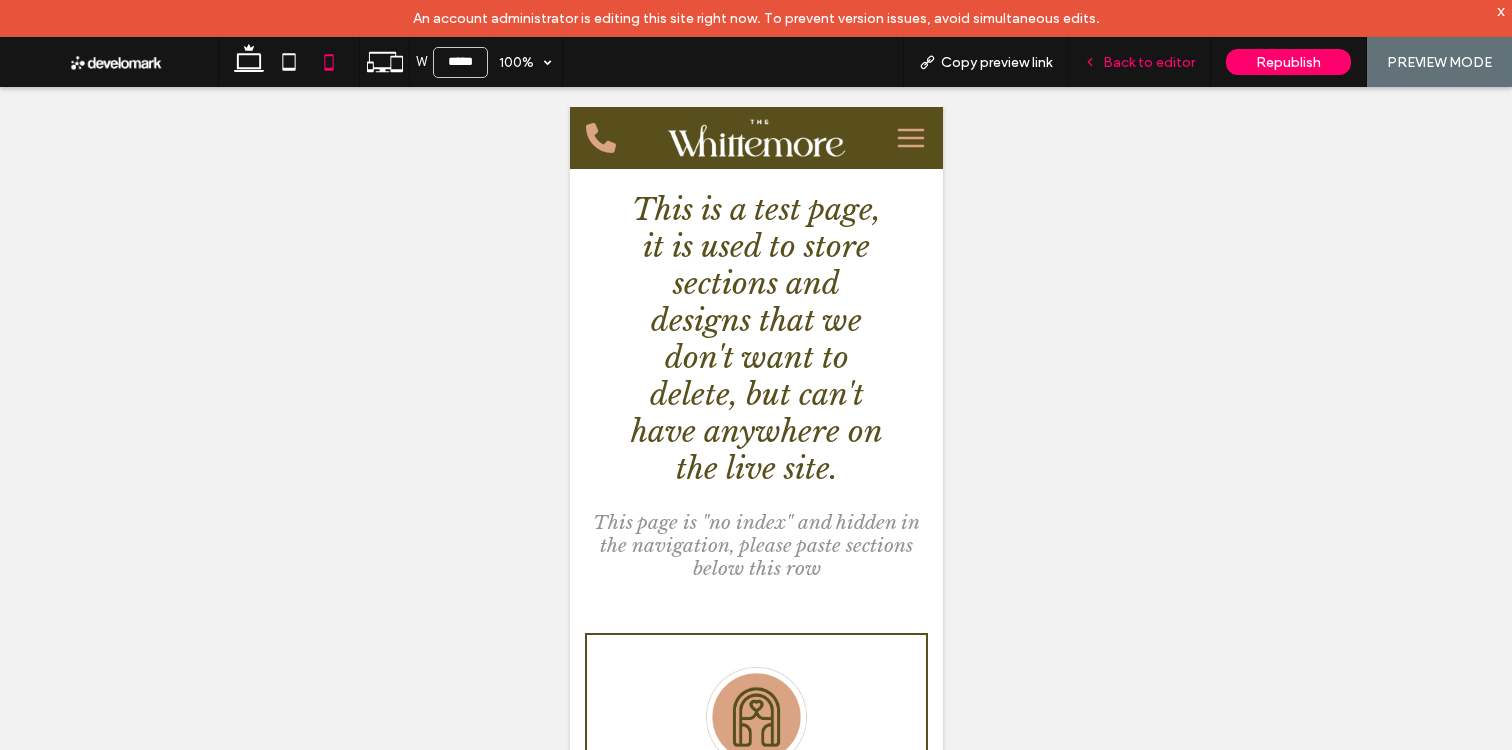 click on "Back to editor" at bounding box center (1139, 62) 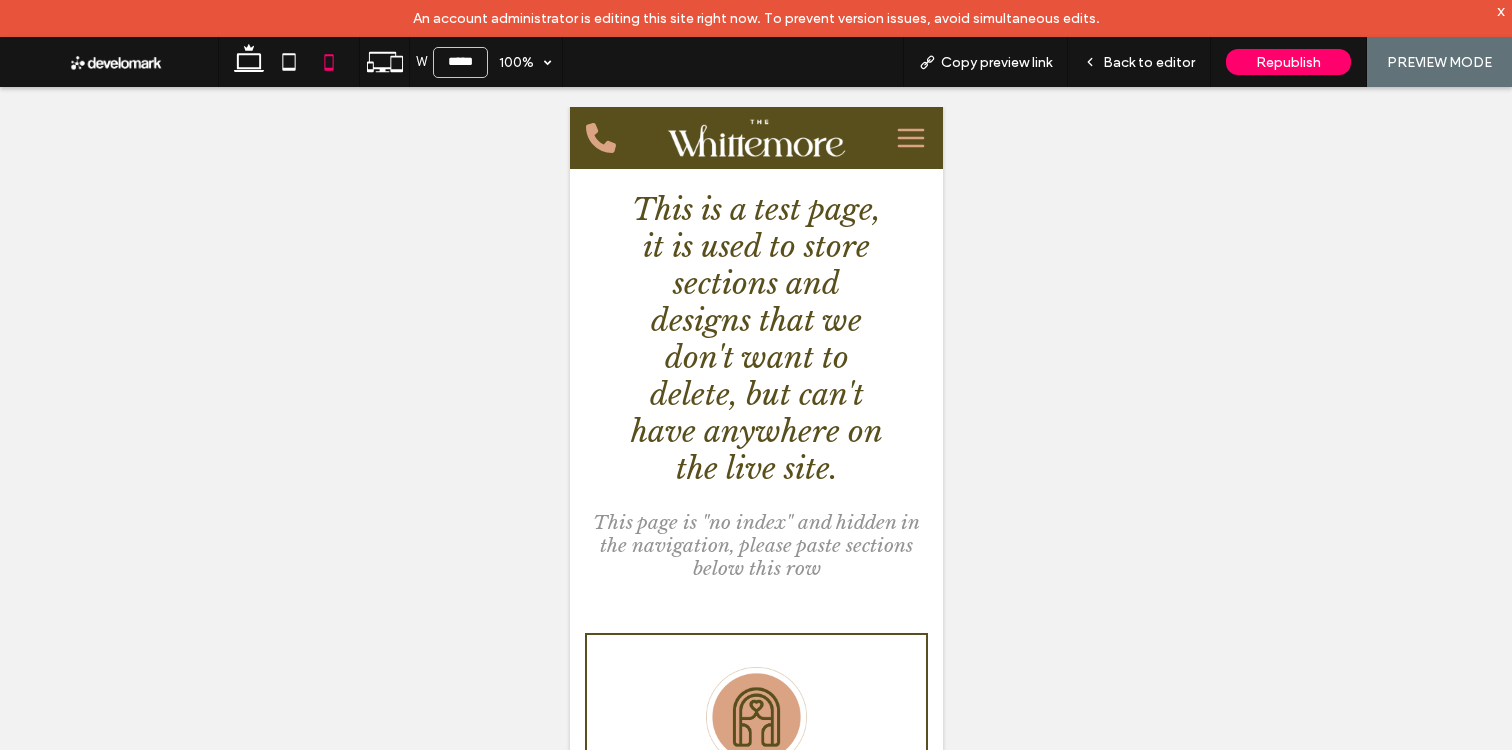 drag, startPoint x: 1113, startPoint y: 67, endPoint x: 965, endPoint y: 211, distance: 206.49455 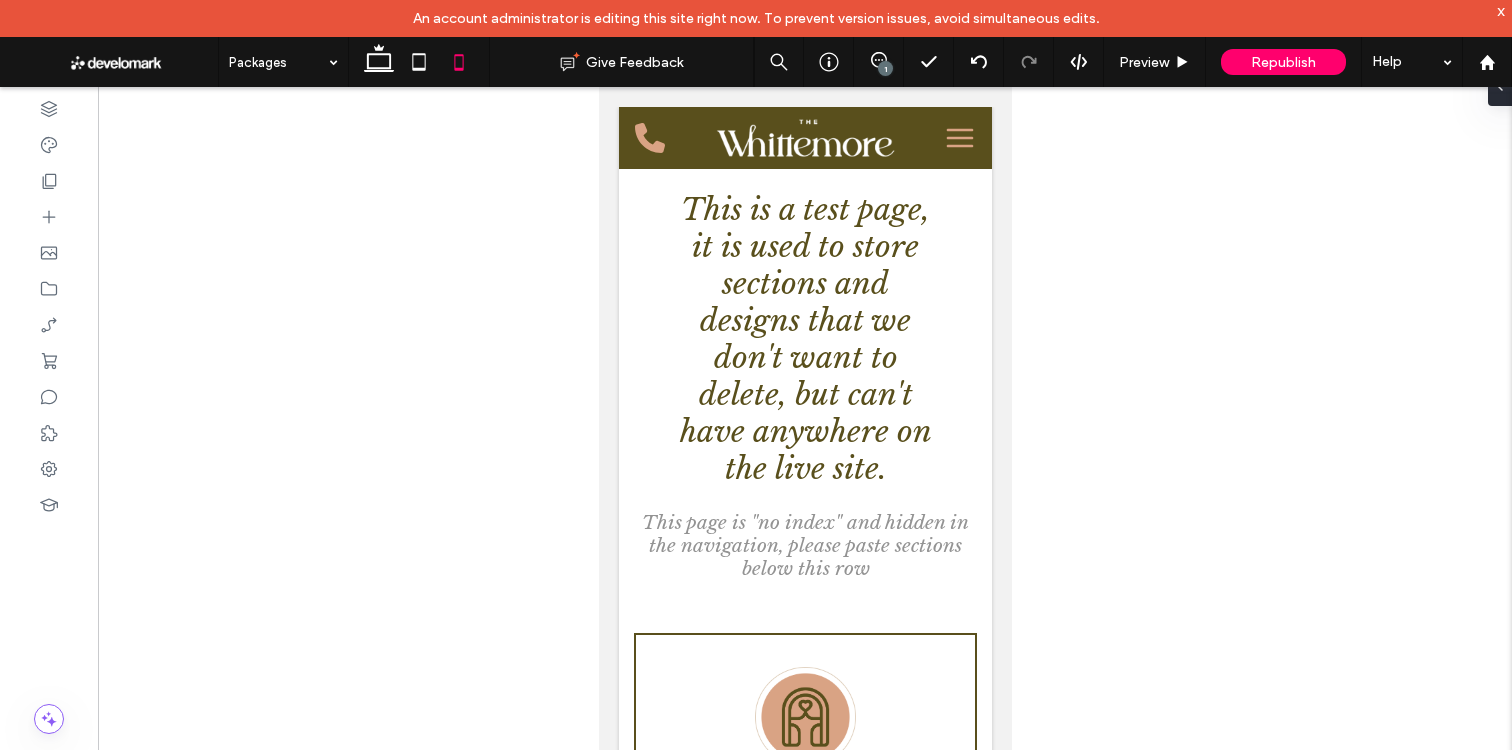 type on "***" 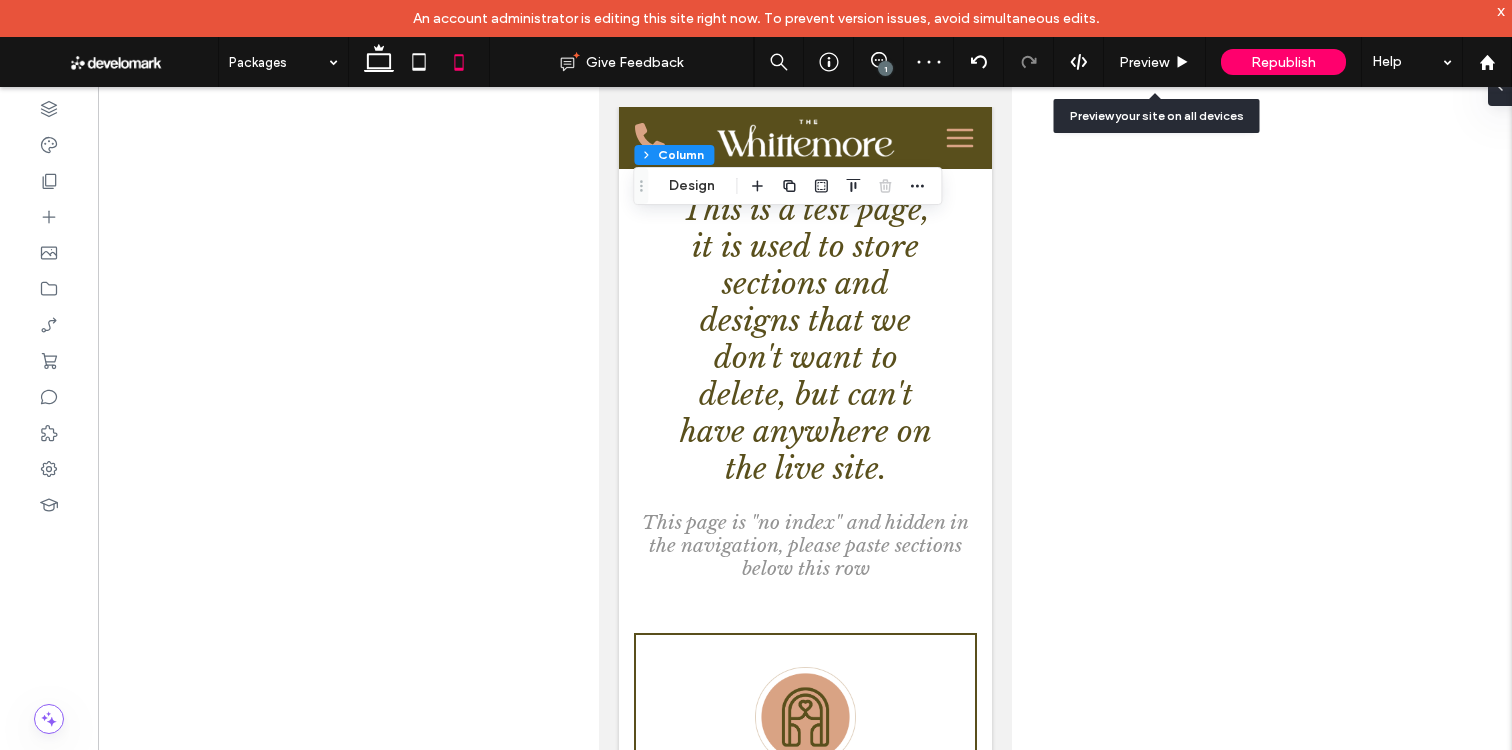 drag, startPoint x: 1143, startPoint y: 60, endPoint x: 1050, endPoint y: 382, distance: 335.16116 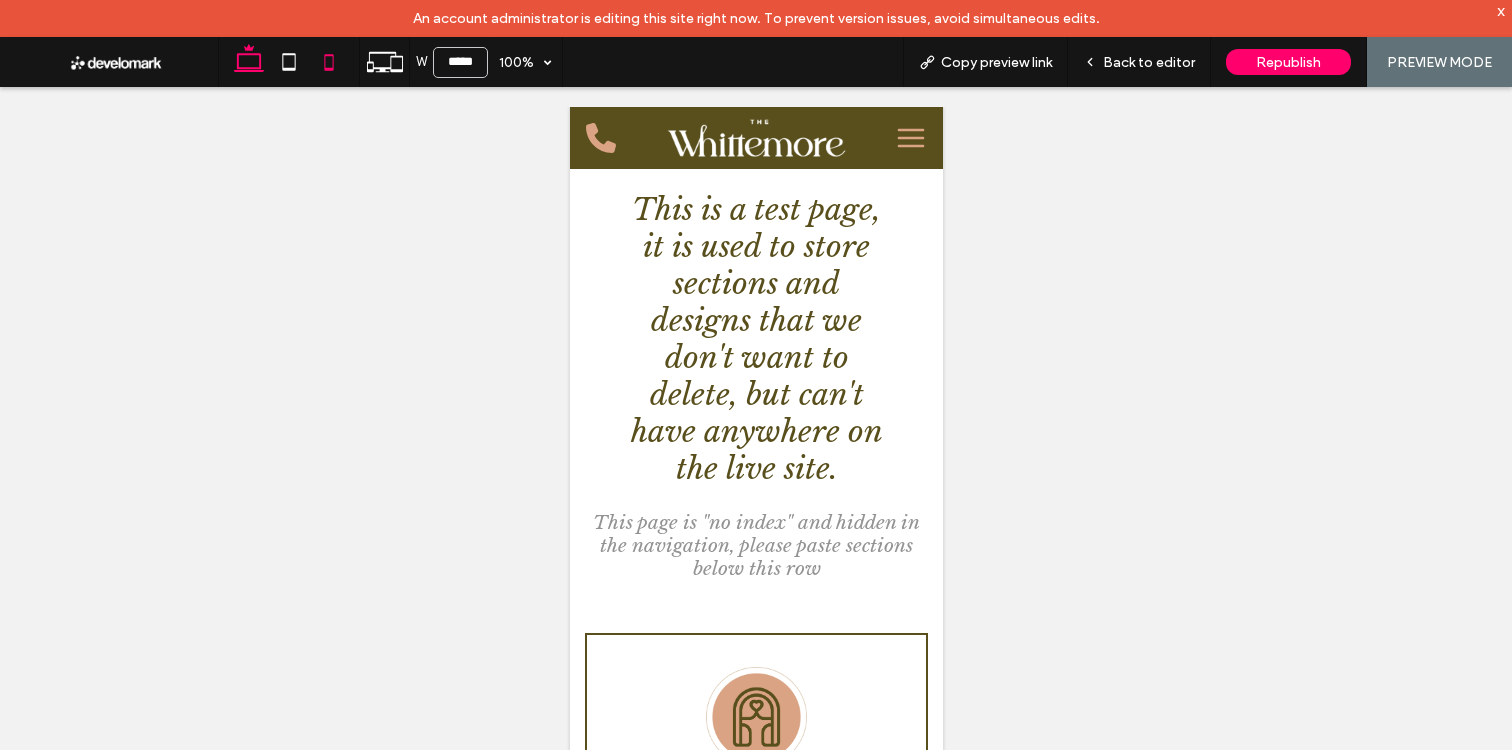 click 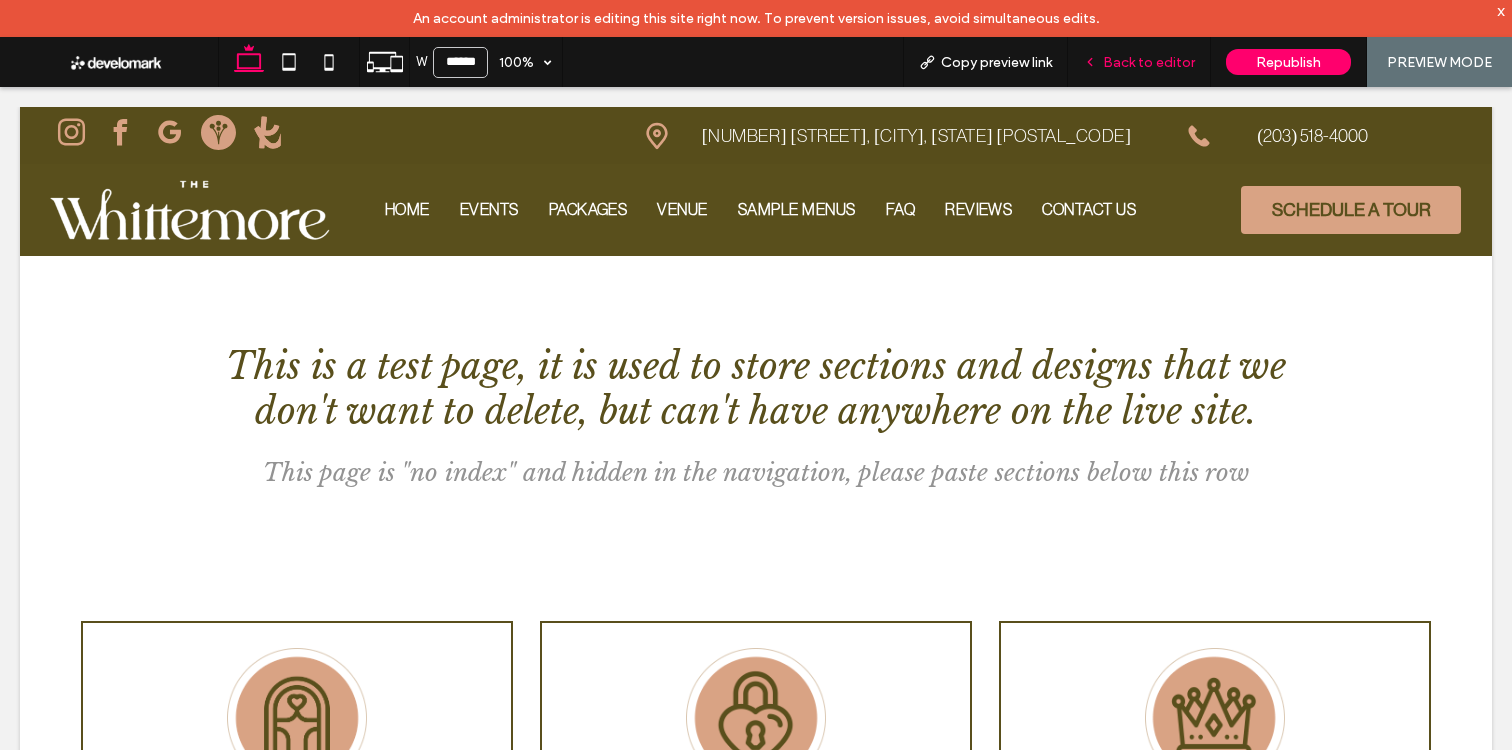 click on "Back to editor" at bounding box center [1139, 62] 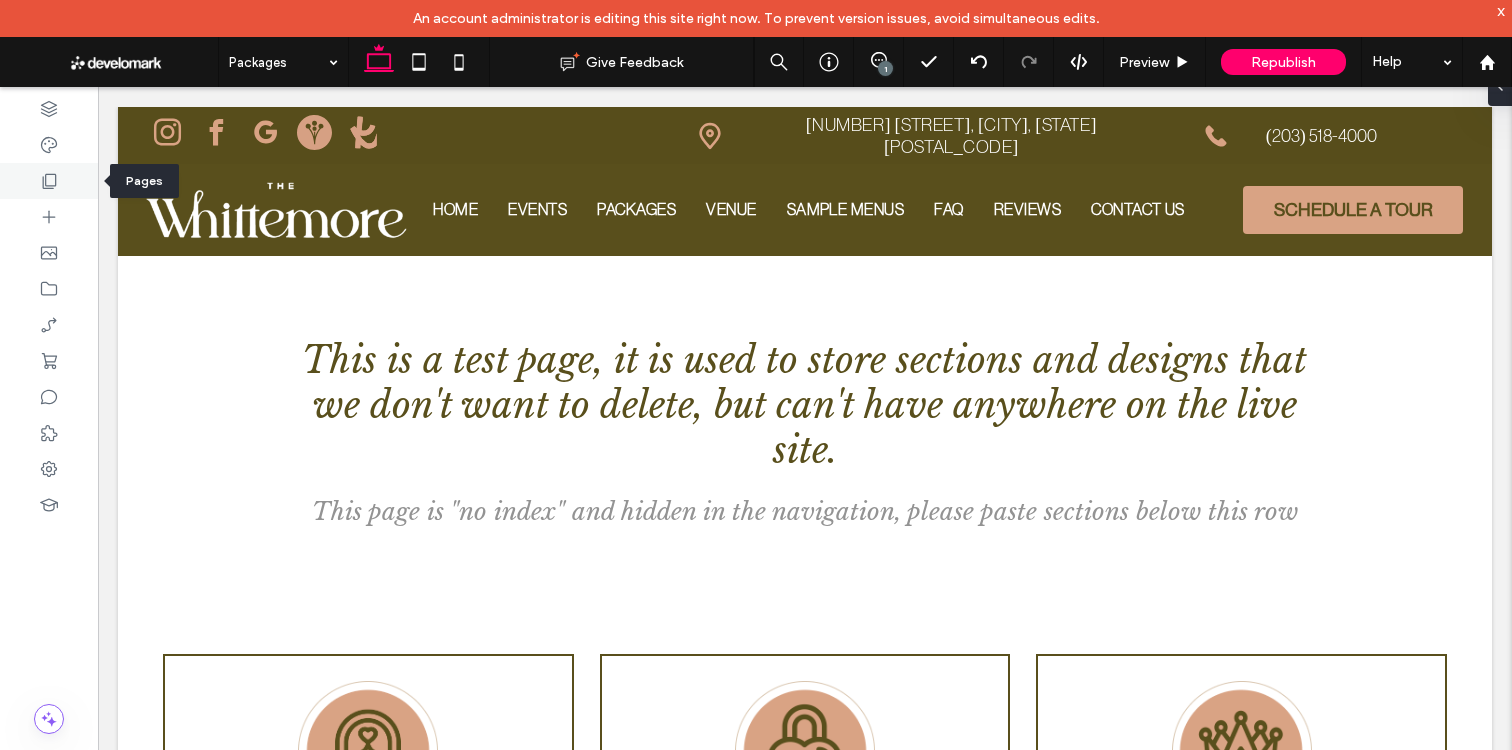 click 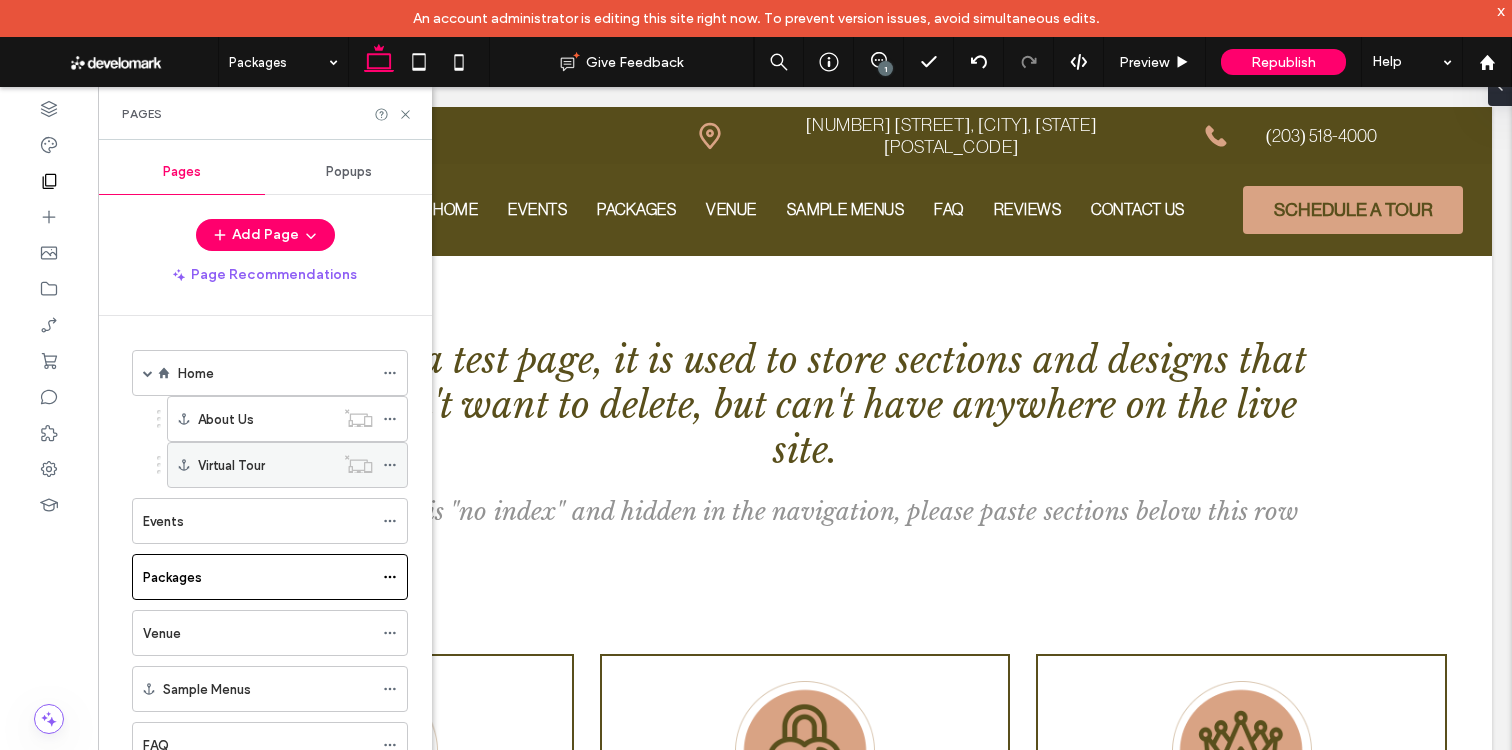 scroll, scrollTop: 34, scrollLeft: 0, axis: vertical 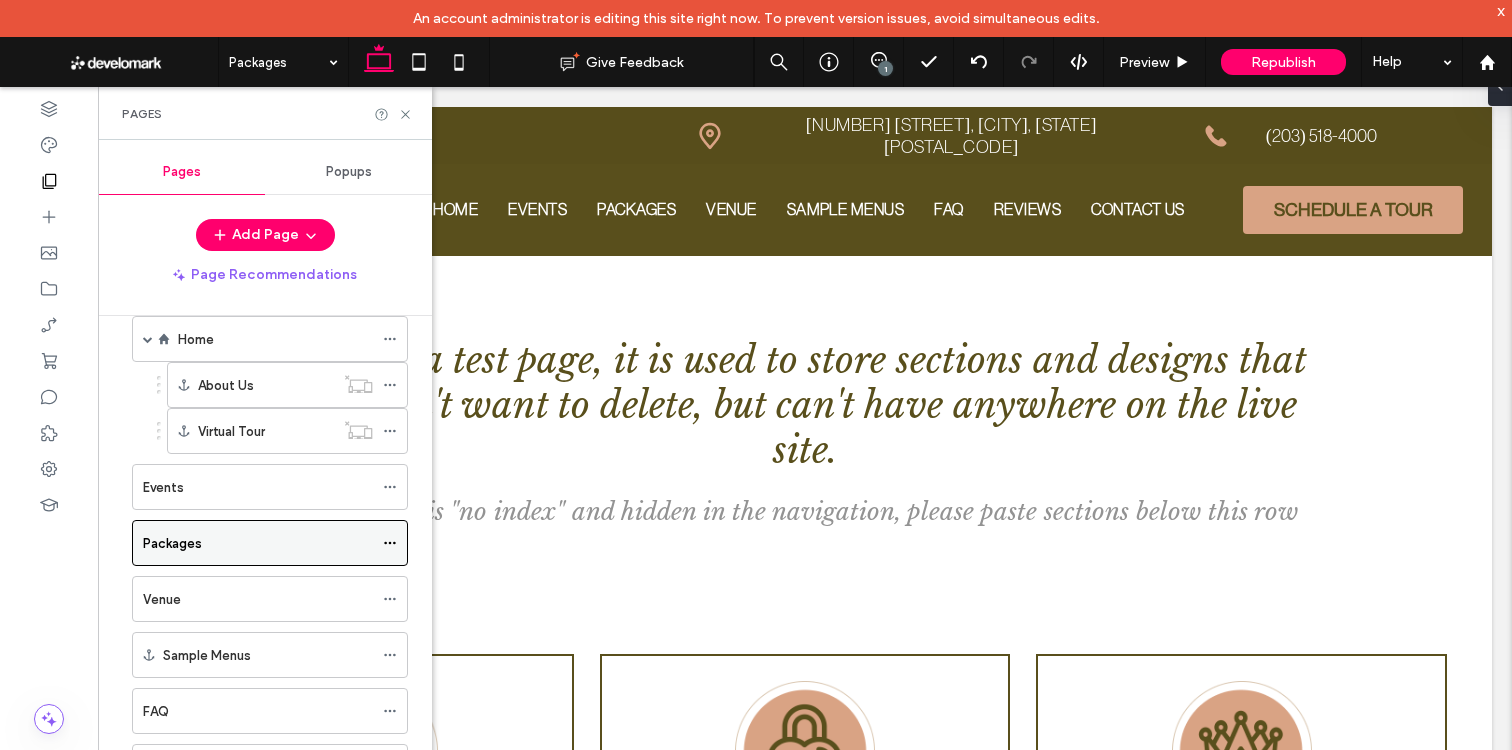 click 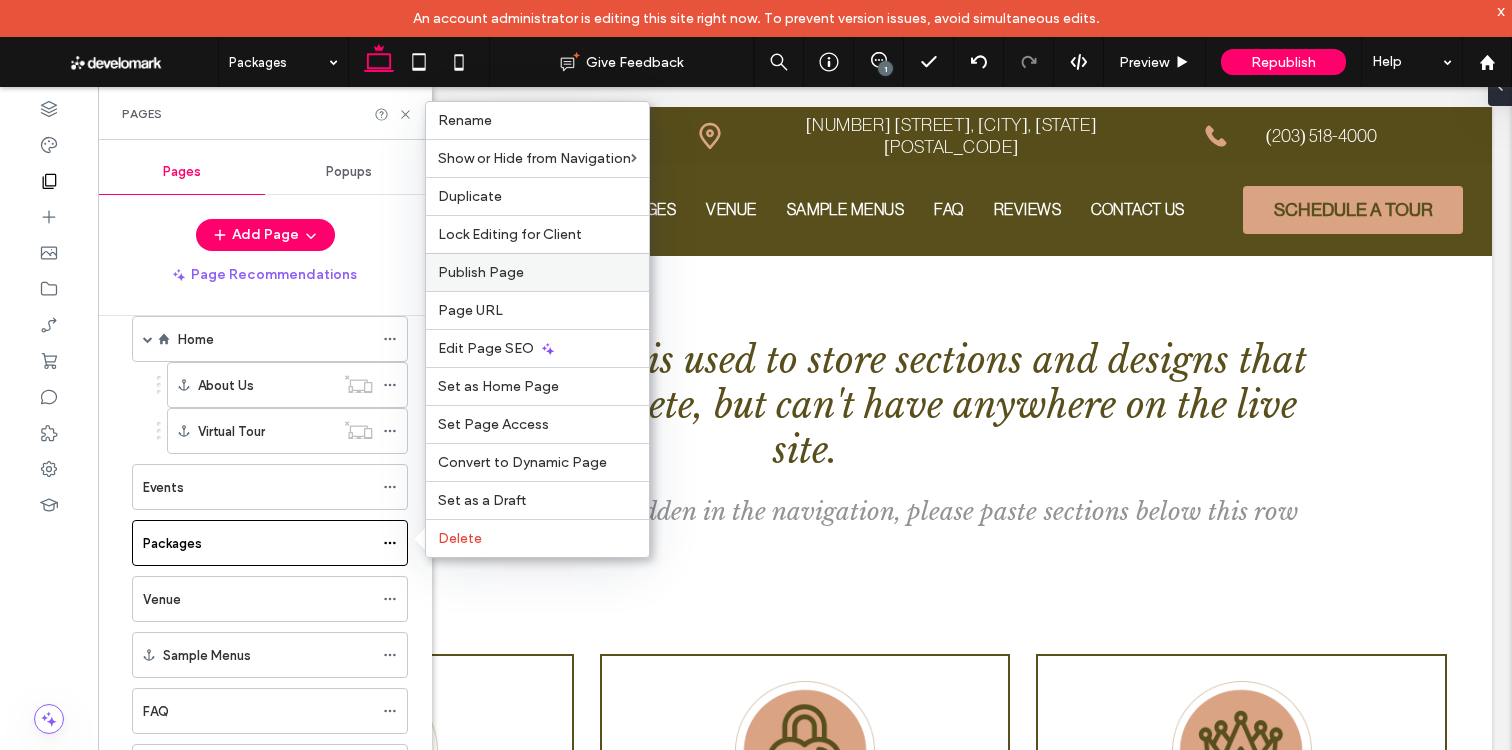 click on "Publish Page" at bounding box center (481, 272) 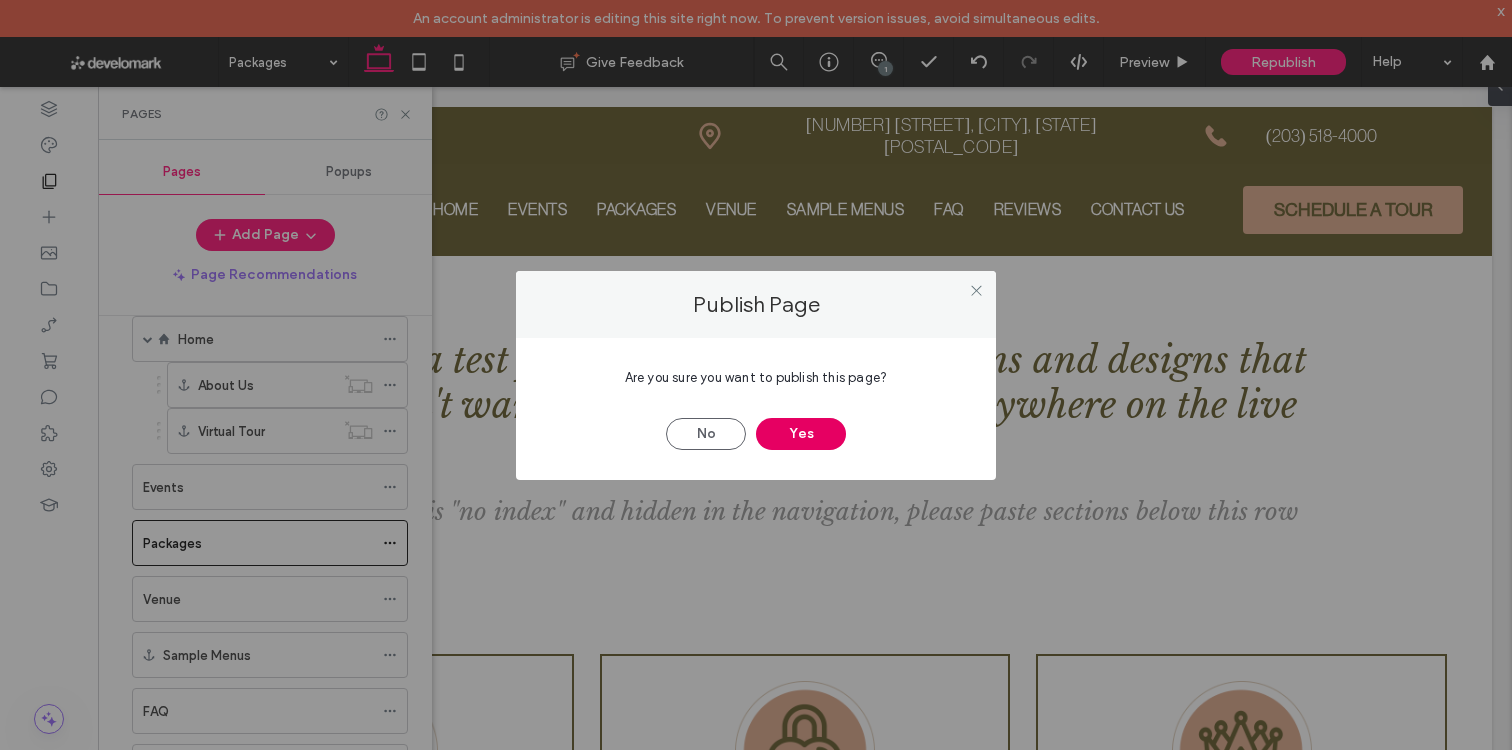 click on "Yes" at bounding box center [801, 434] 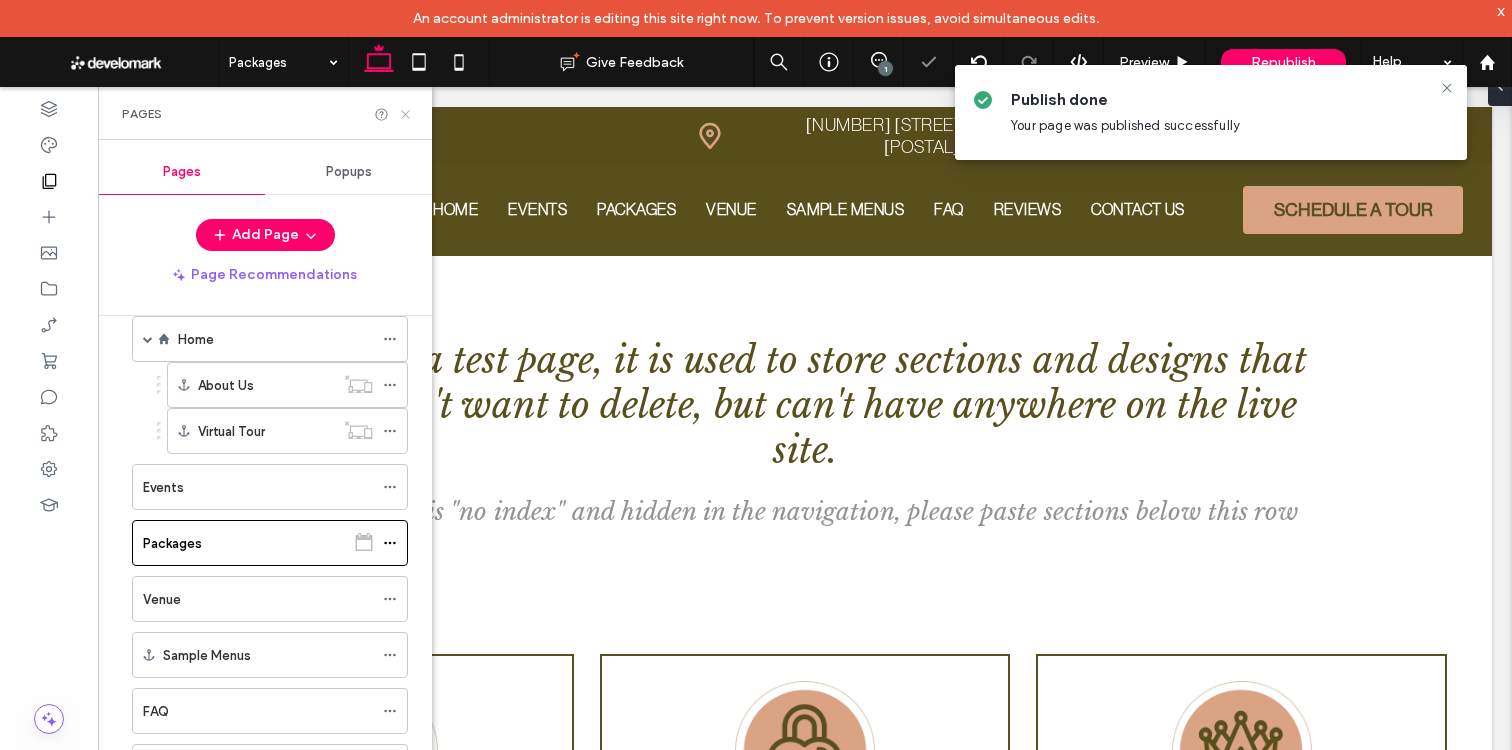 click 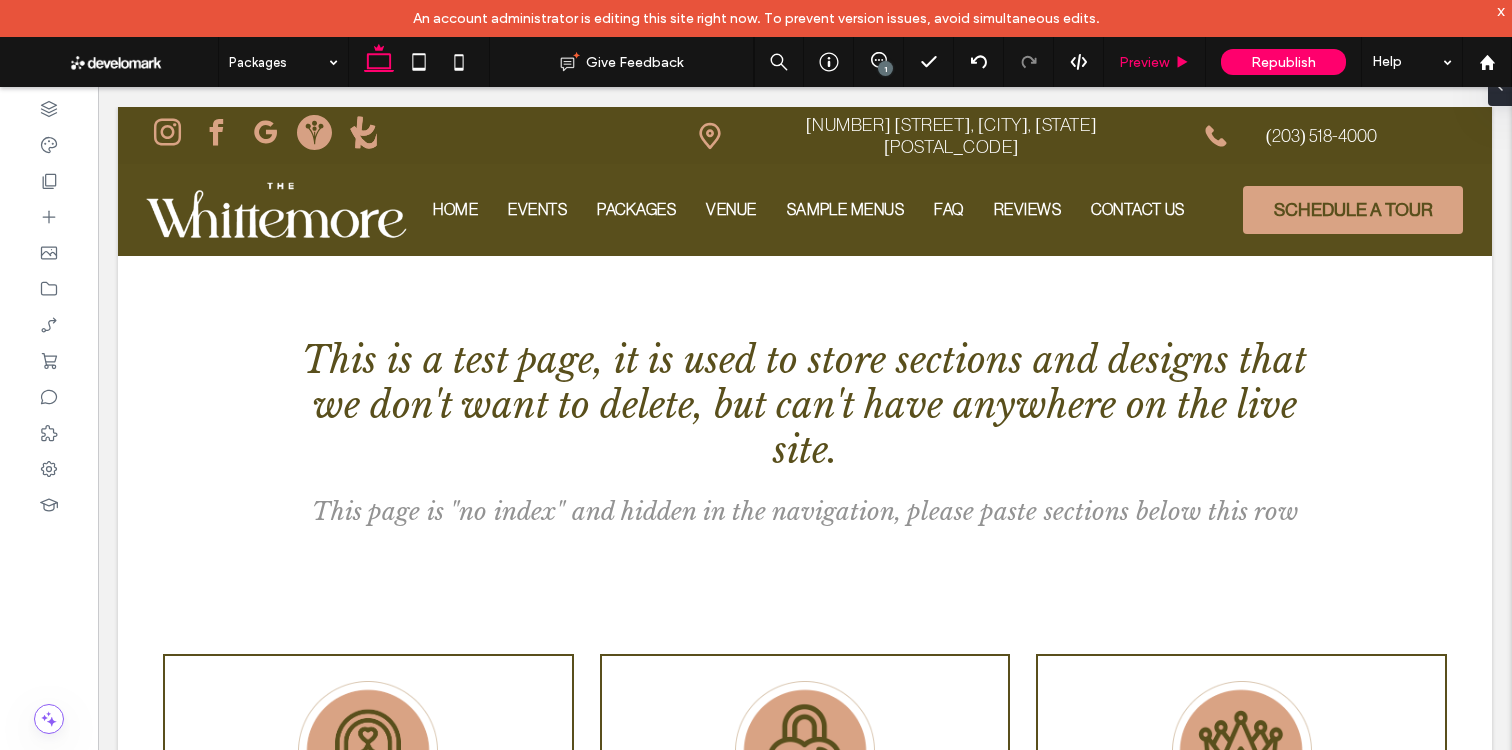 click on "Preview" at bounding box center [1144, 62] 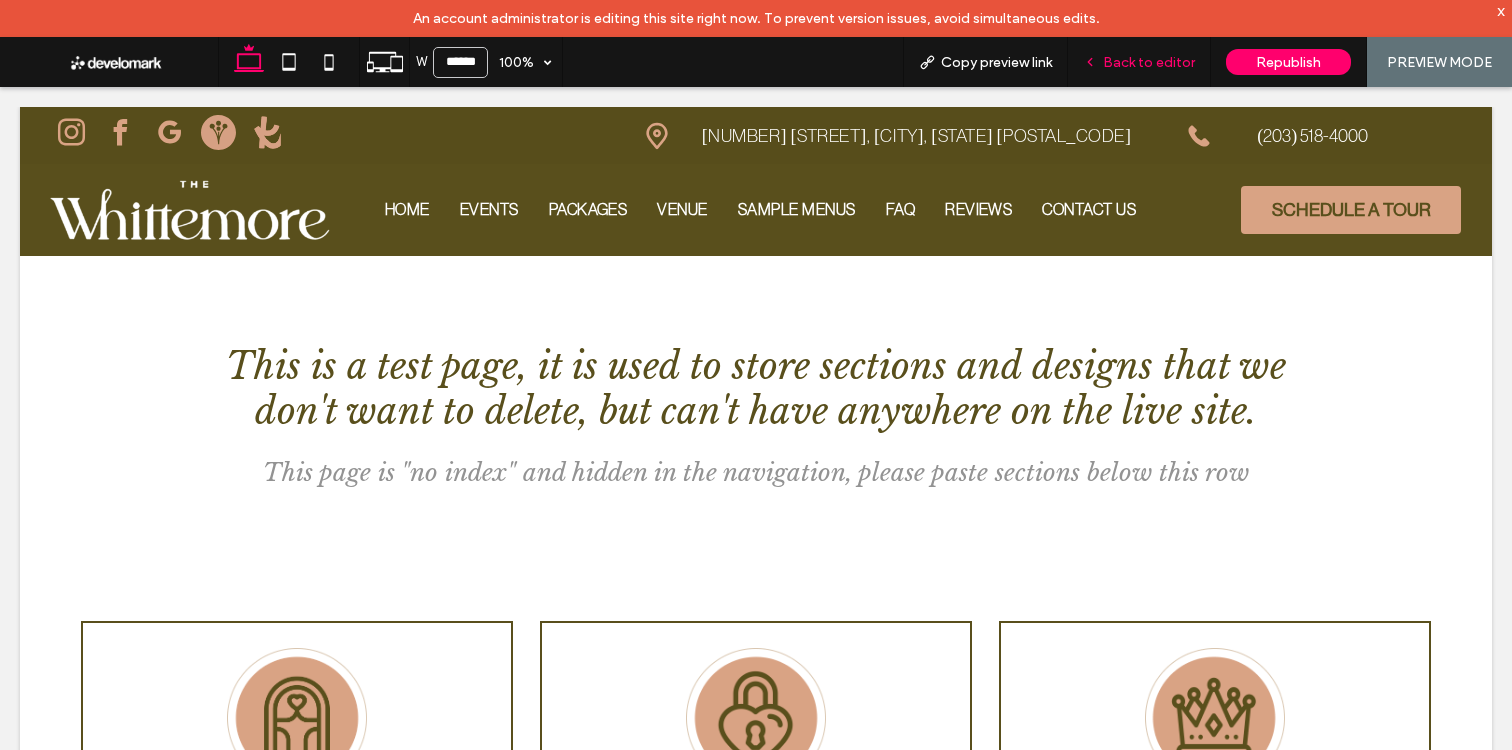 click on "Back to editor" at bounding box center [1139, 62] 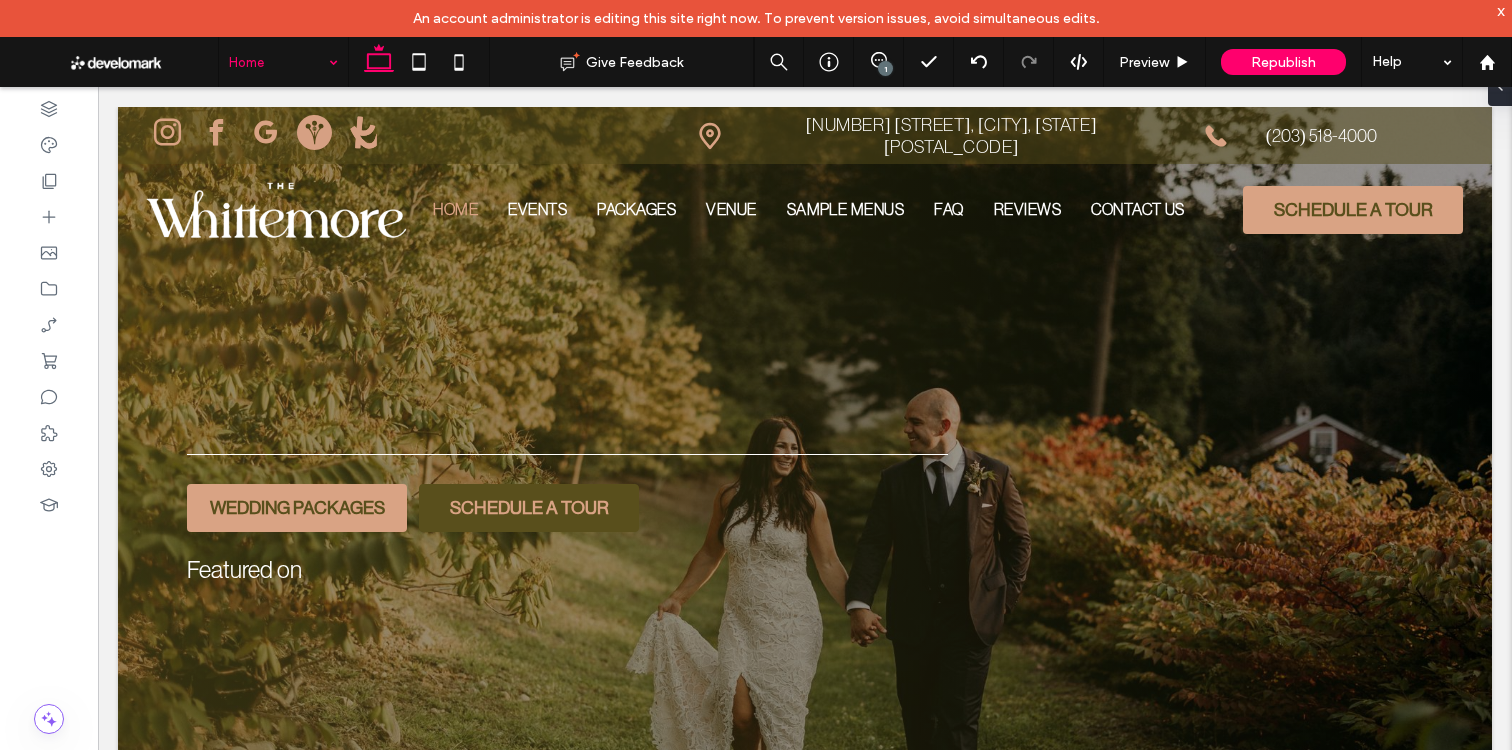 scroll, scrollTop: 0, scrollLeft: 0, axis: both 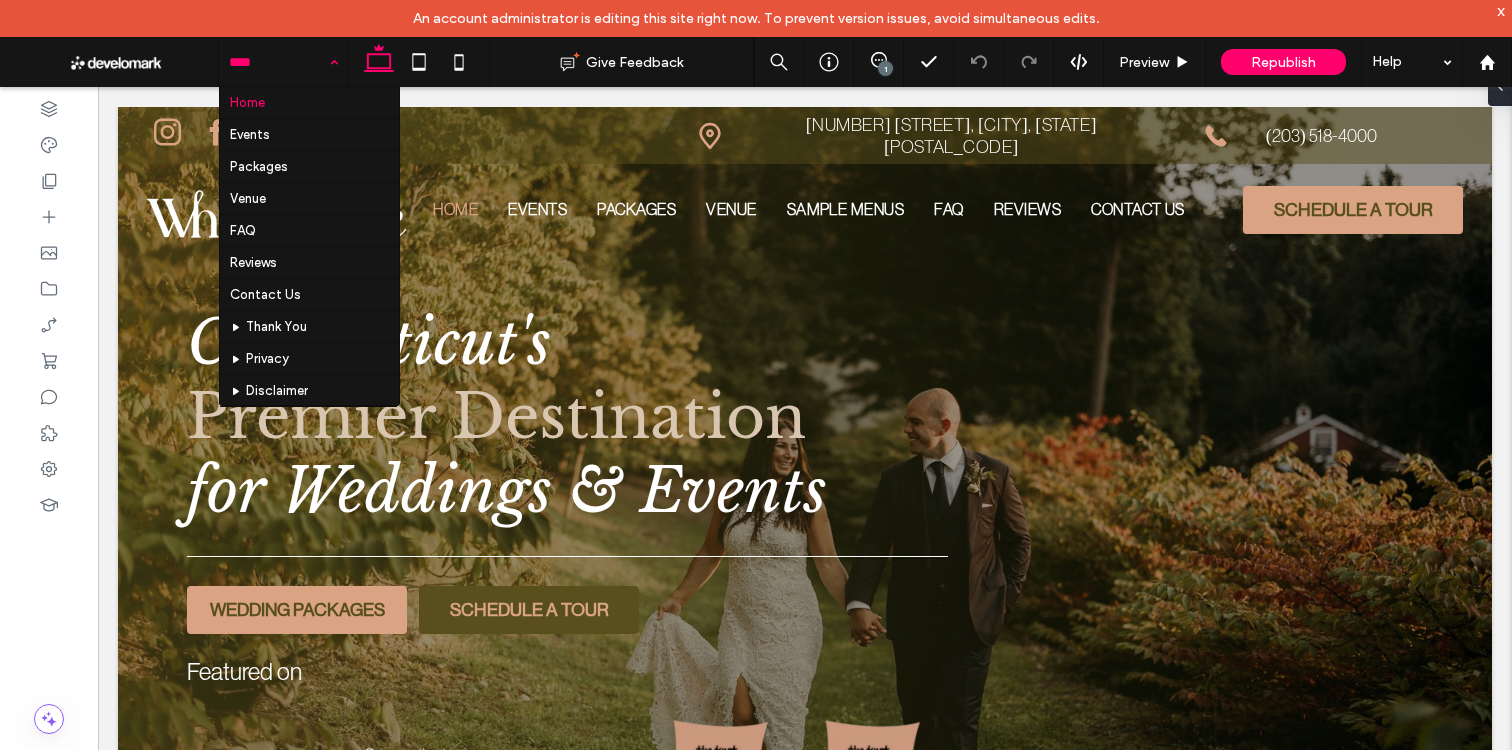 click on "Home Events Packages Venue FAQ Reviews Contact Us Thank You Privacy Disclaimer Terms Of Use Web Accessibility Statement Service Page Template Test Page" at bounding box center (283, 62) 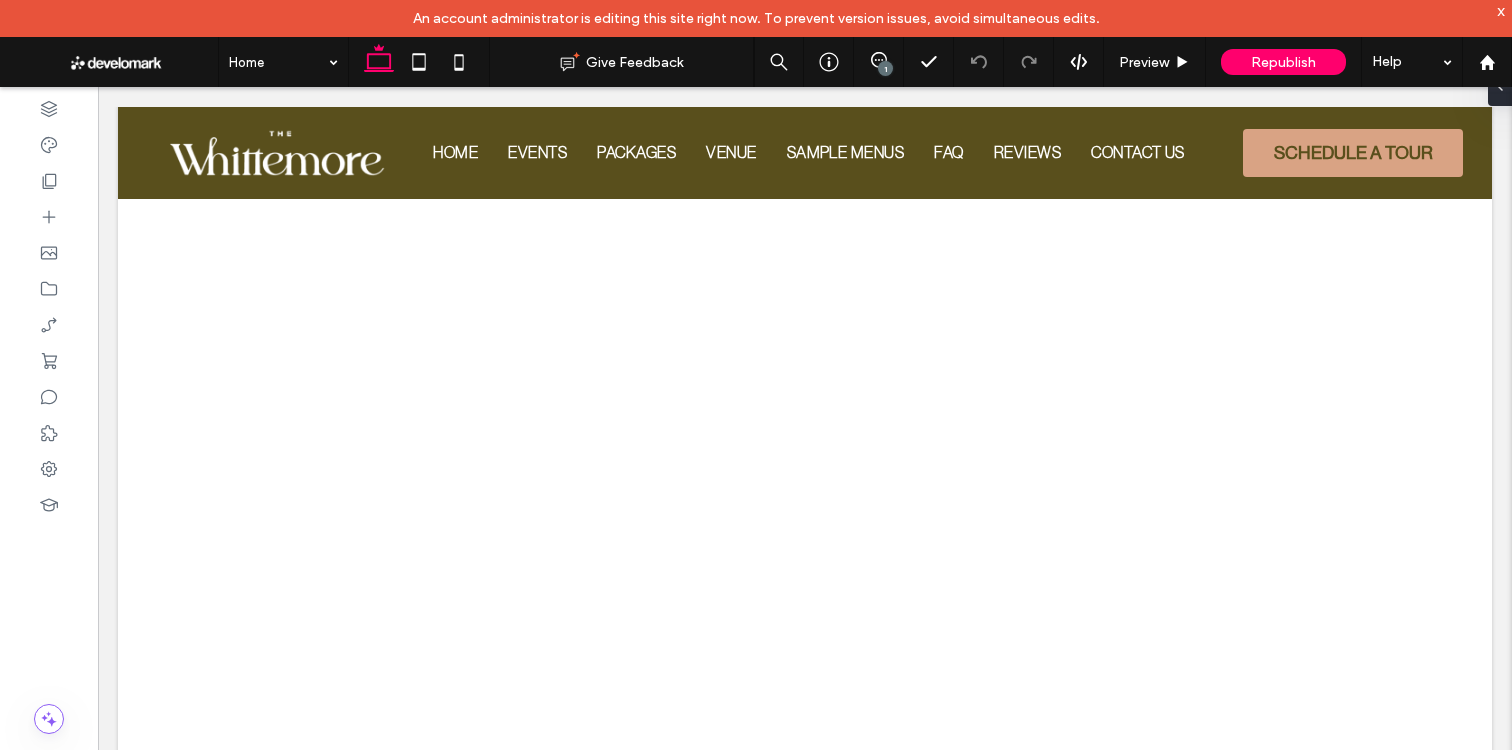 scroll, scrollTop: 0, scrollLeft: 0, axis: both 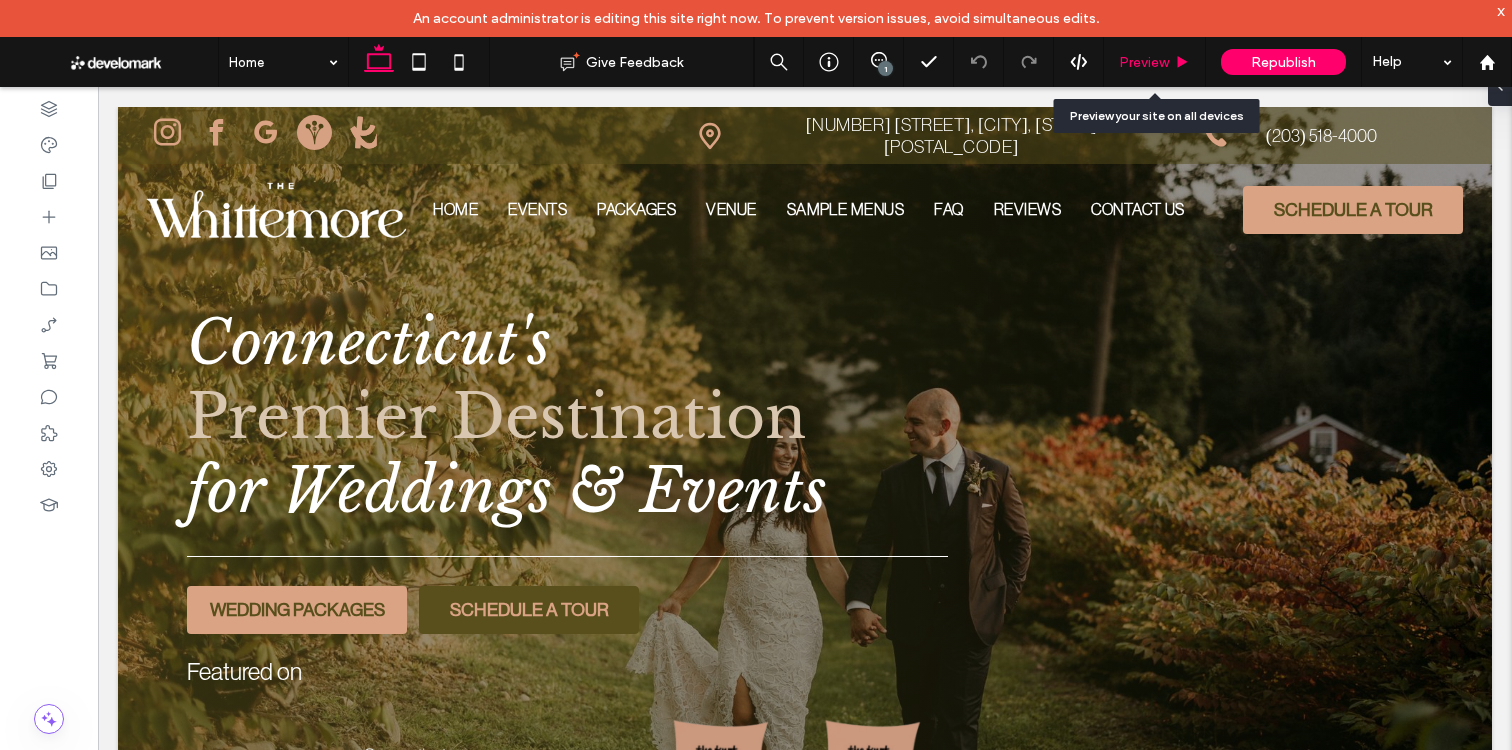 click on "Preview" at bounding box center (1144, 62) 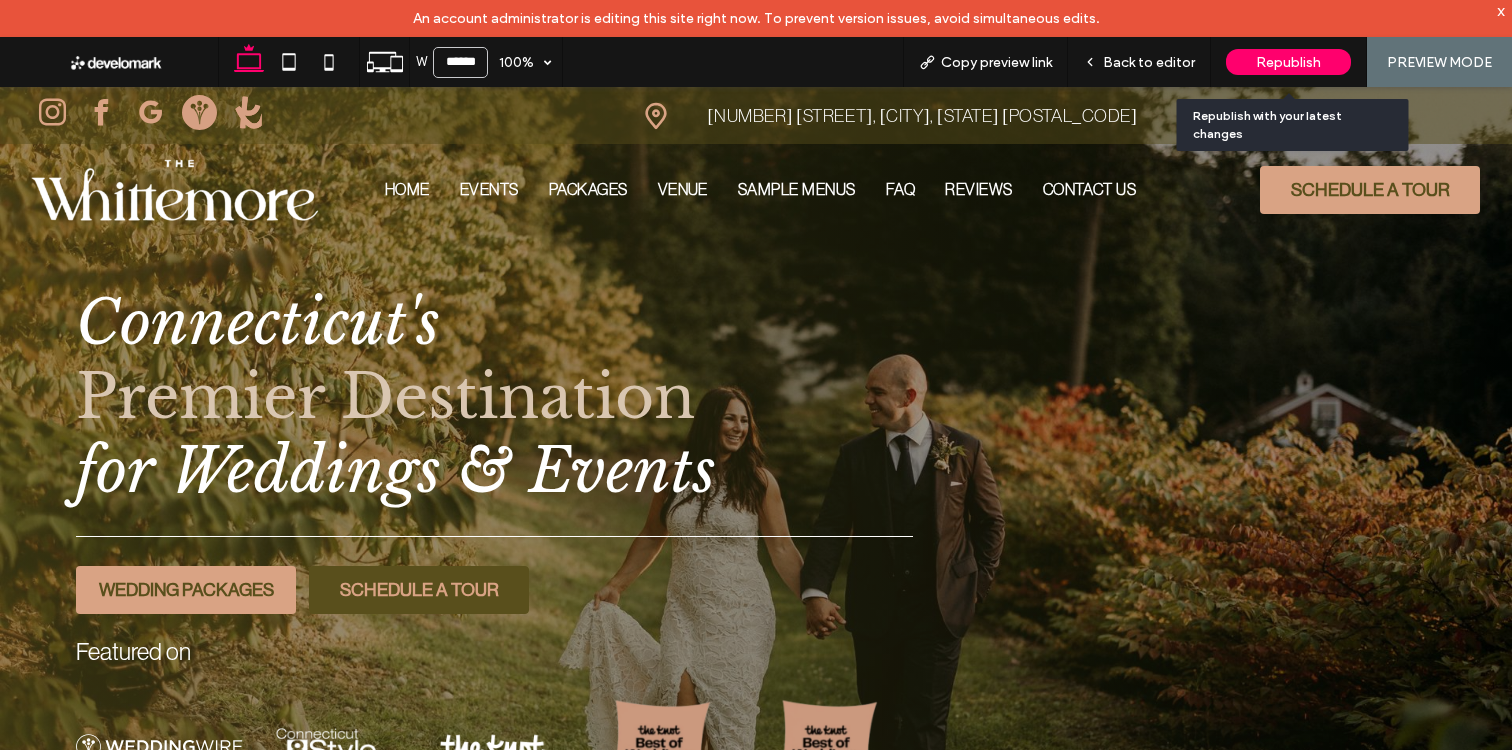 click on "Republish" at bounding box center (1288, 62) 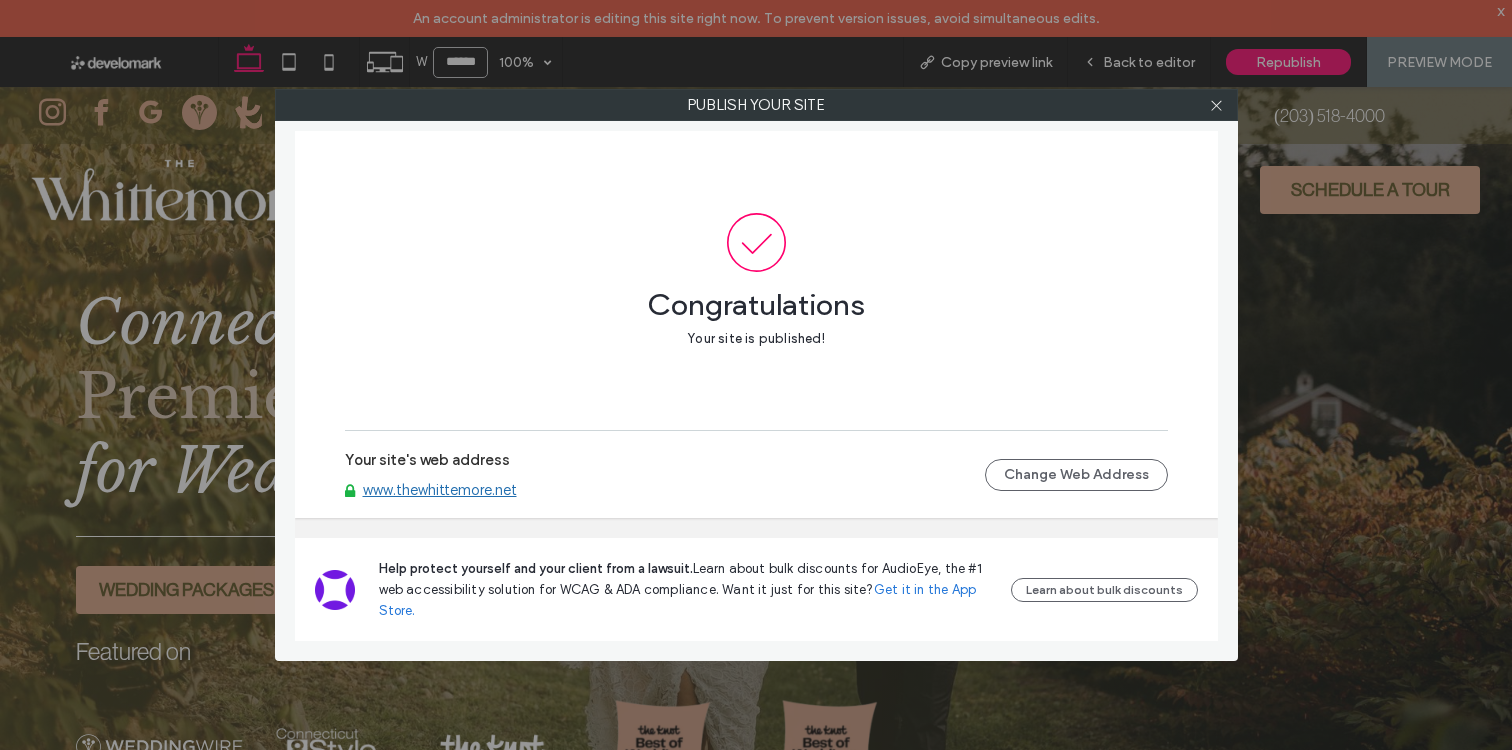 scroll, scrollTop: 0, scrollLeft: 0, axis: both 